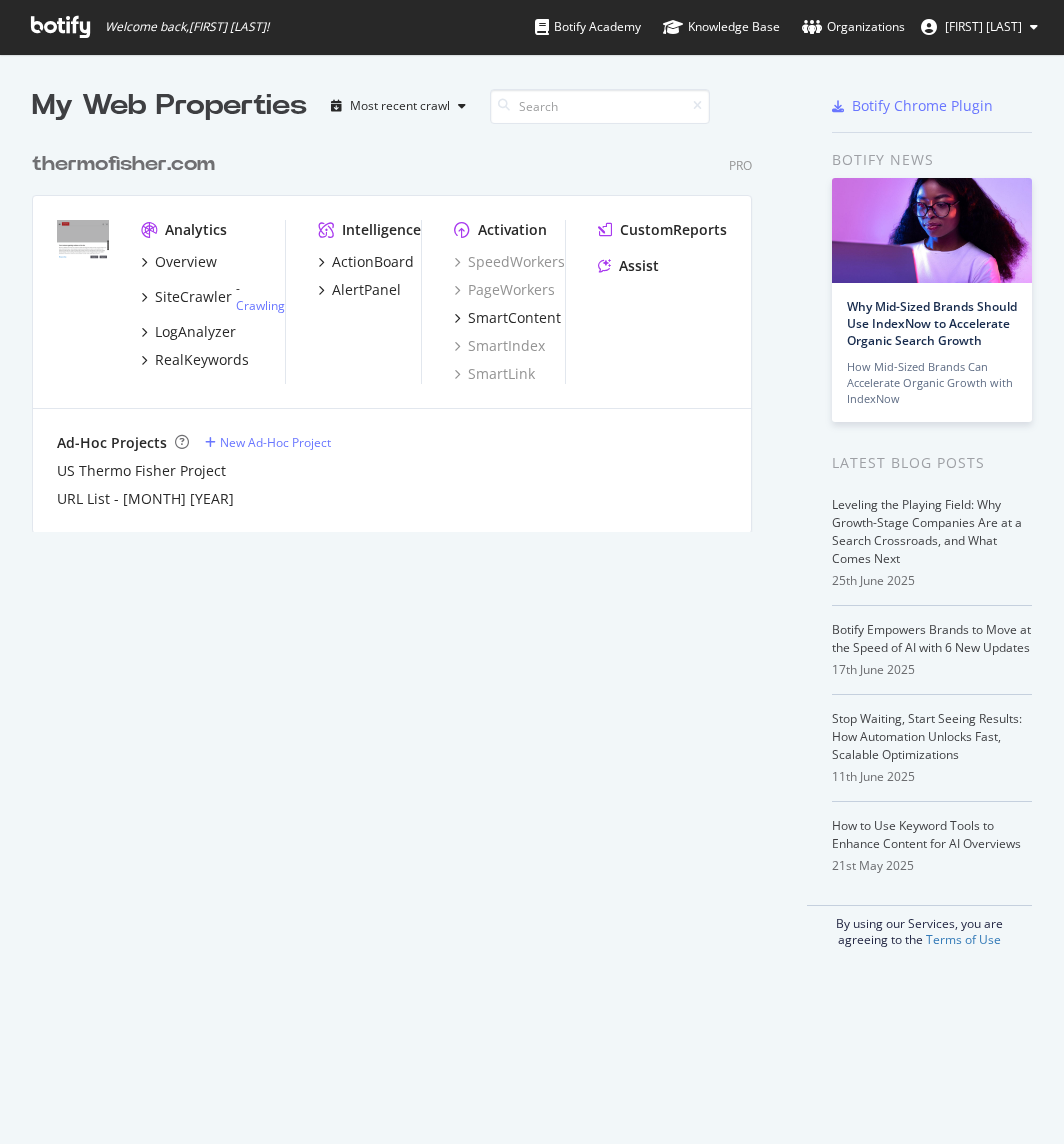 scroll, scrollTop: 0, scrollLeft: 0, axis: both 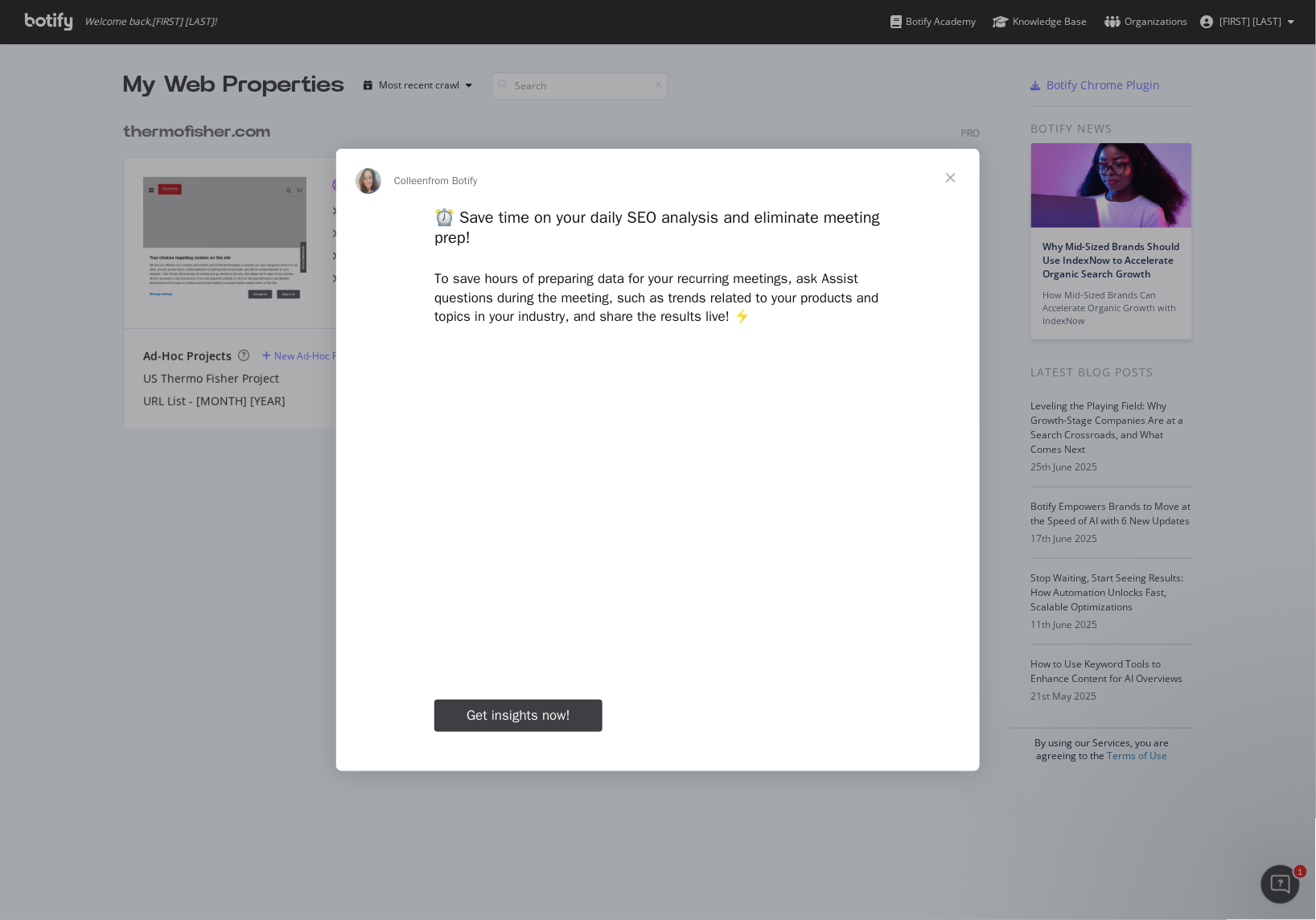 type on "1259335" 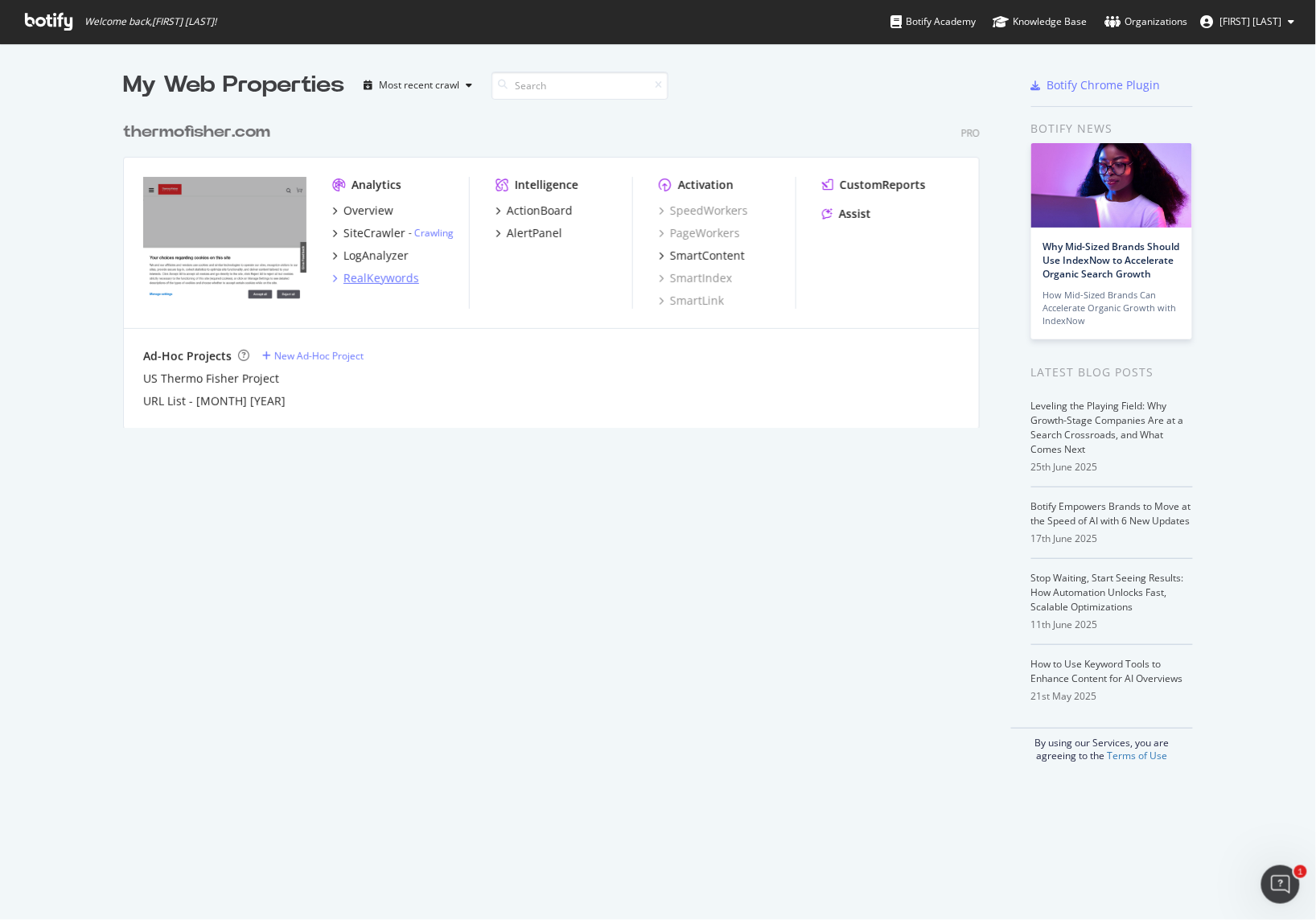 click on "RealKeywords" at bounding box center [381, 278] 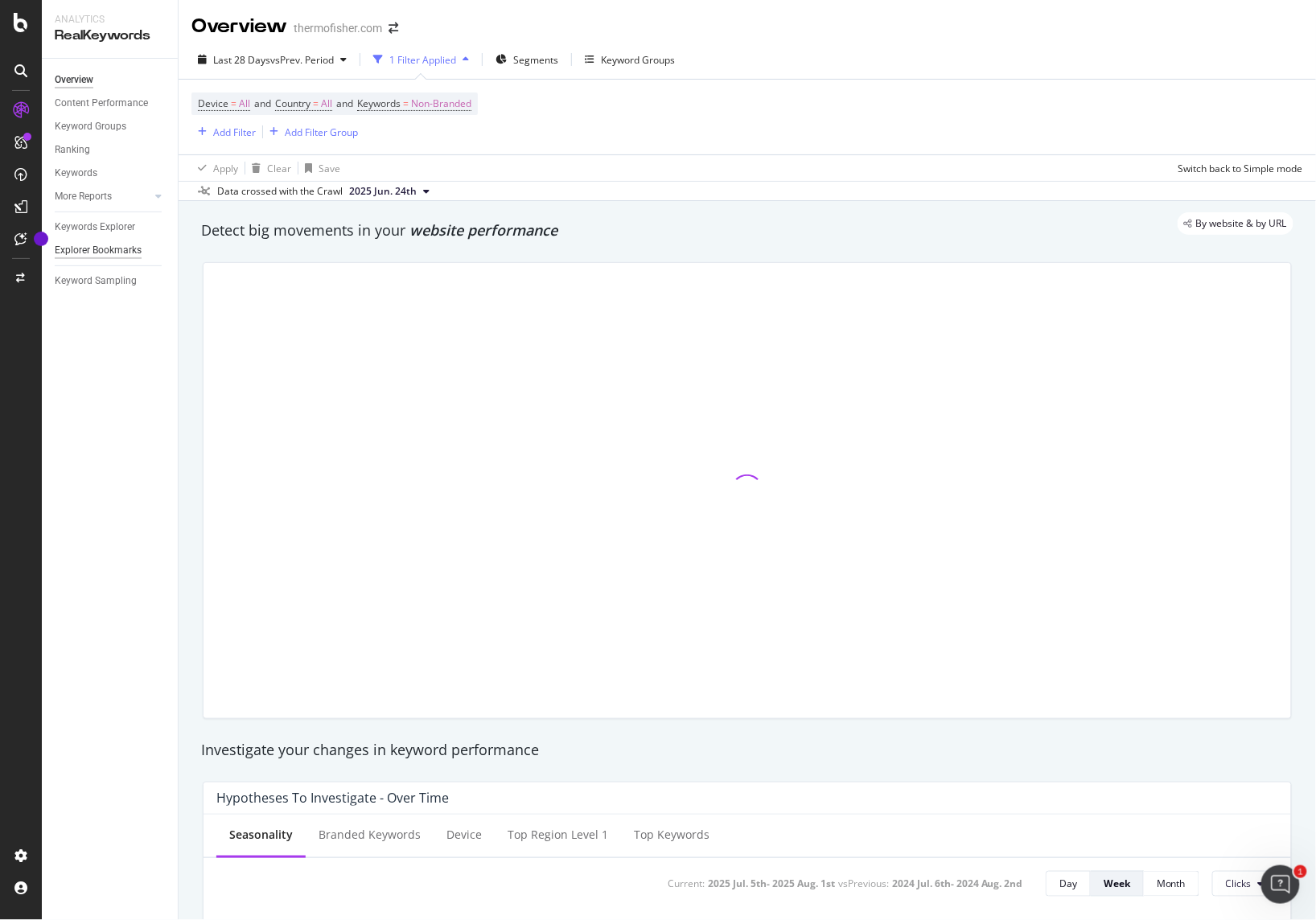click on "Explorer Bookmarks" at bounding box center (98, 250) 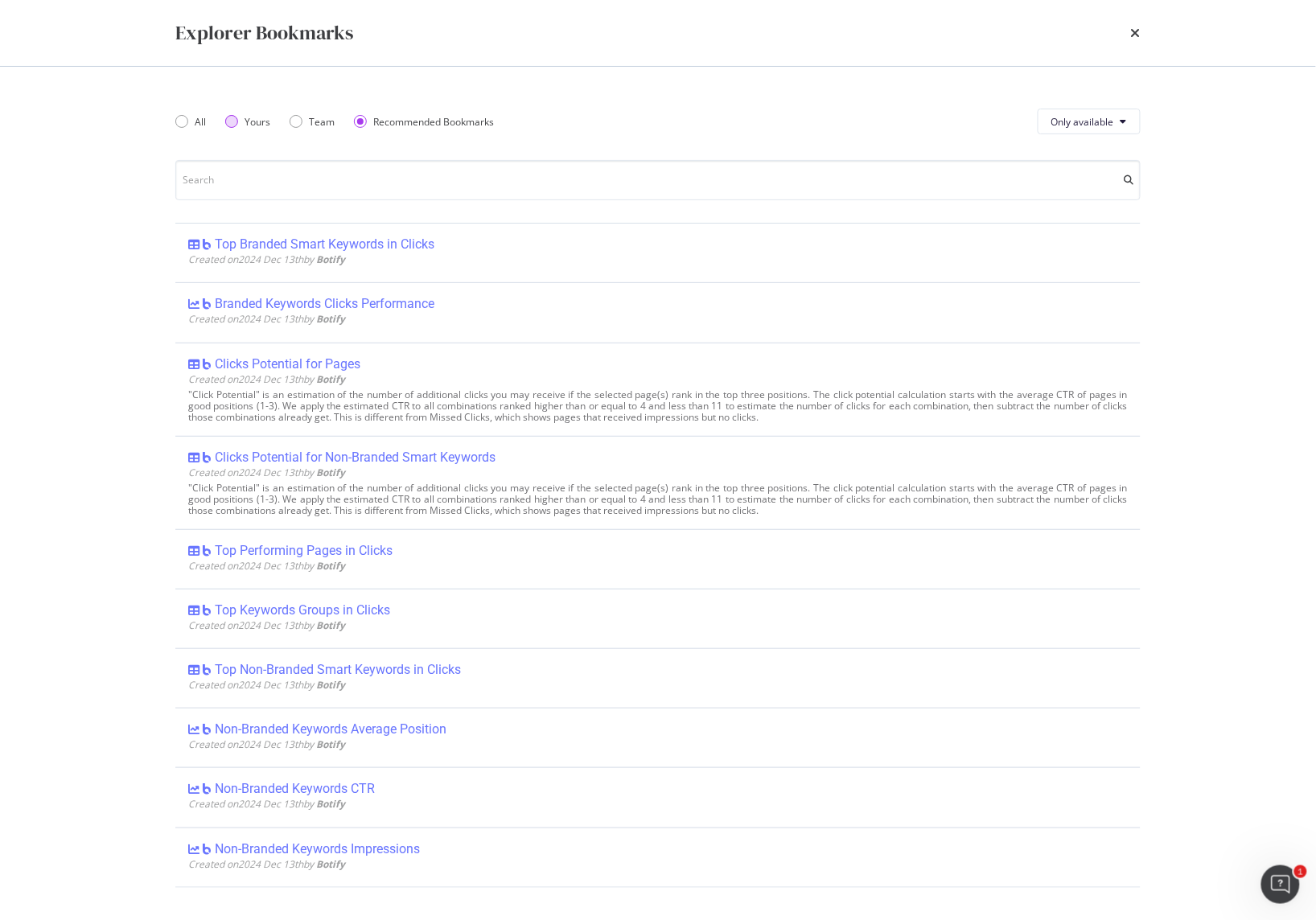 click on "Yours" at bounding box center (248, 121) 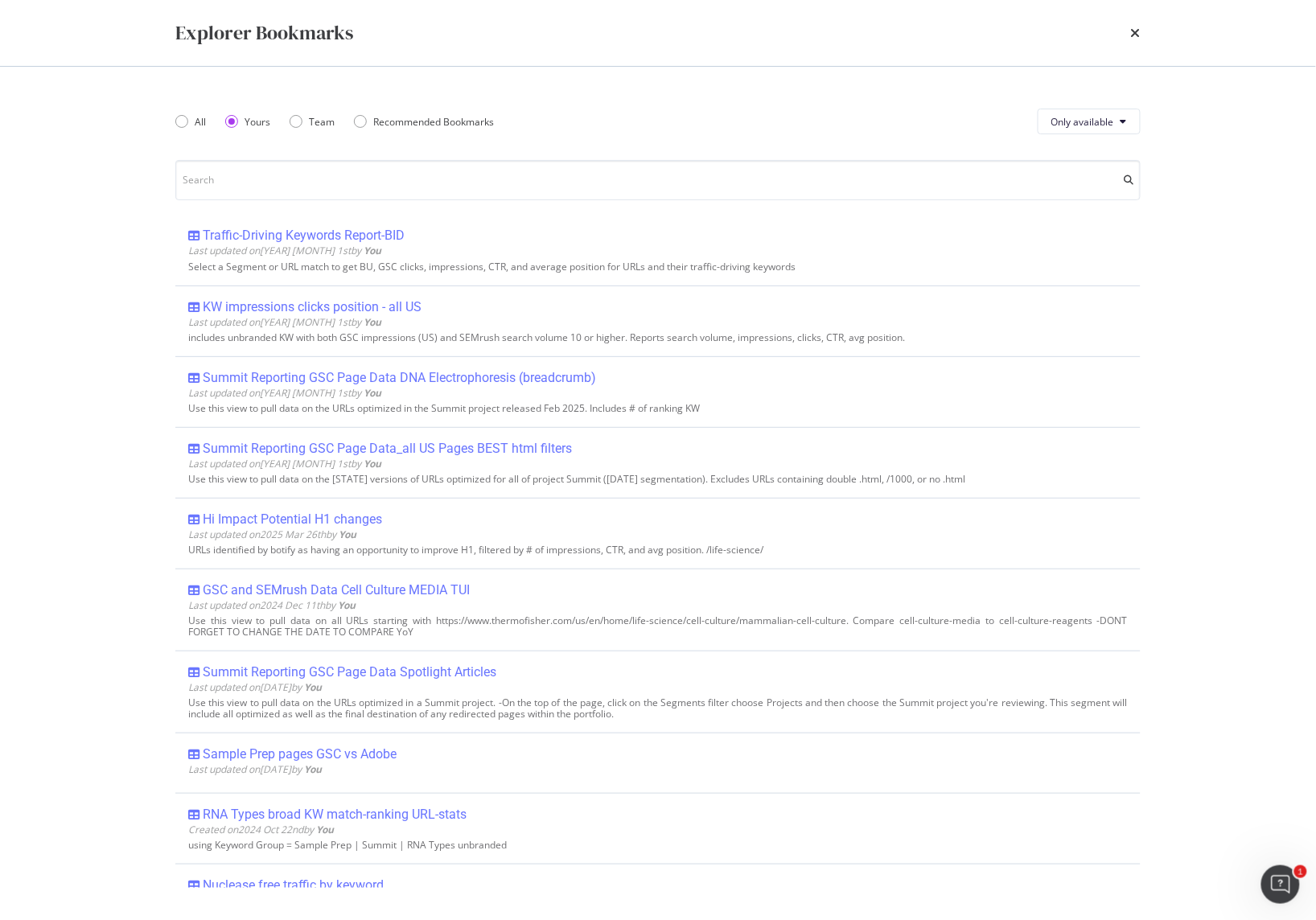 scroll, scrollTop: 1251, scrollLeft: 0, axis: vertical 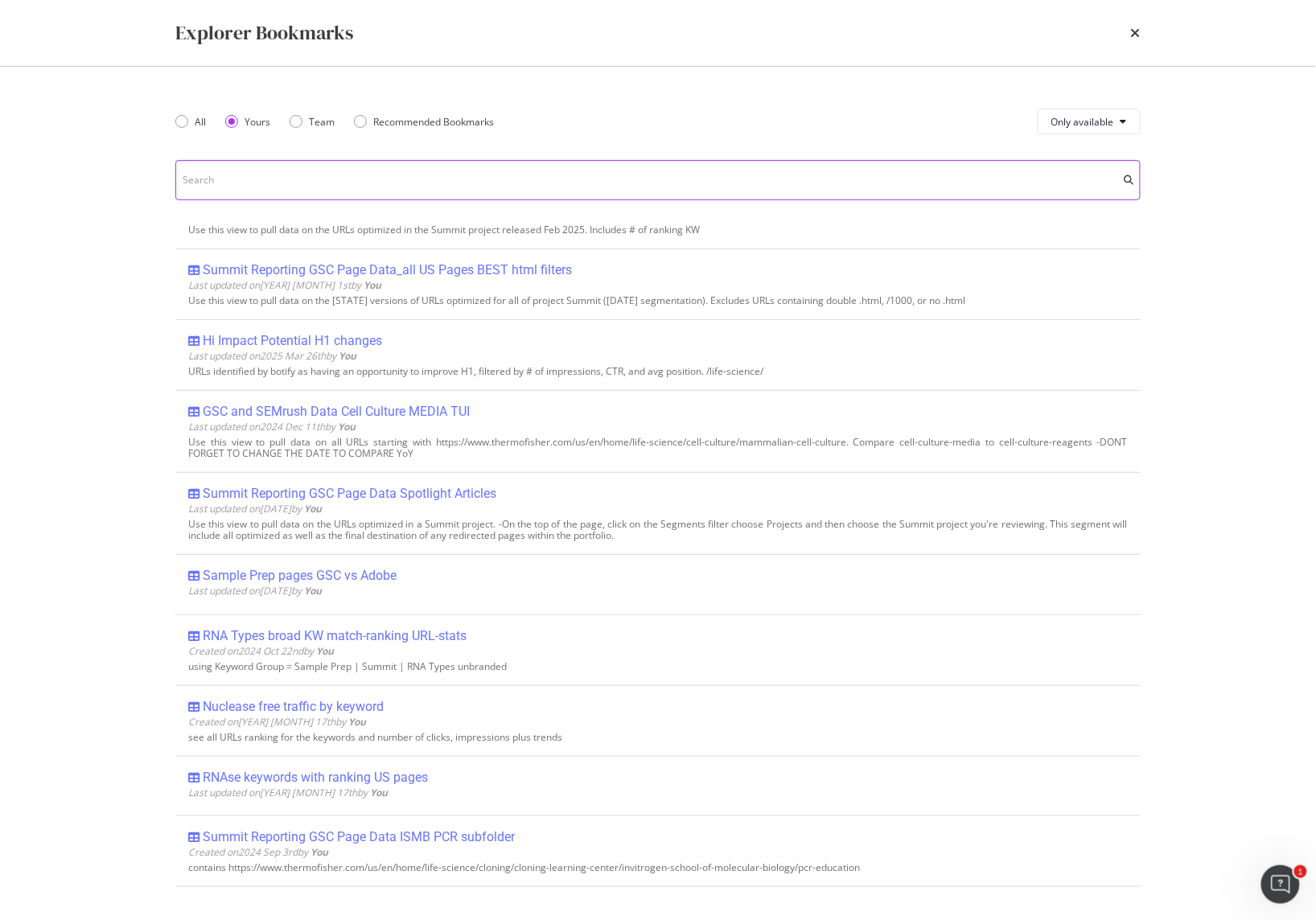 click at bounding box center [658, 180] 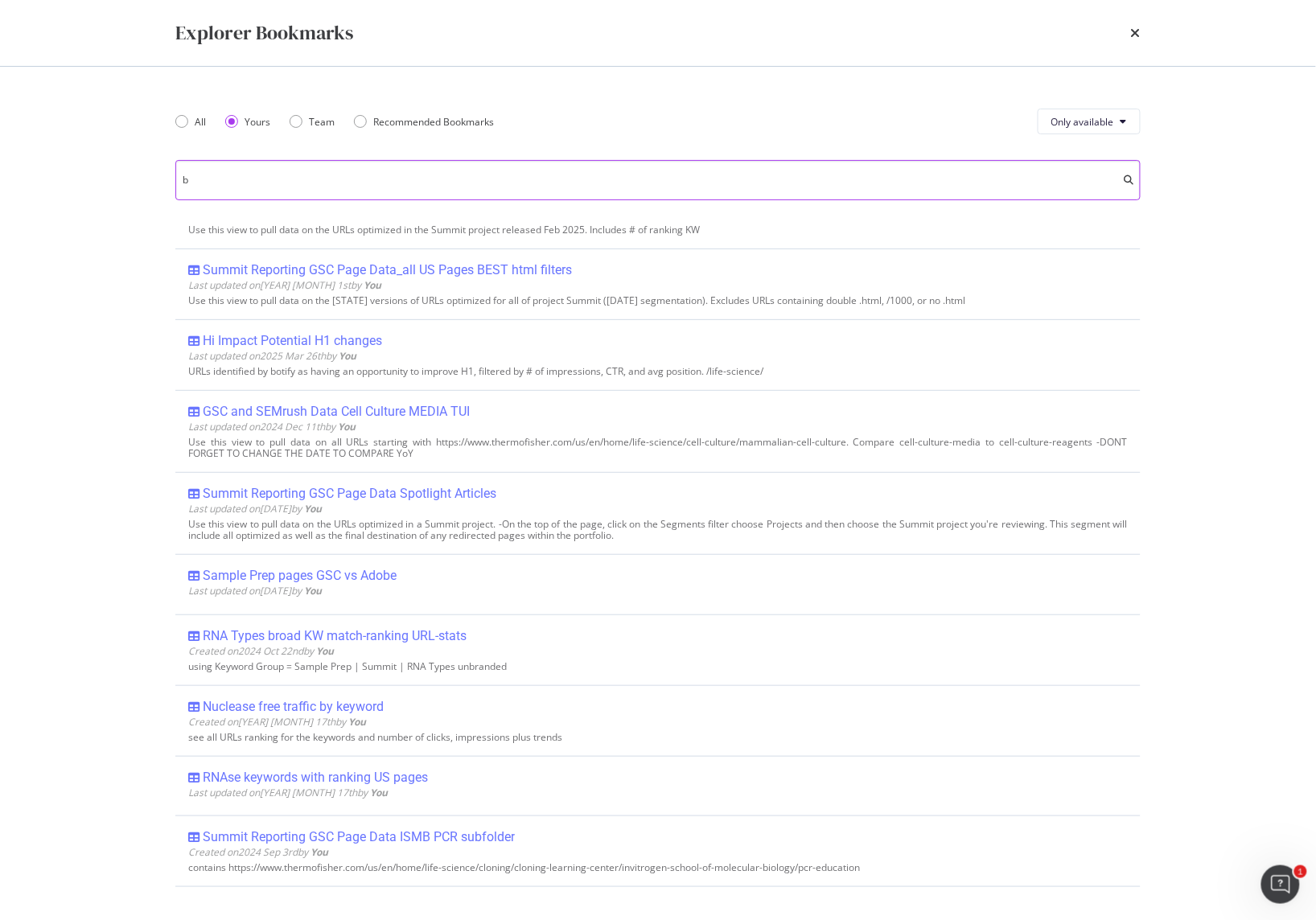 scroll, scrollTop: 0, scrollLeft: 0, axis: both 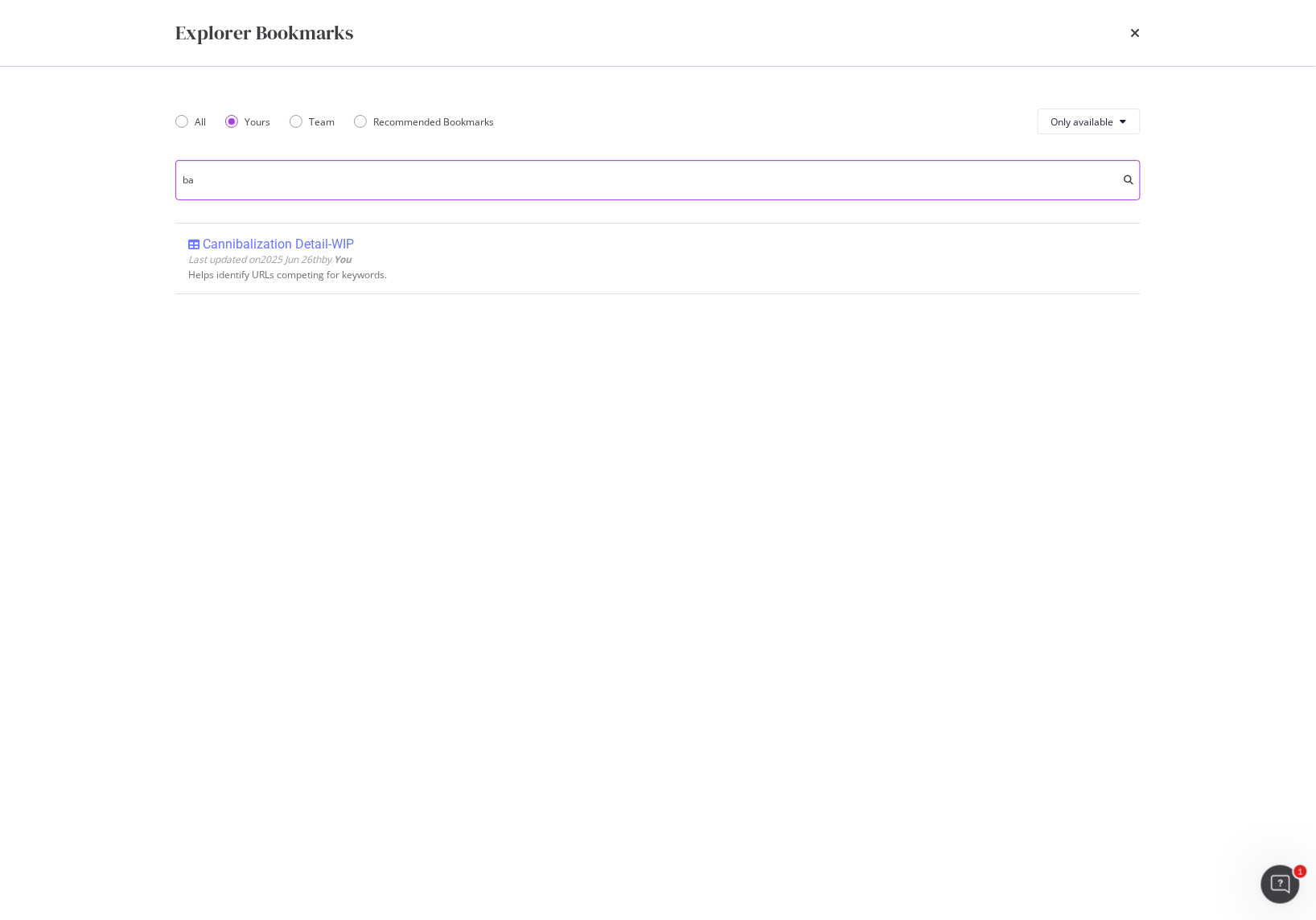 type on "b" 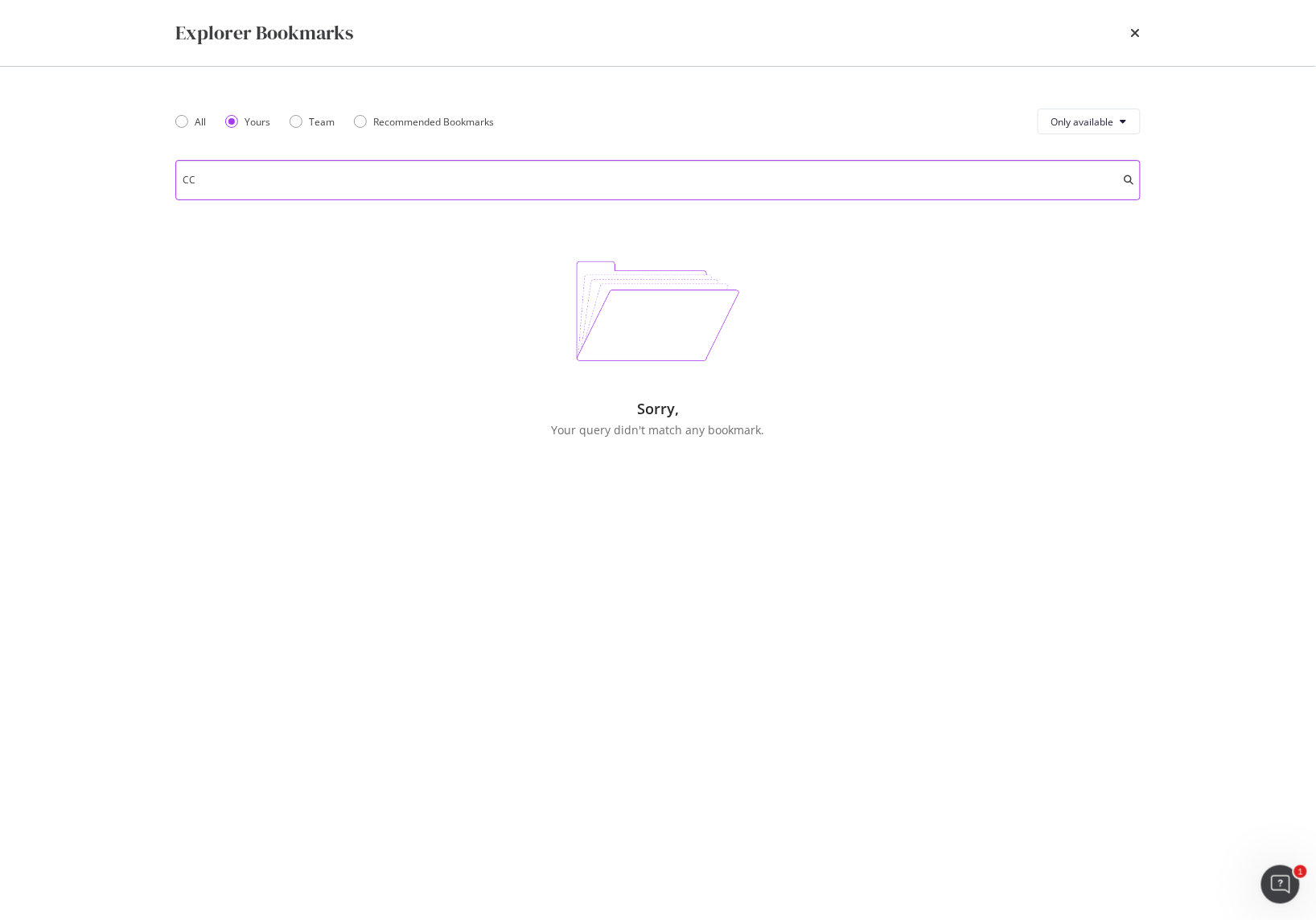 type on "CCB" 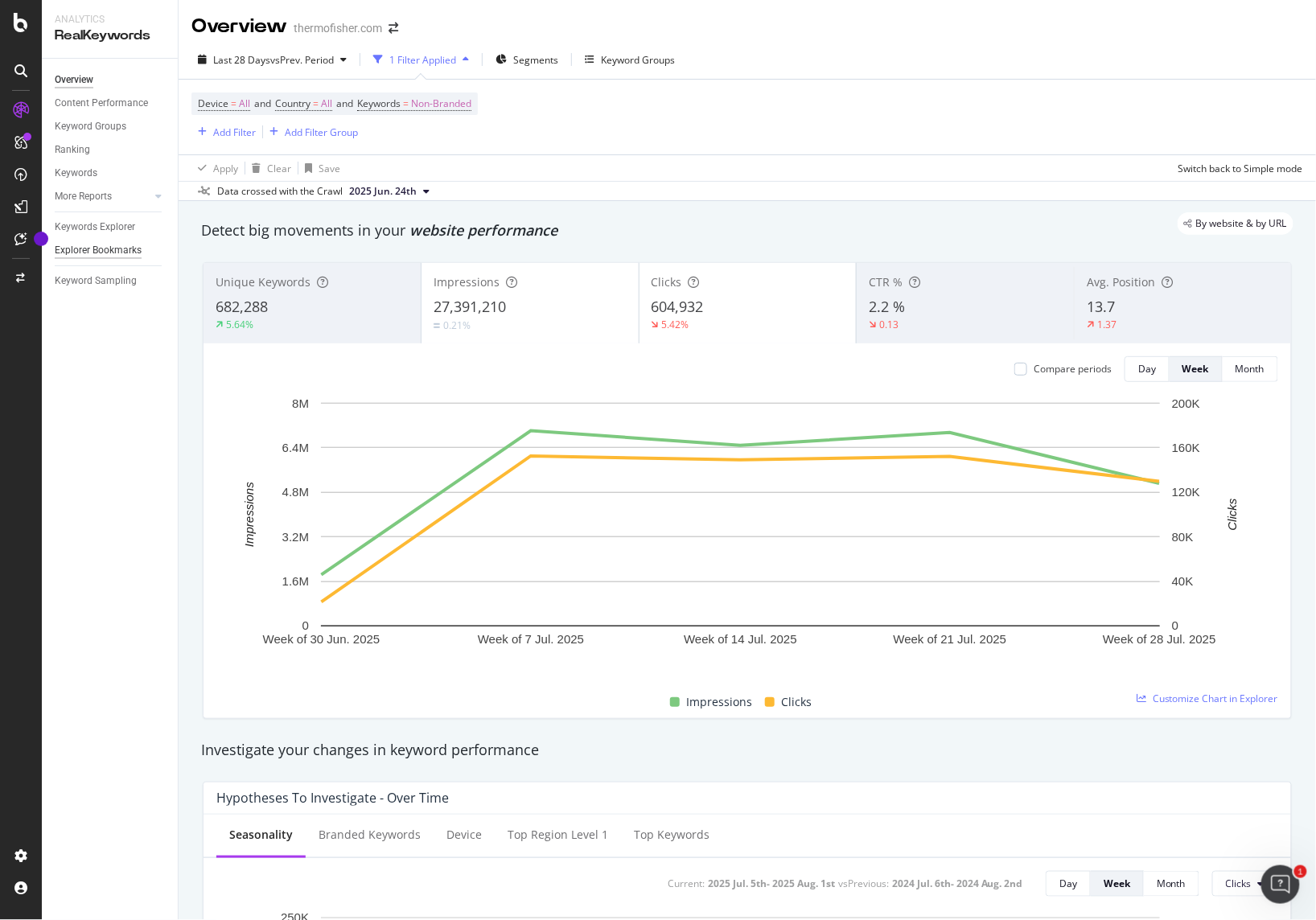 click on "Explorer Bookmarks" at bounding box center [98, 250] 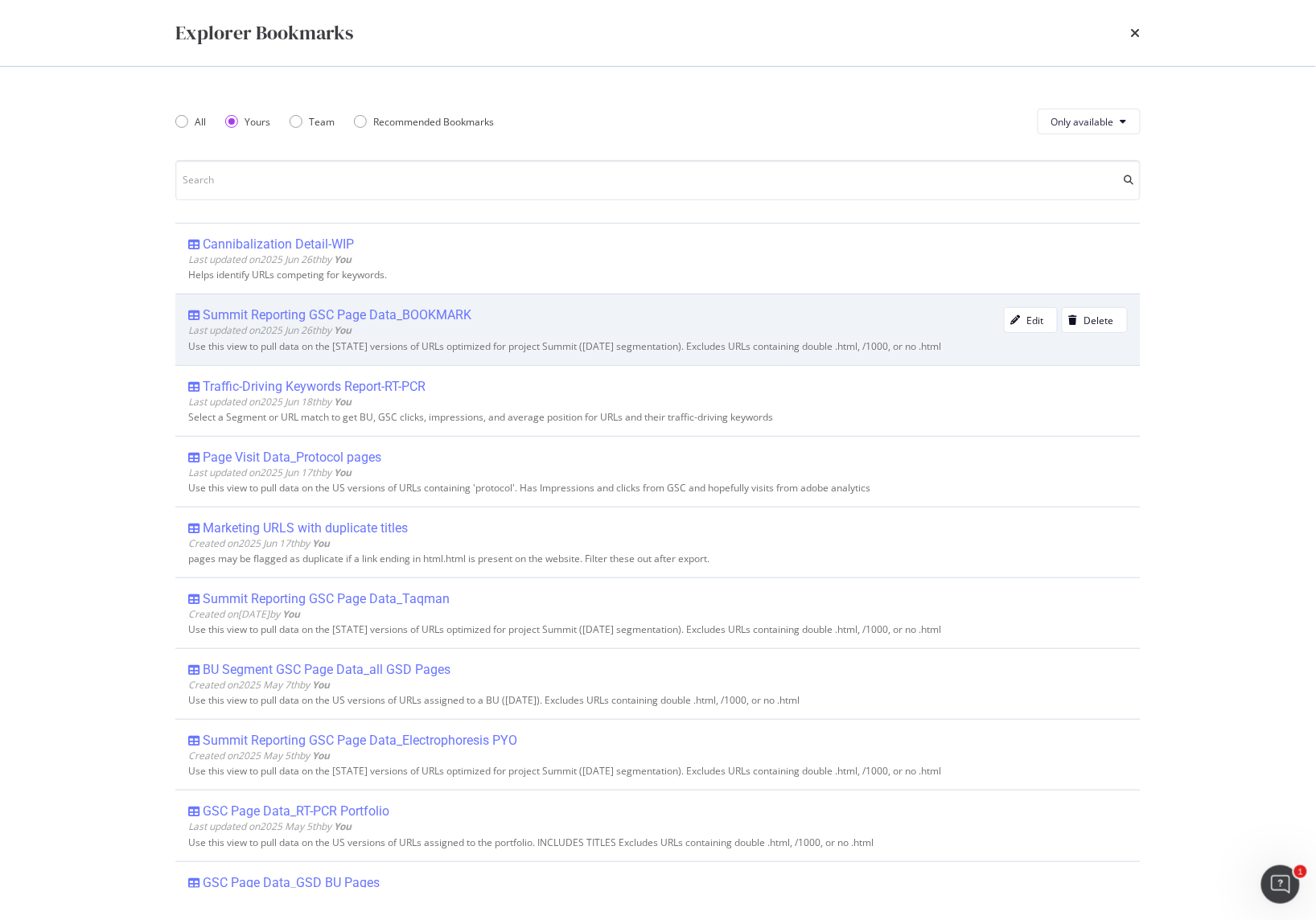 click on "Summit Reporting GSC Page Data_BOOKMARK" at bounding box center (337, 315) 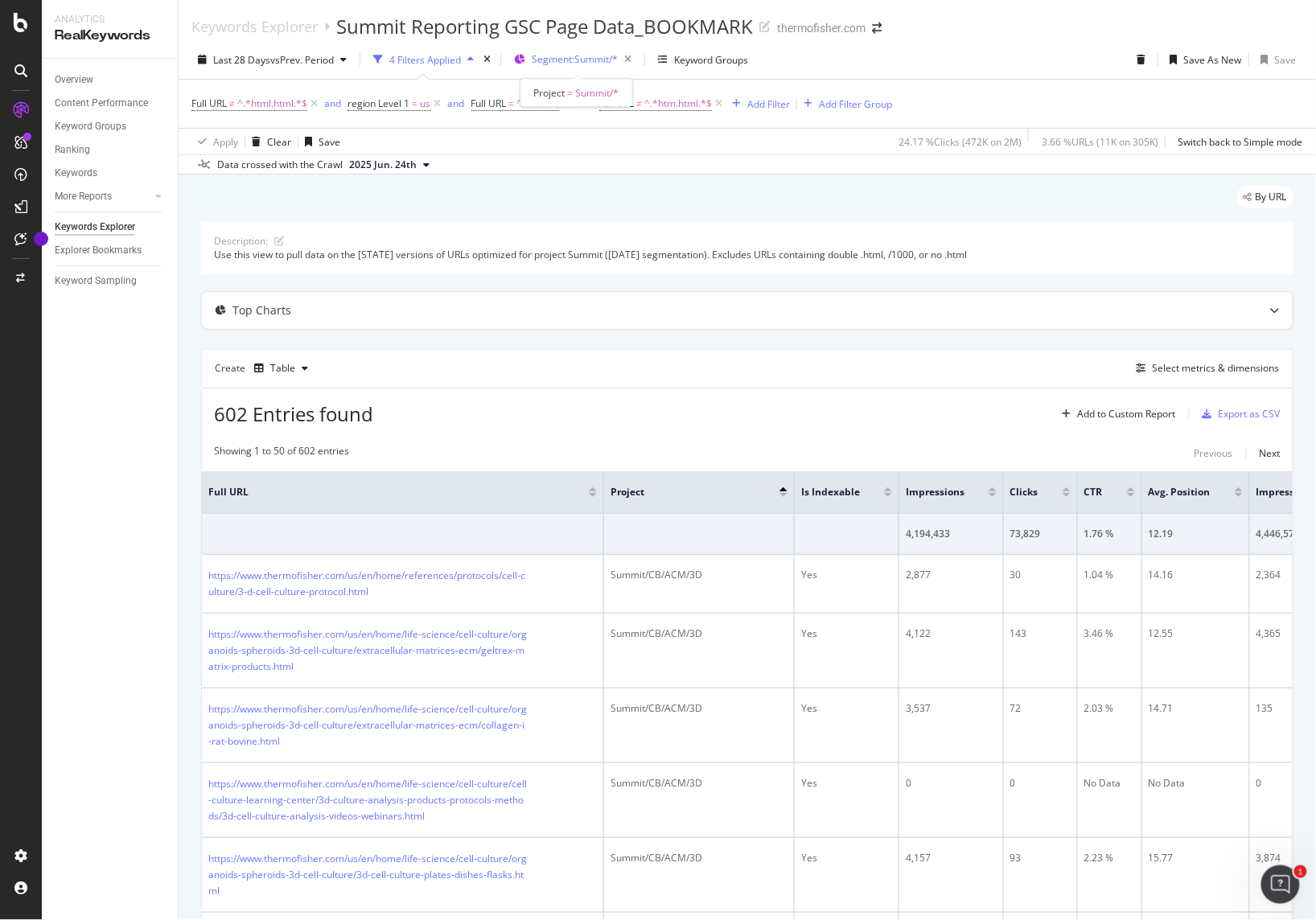 click on "Segment:  Summit/*" at bounding box center (574, 59) 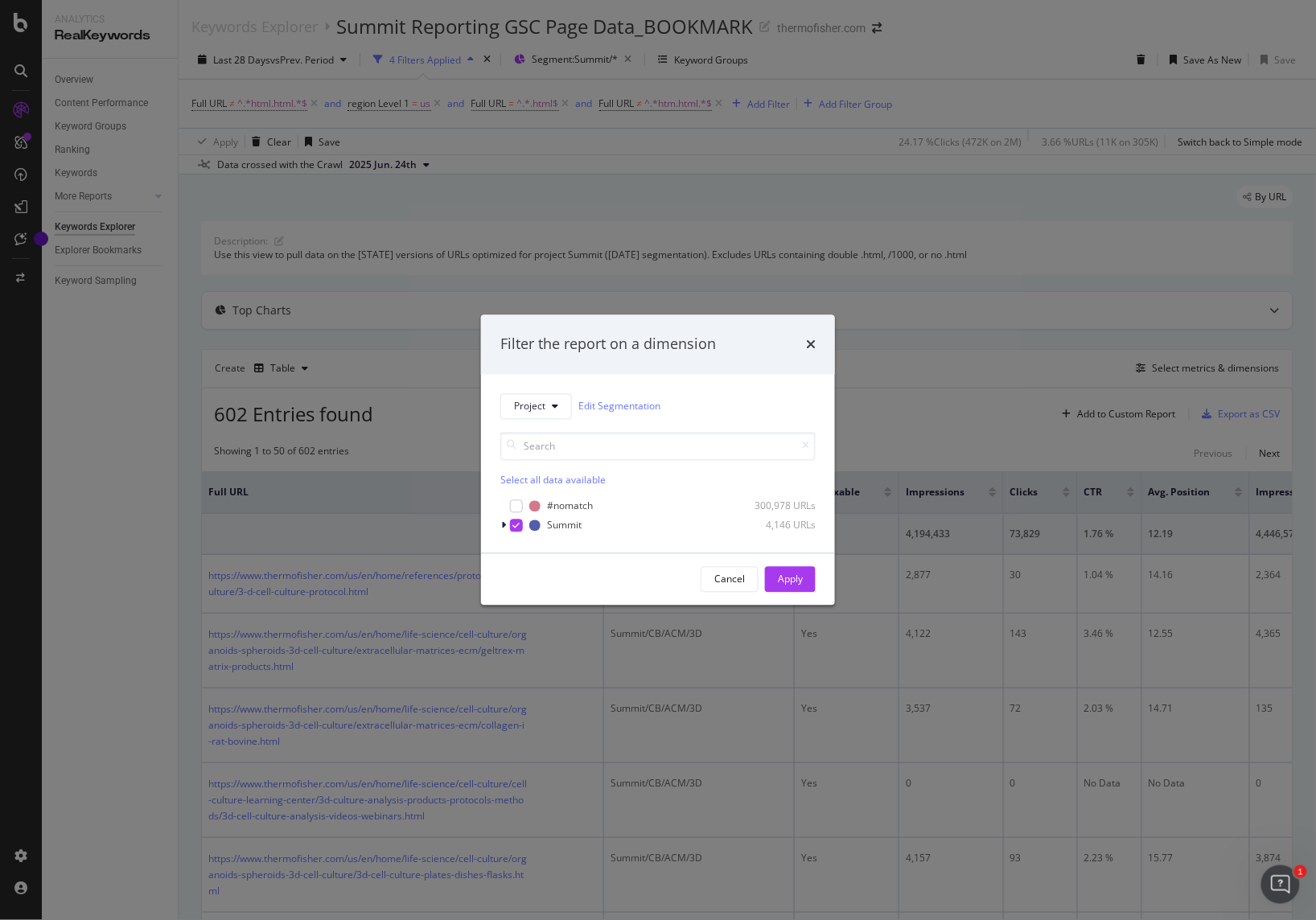 click on "Project Edit Segmentation Select all data available #nomatch 300,978   URLs Summit 4,146   URLs" at bounding box center (658, 463) 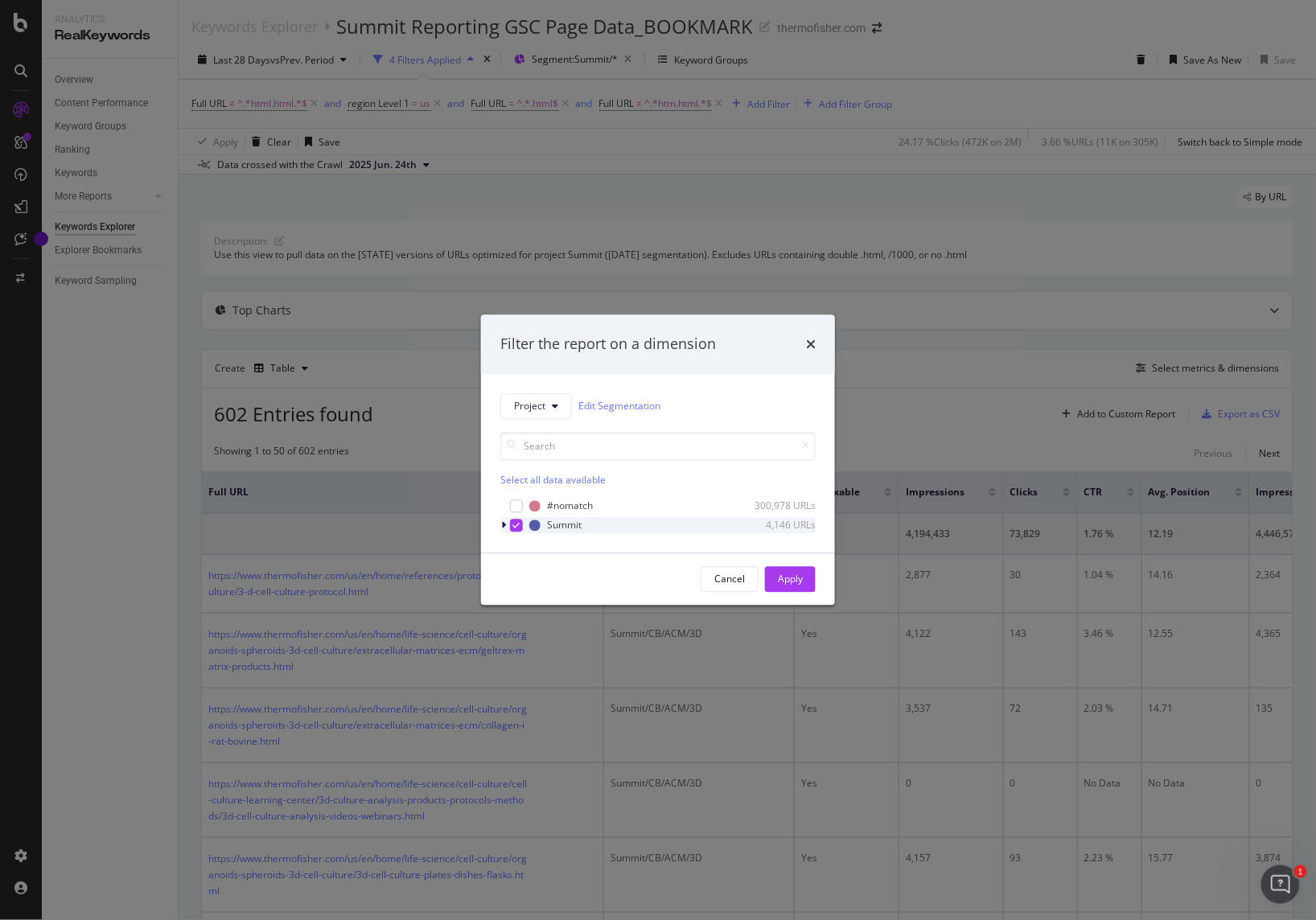 click at bounding box center (504, 525) 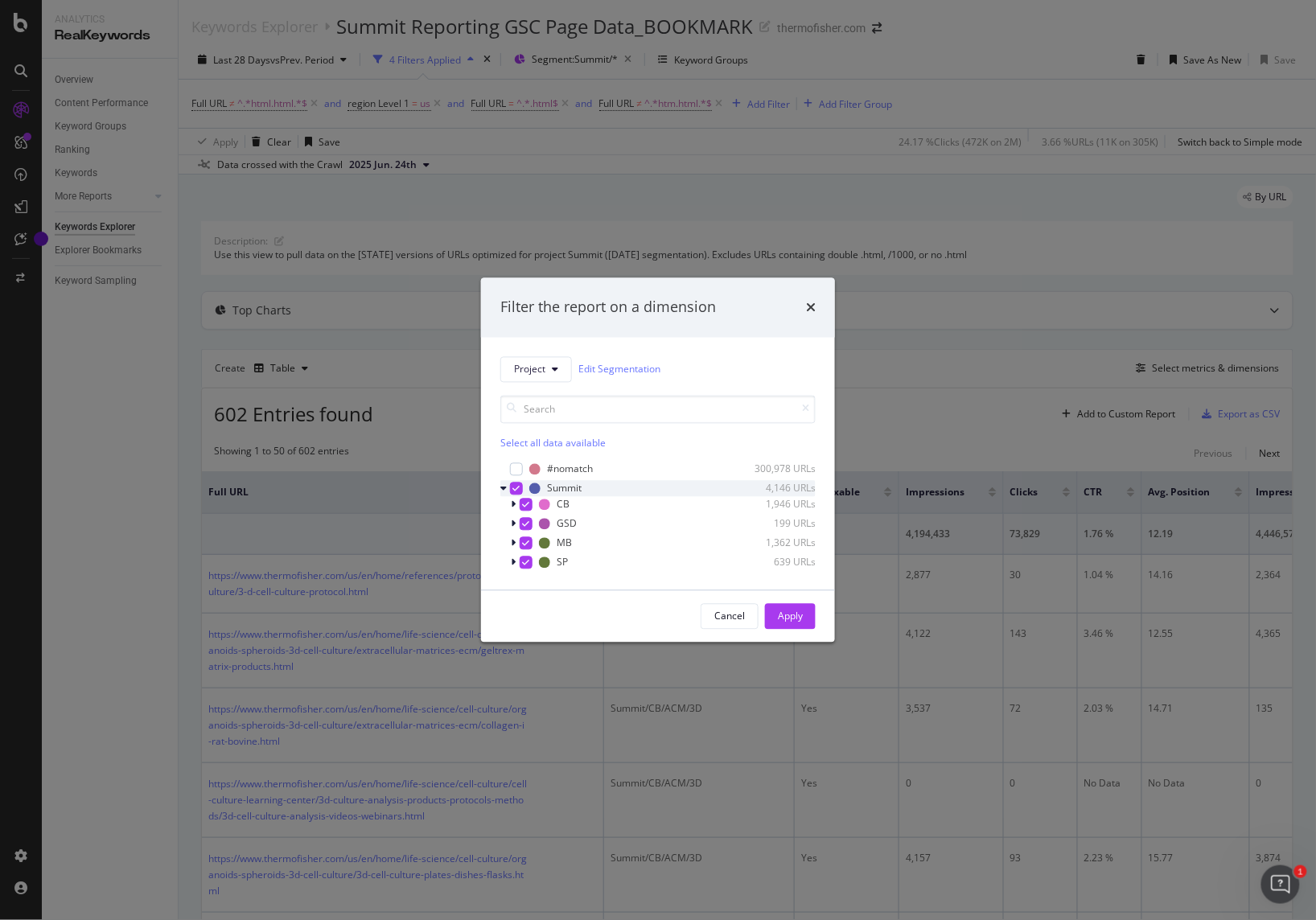 click at bounding box center (516, 488) 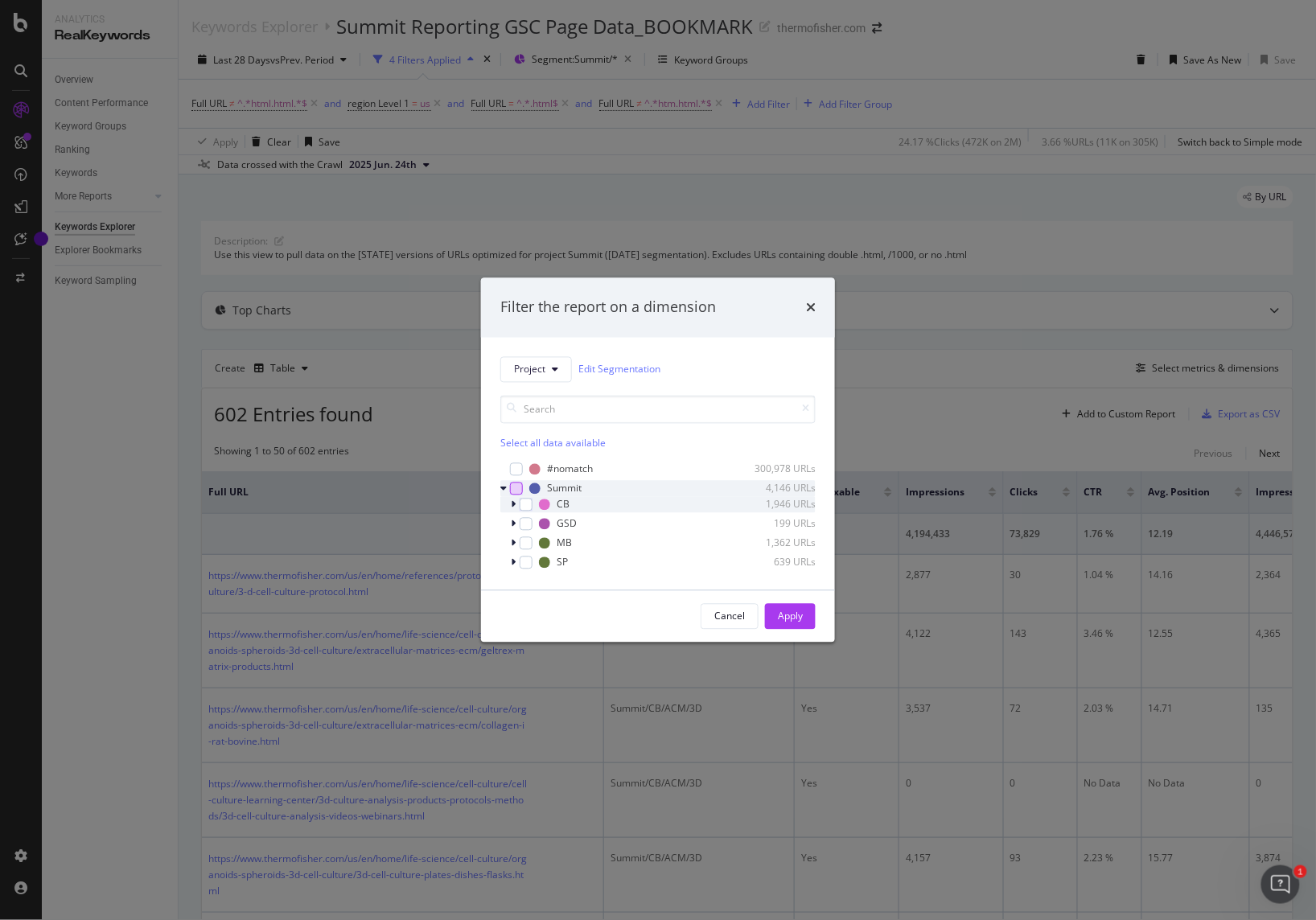click at bounding box center [513, 504] 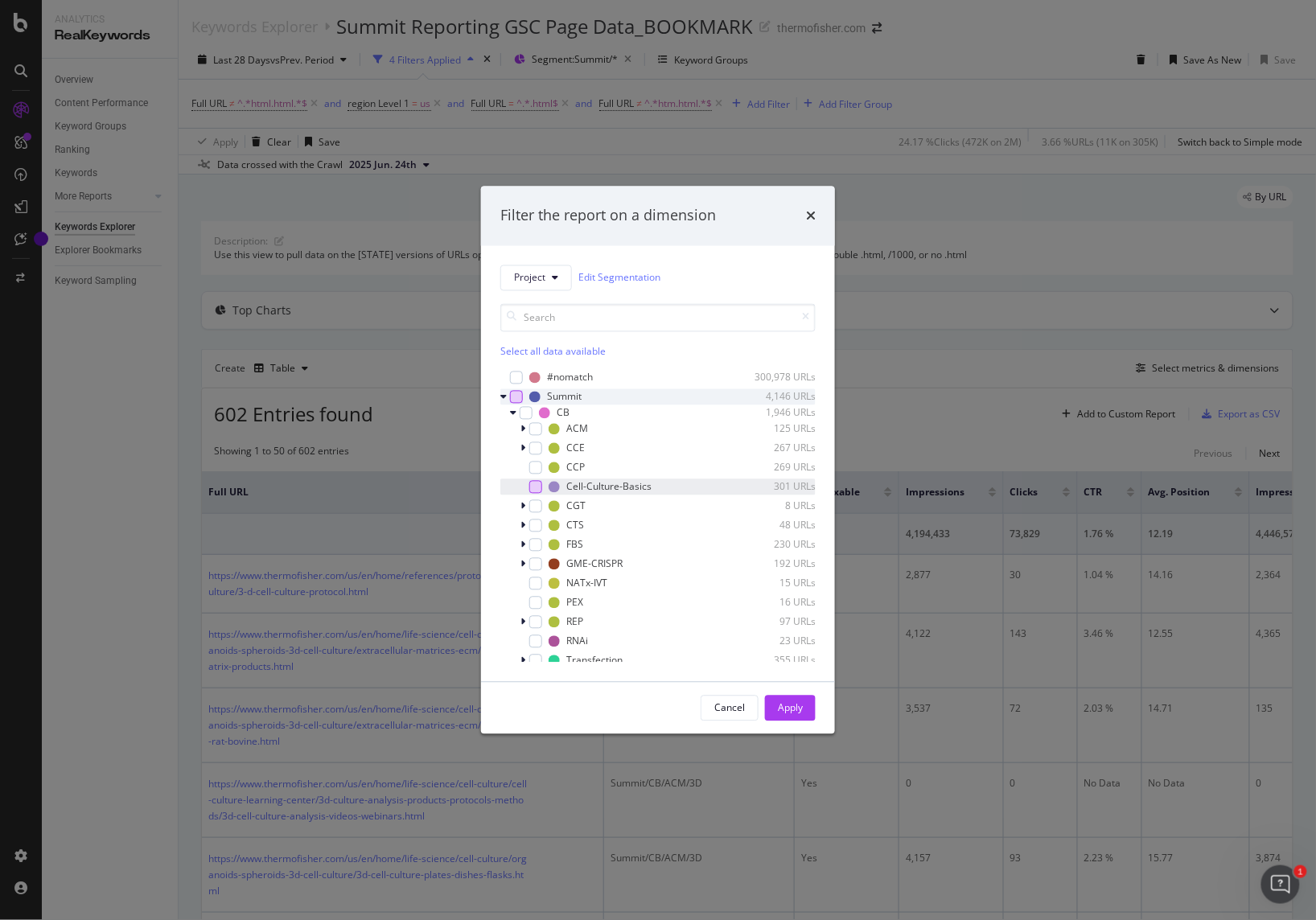 click at bounding box center [536, 487] 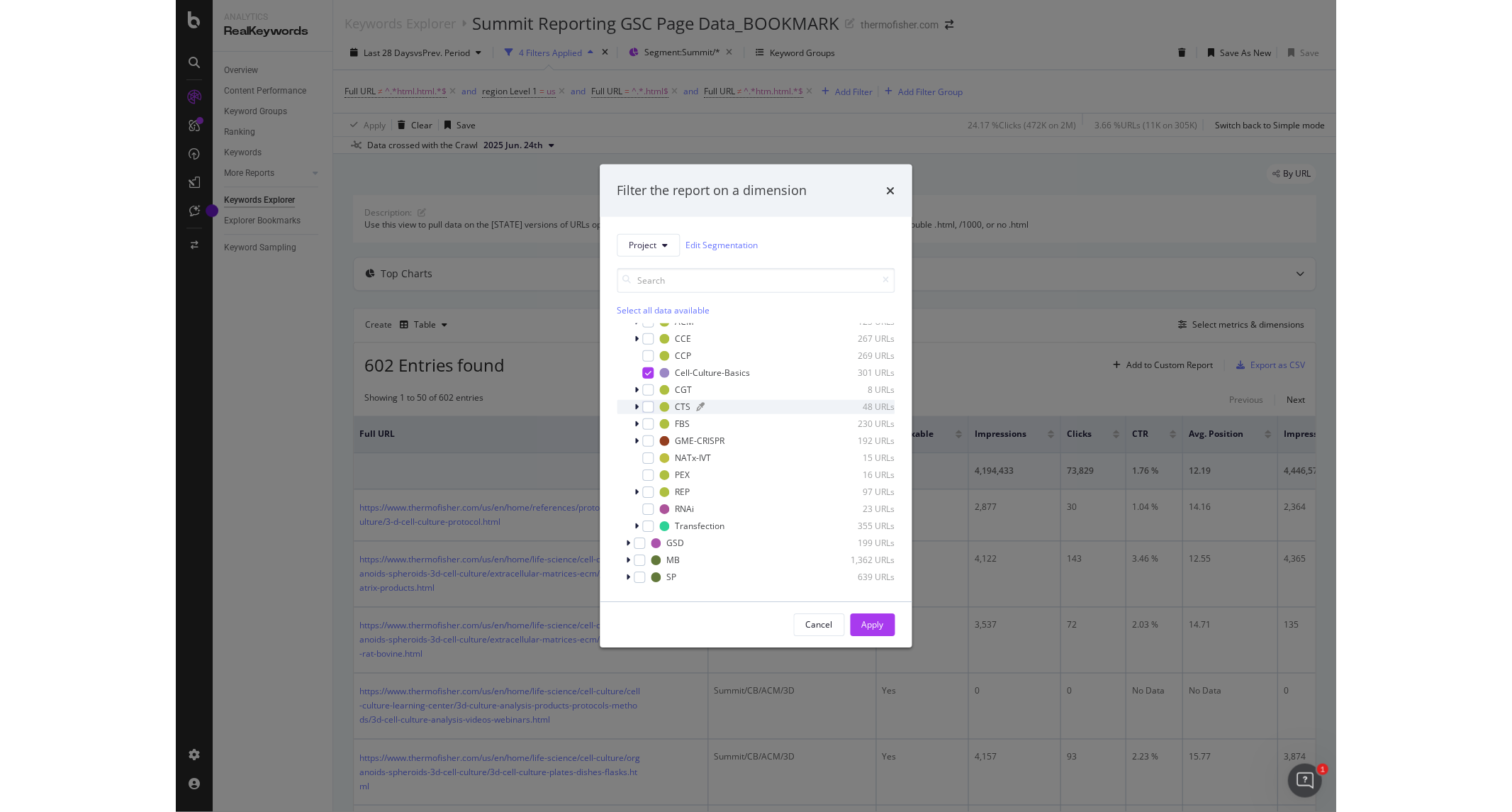 scroll, scrollTop: 0, scrollLeft: 0, axis: both 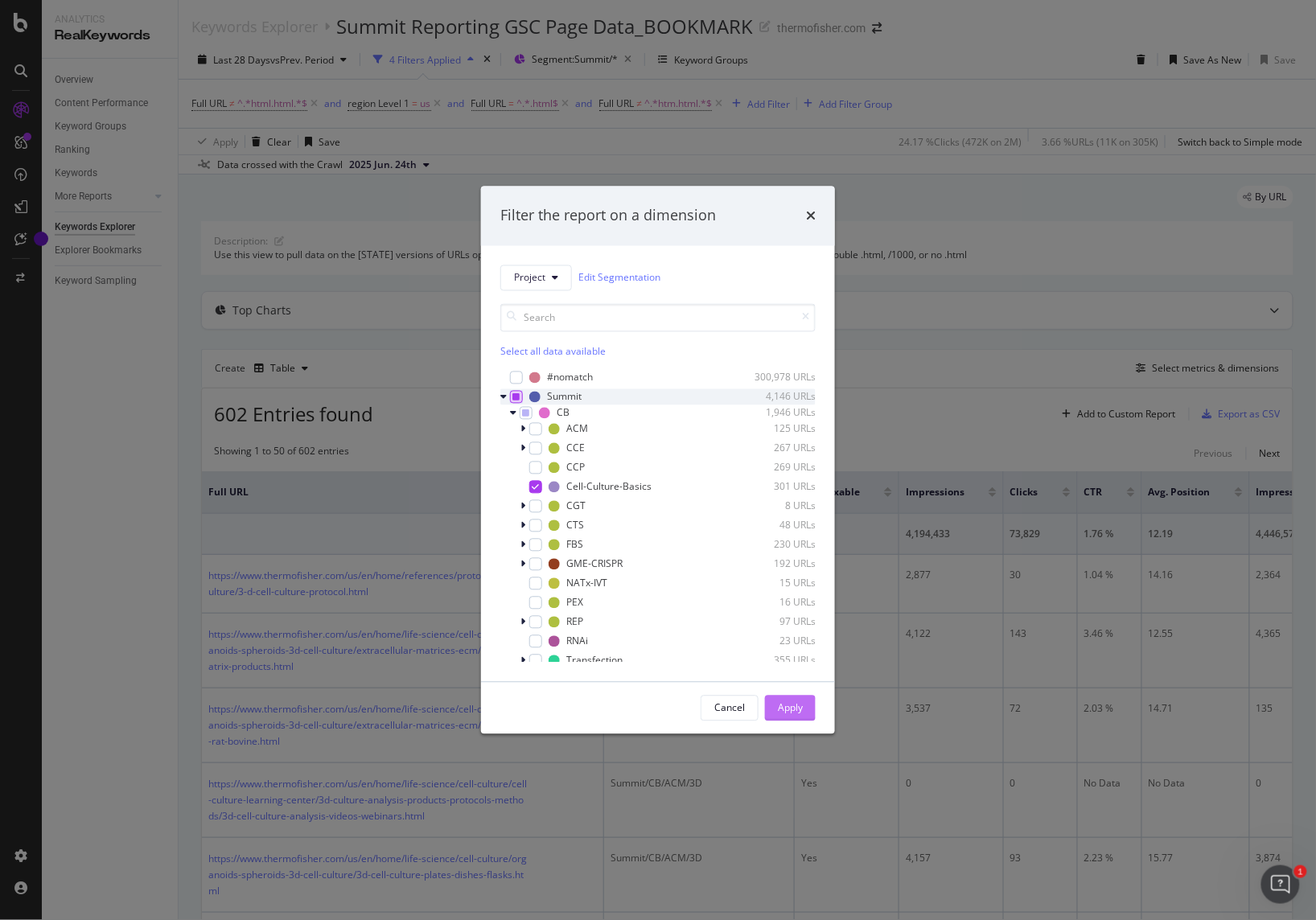 click on "Apply" at bounding box center (790, 708) 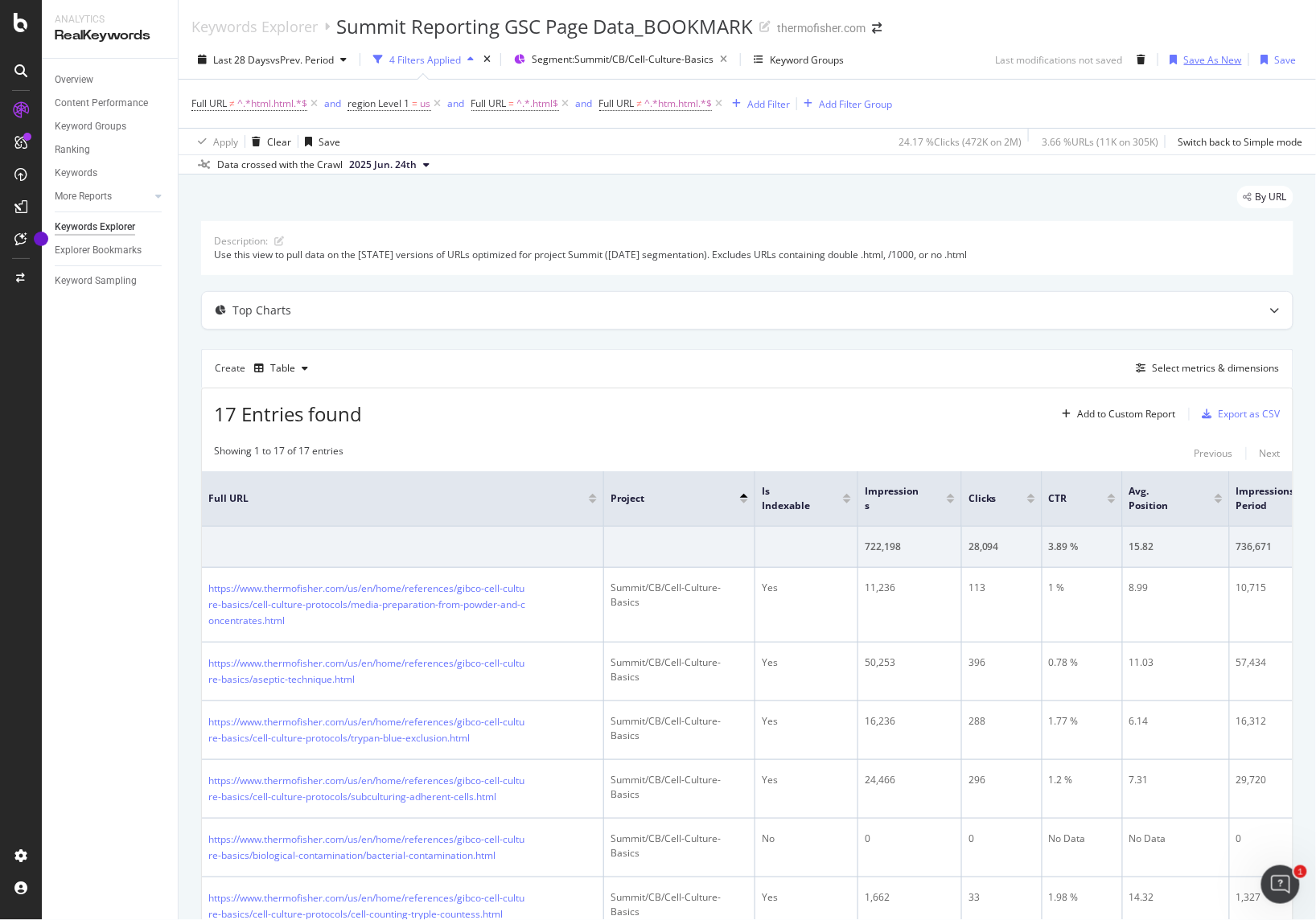 click on "Save As New" at bounding box center [1213, 60] 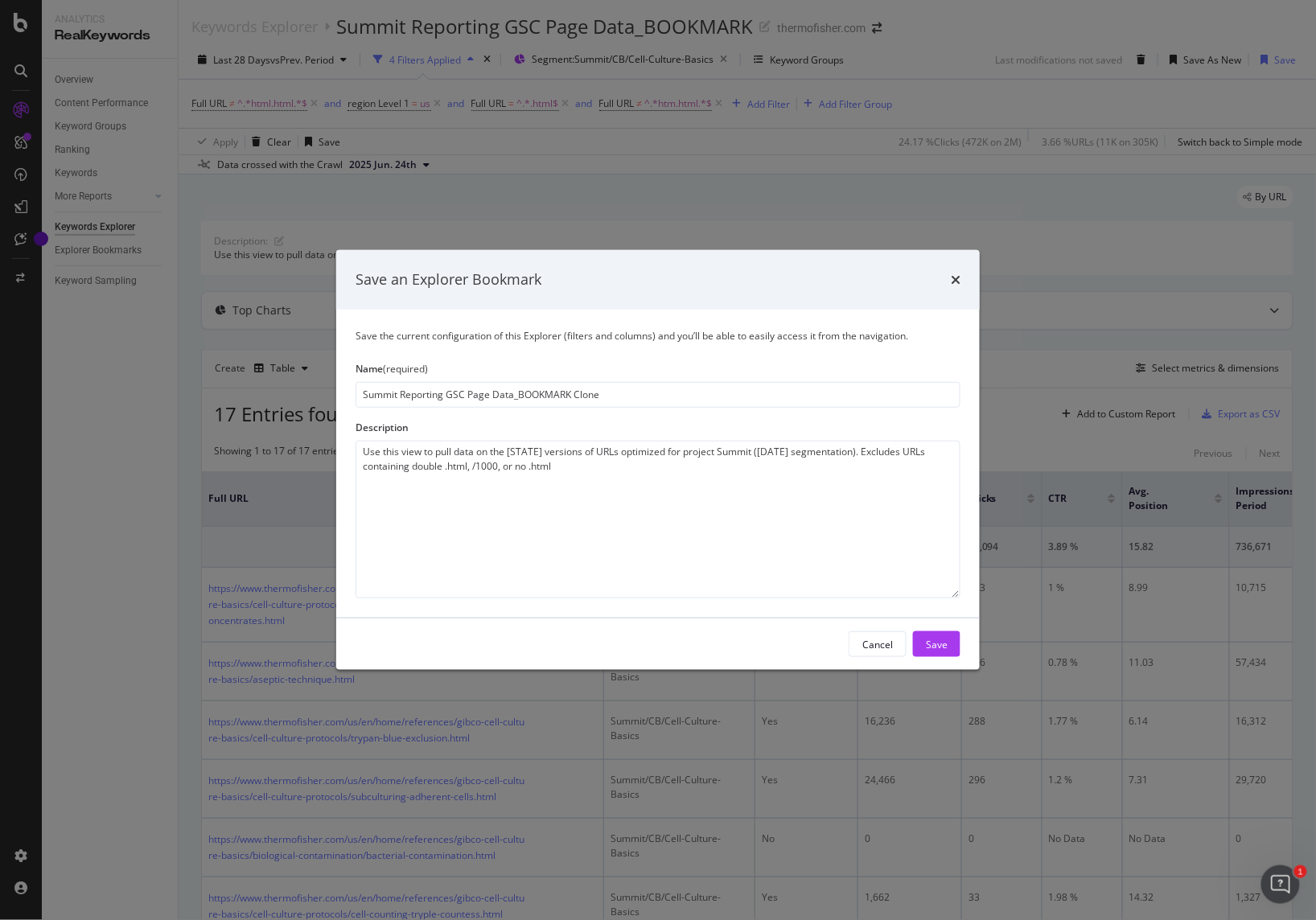 drag, startPoint x: 520, startPoint y: 396, endPoint x: 759, endPoint y: 381, distance: 239.47025 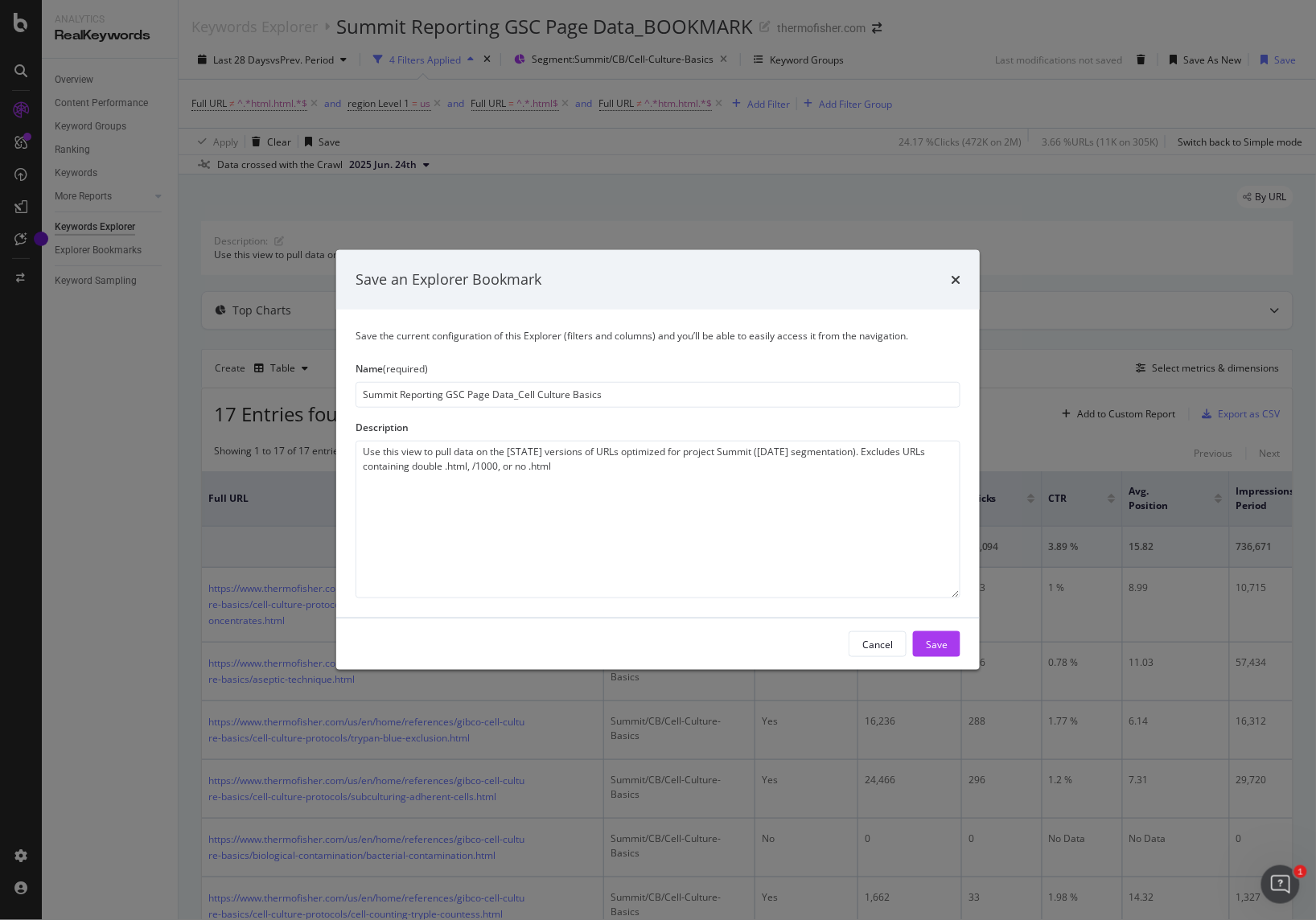 type on "Summit Reporting GSC Page Data_Cell Culture Basics" 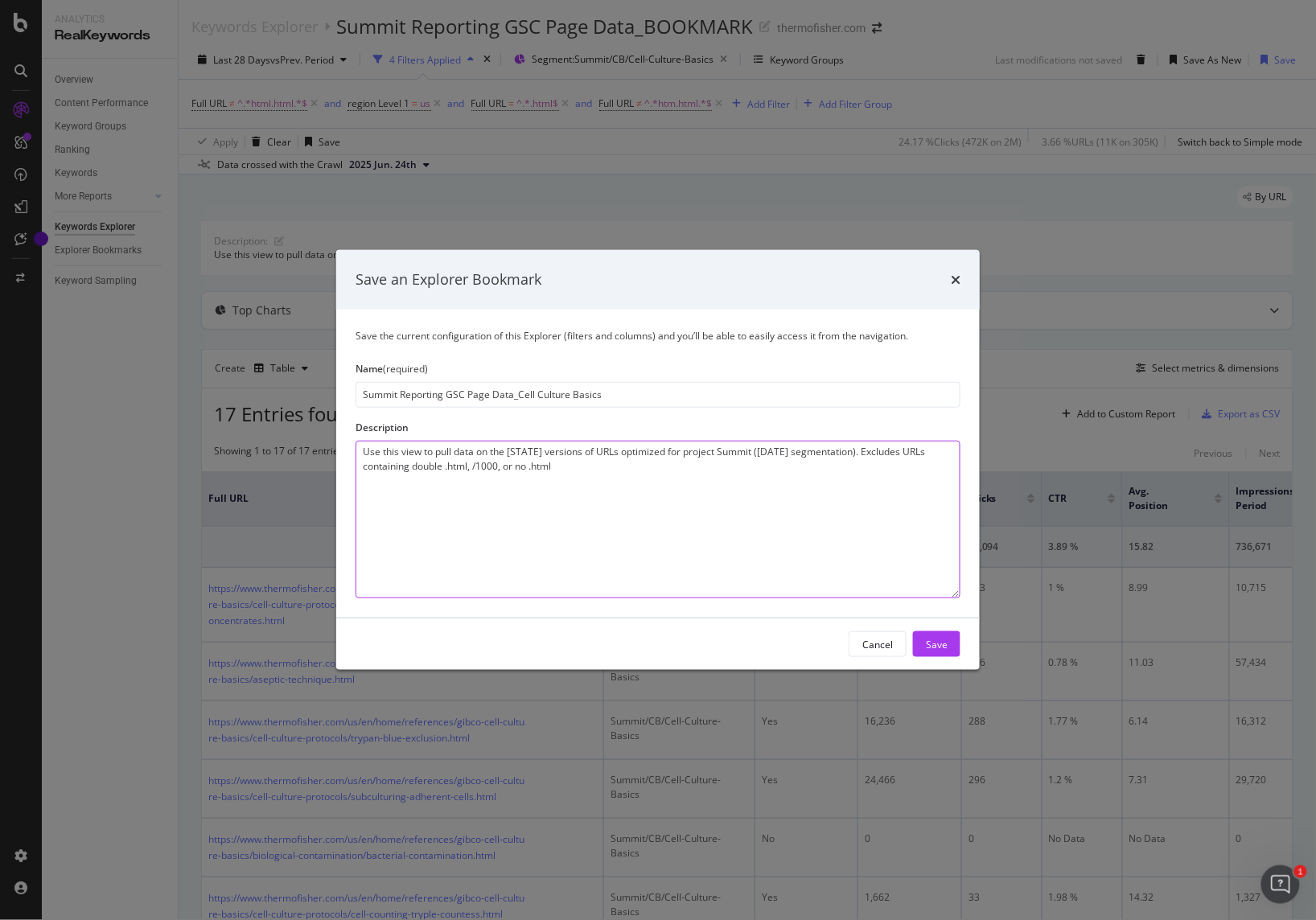 click on "Use this view to pull data on the [STATE] versions of URLs optimized for project Summit ([DATE] segmentation). Excludes URLs containing double .html, /1000, or no .html" at bounding box center [658, 520] 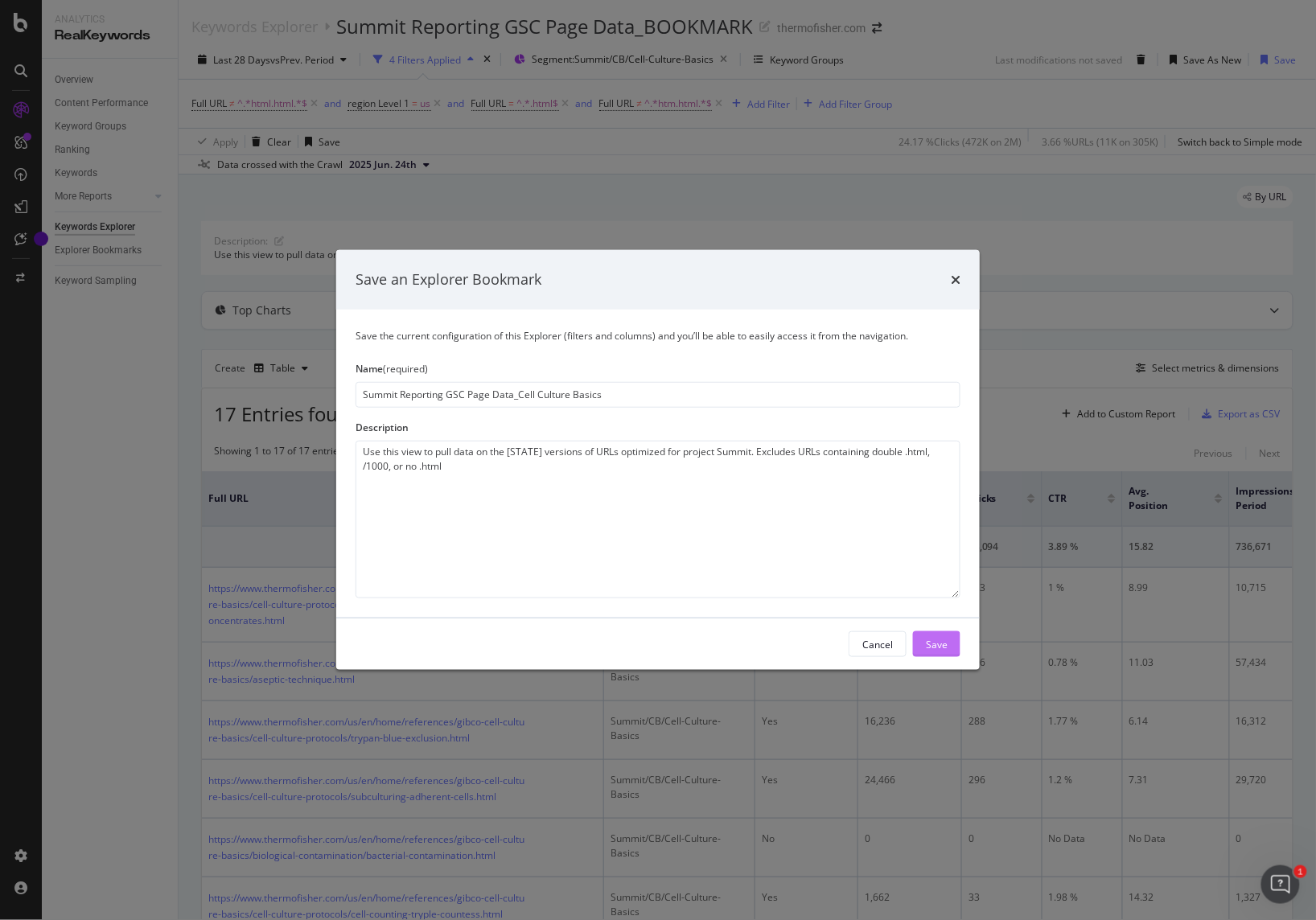 click on "Save" at bounding box center (936, 643) 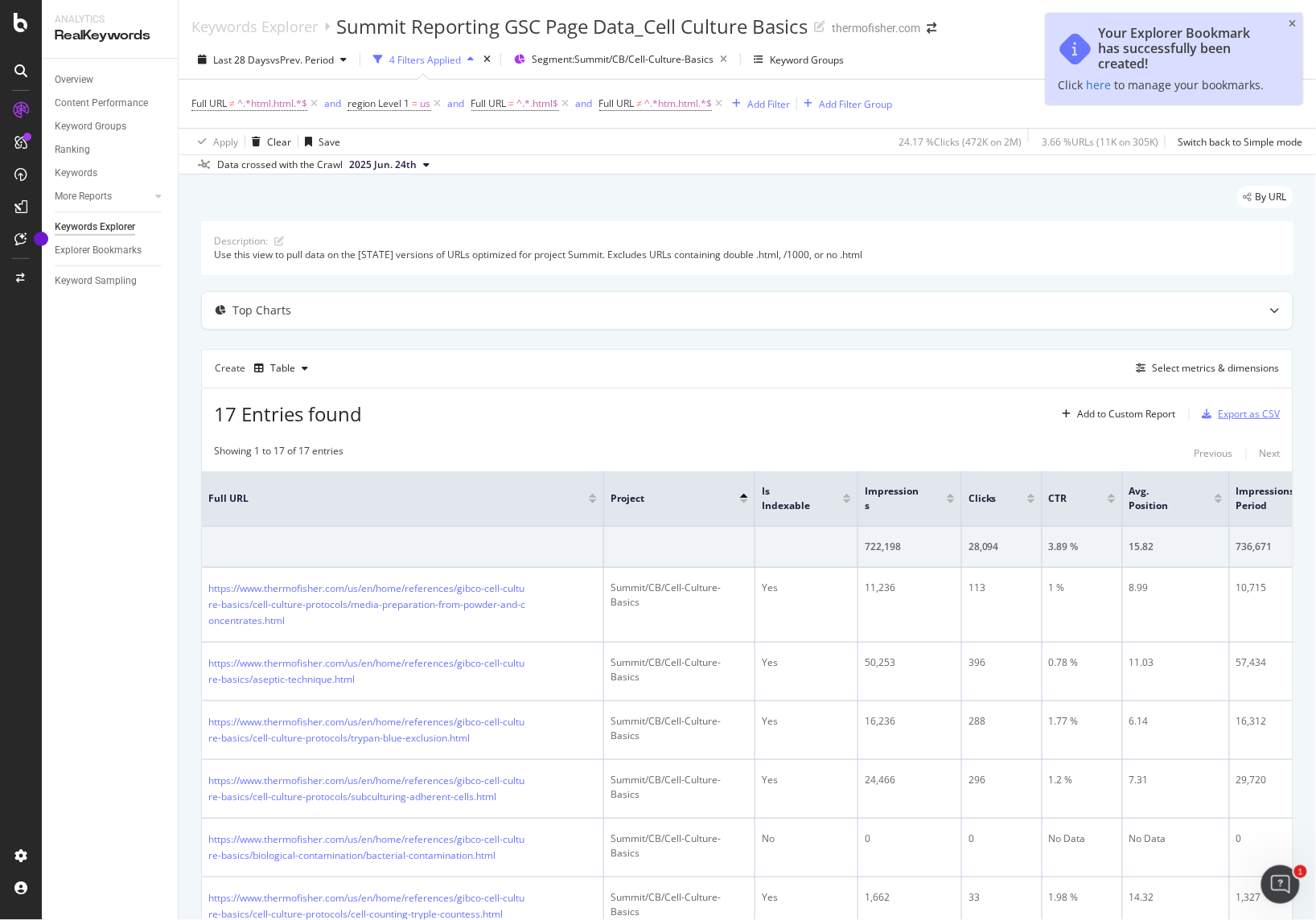 click on "Export as CSV" at bounding box center (1249, 413) 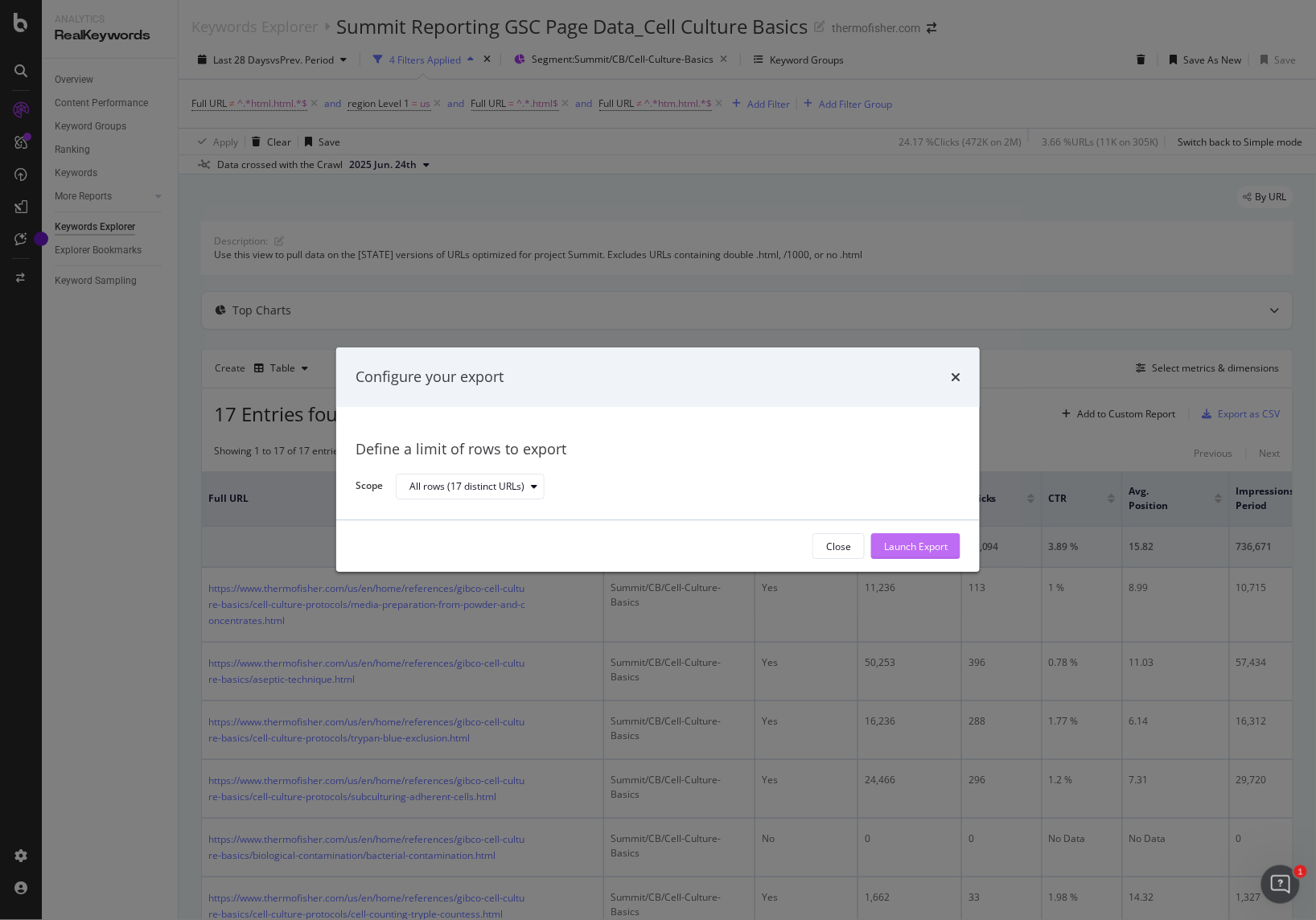 click on "Launch Export" at bounding box center [915, 546] 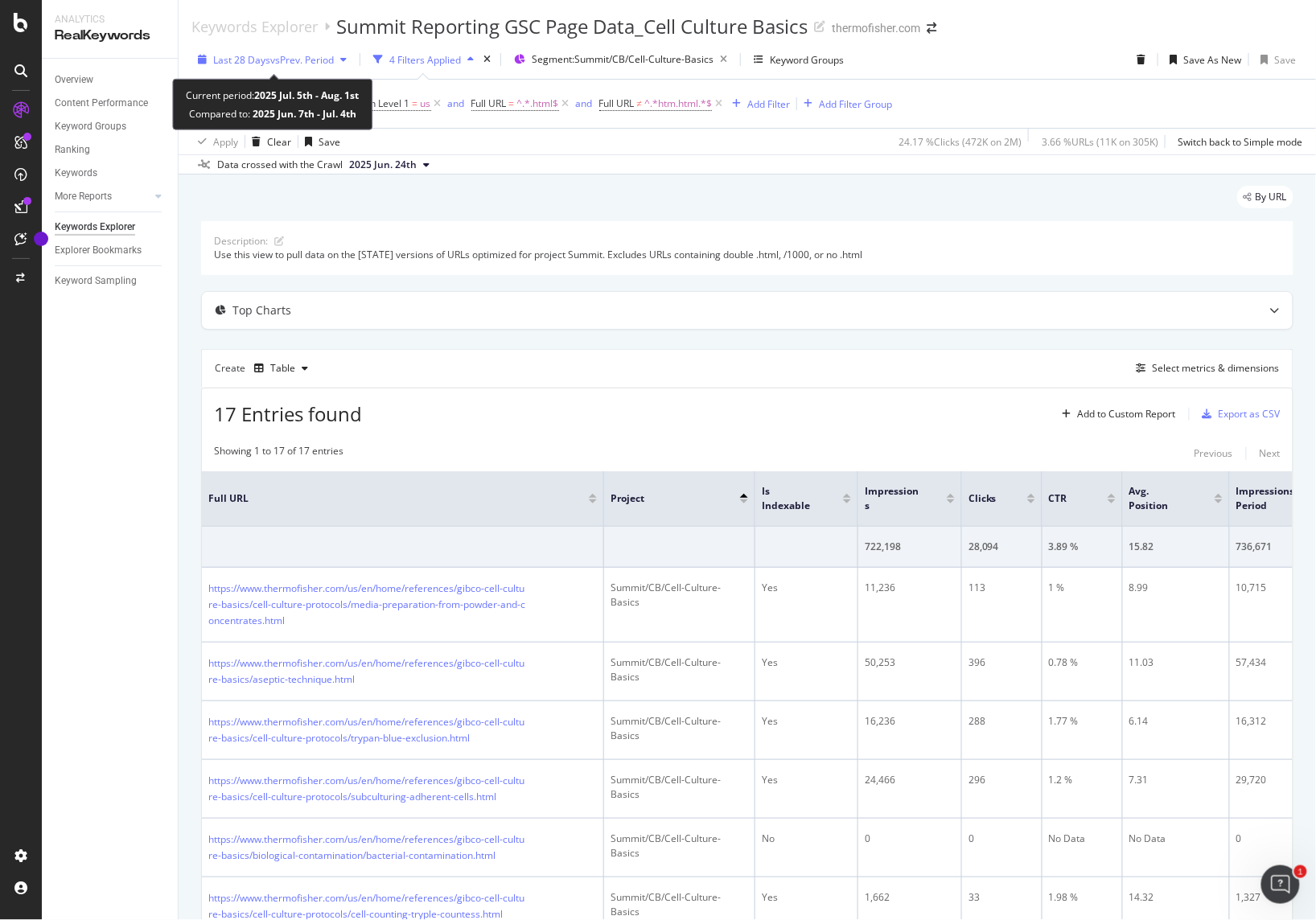 click on "vs  Prev. Period" at bounding box center (302, 60) 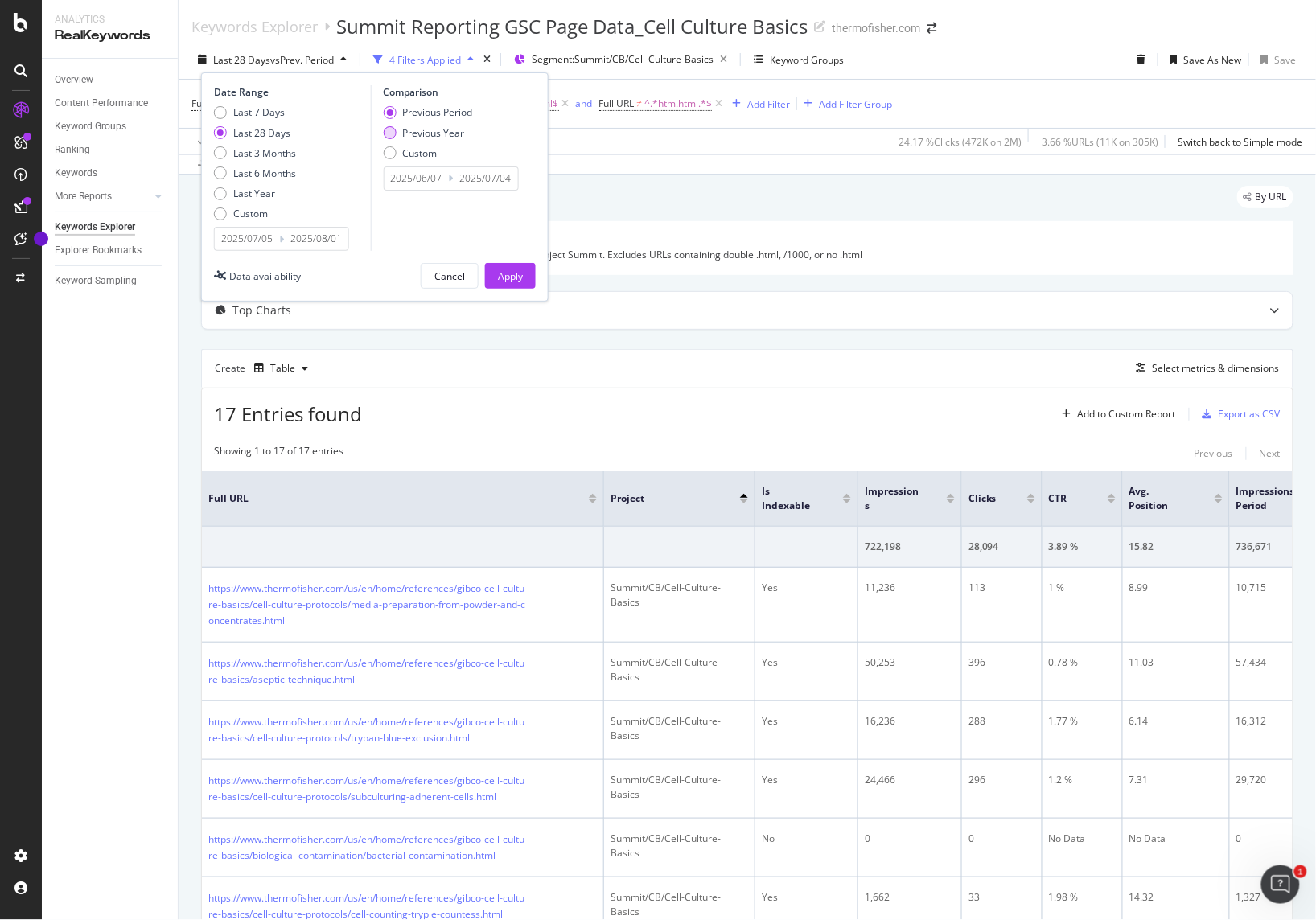click at bounding box center (389, 133) 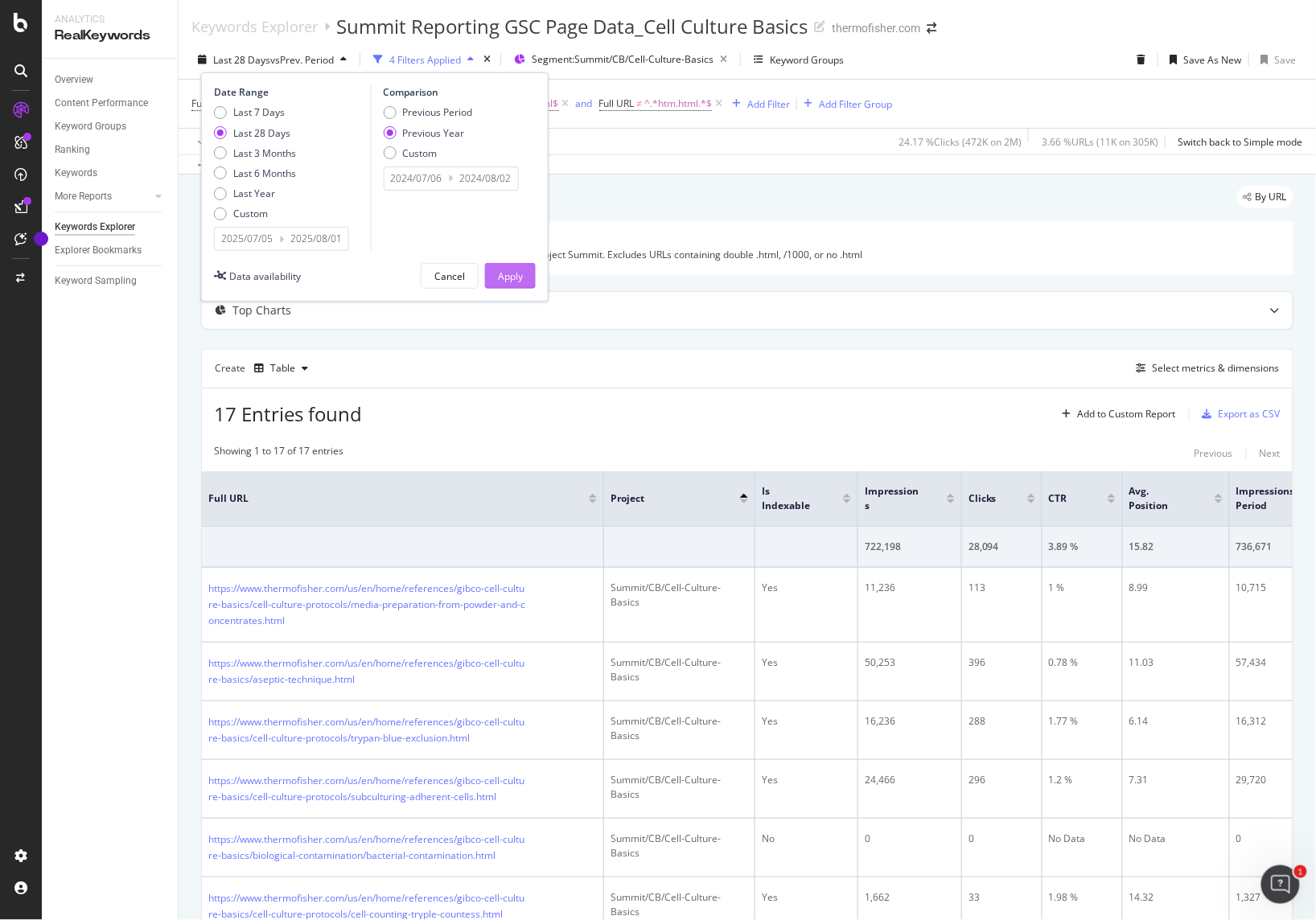 click on "Apply" at bounding box center (510, 276) 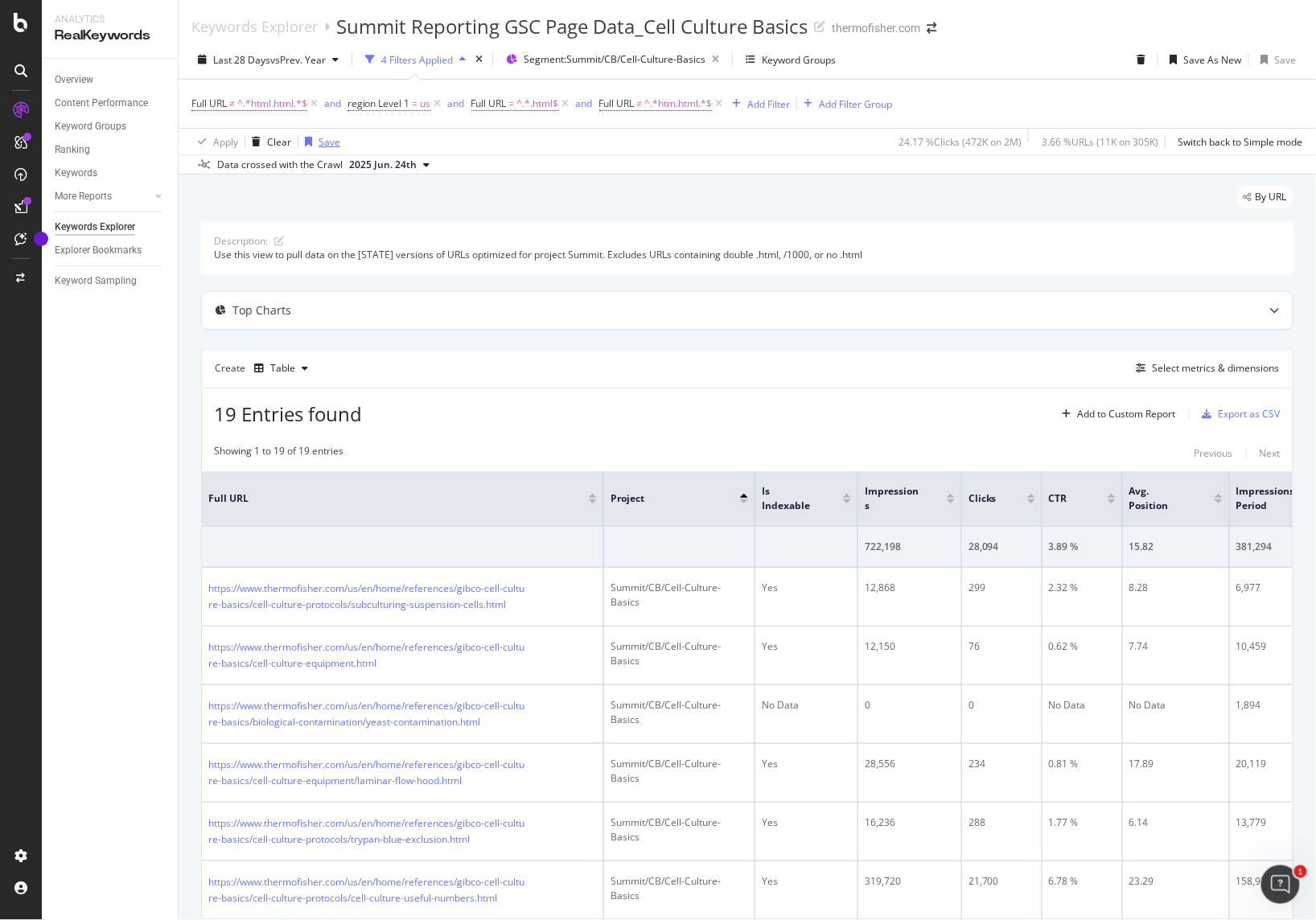 click on "Save" at bounding box center (329, 142) 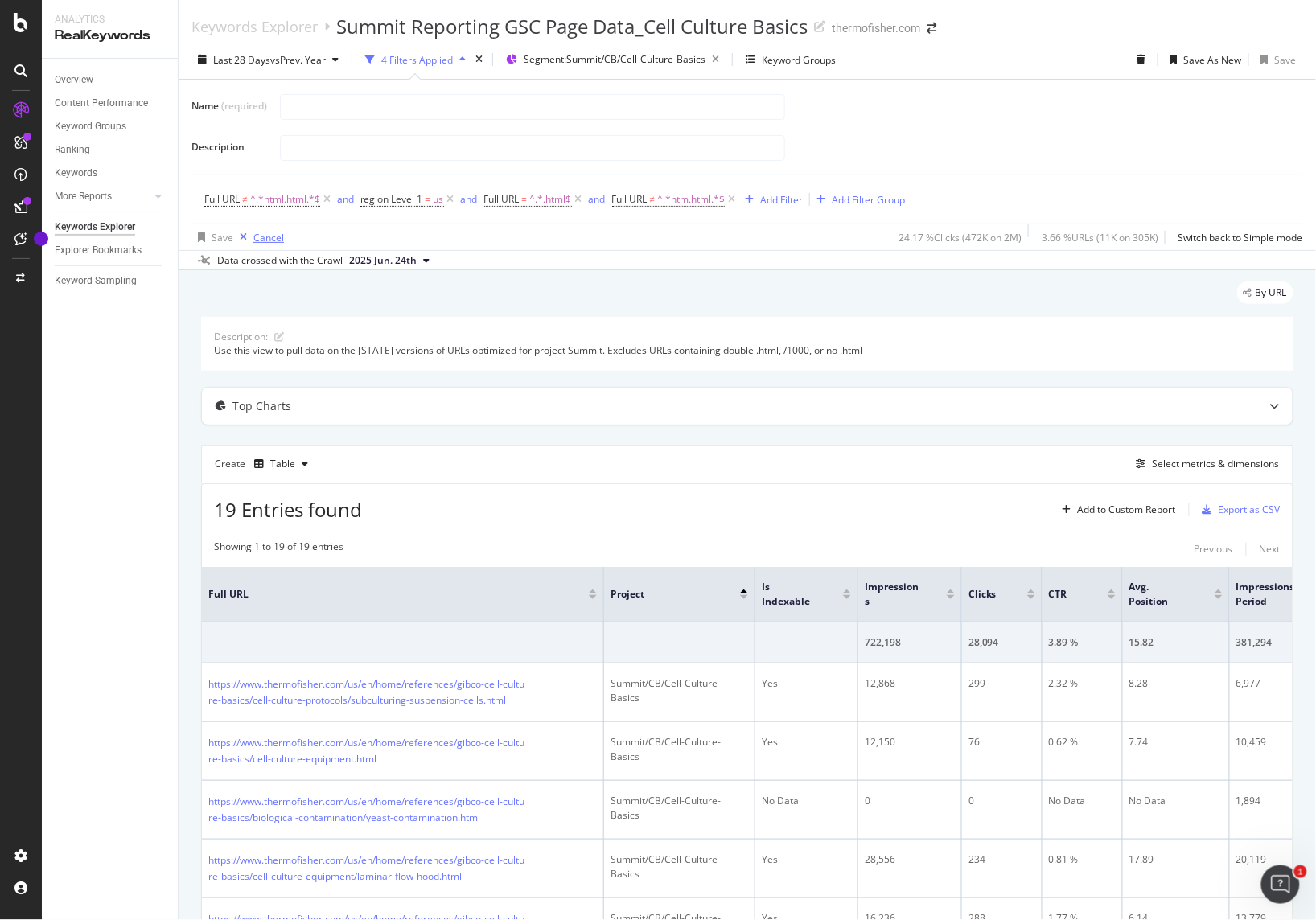 click on "Cancel" at bounding box center [269, 237] 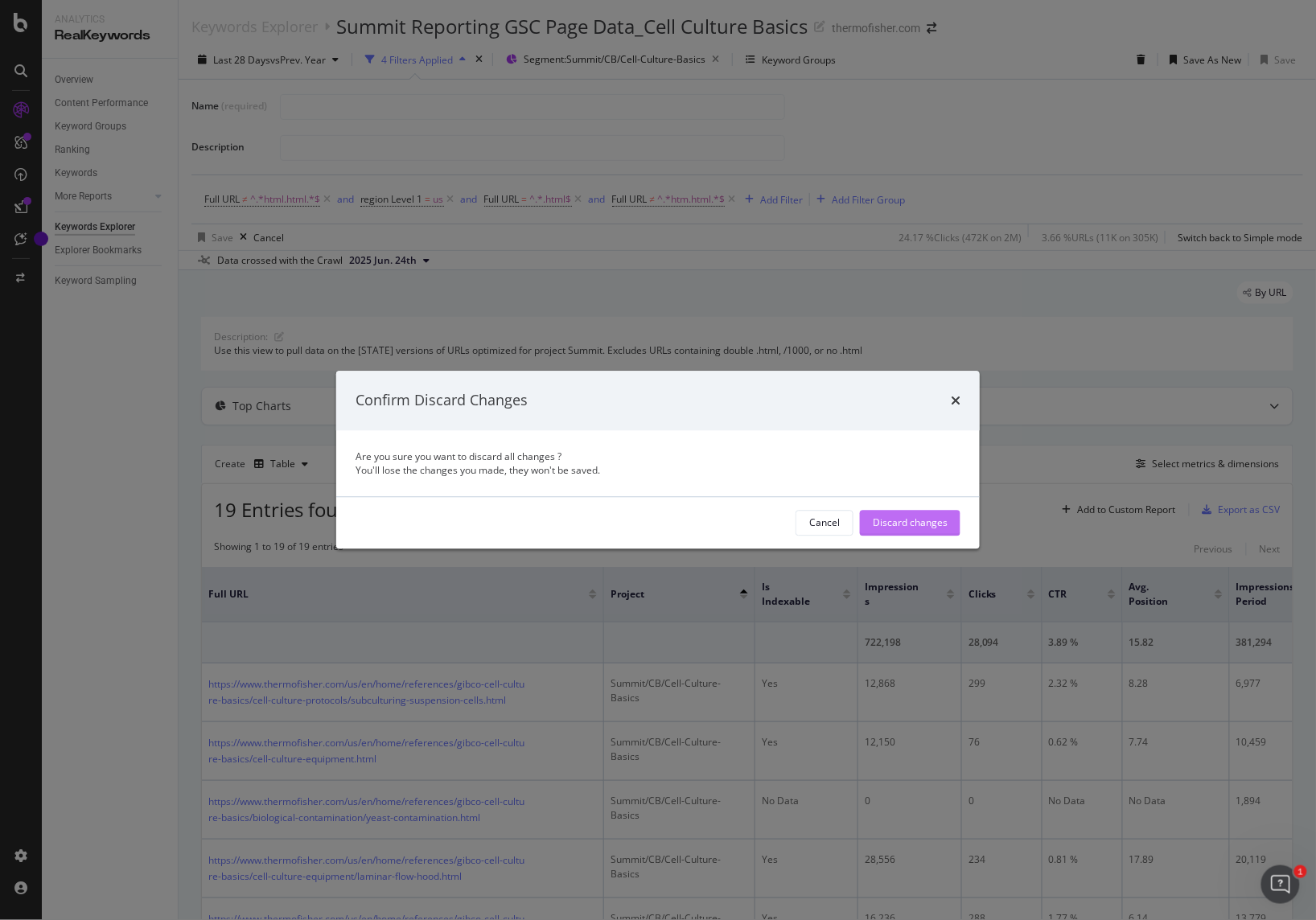 click on "Discard changes" at bounding box center [910, 523] 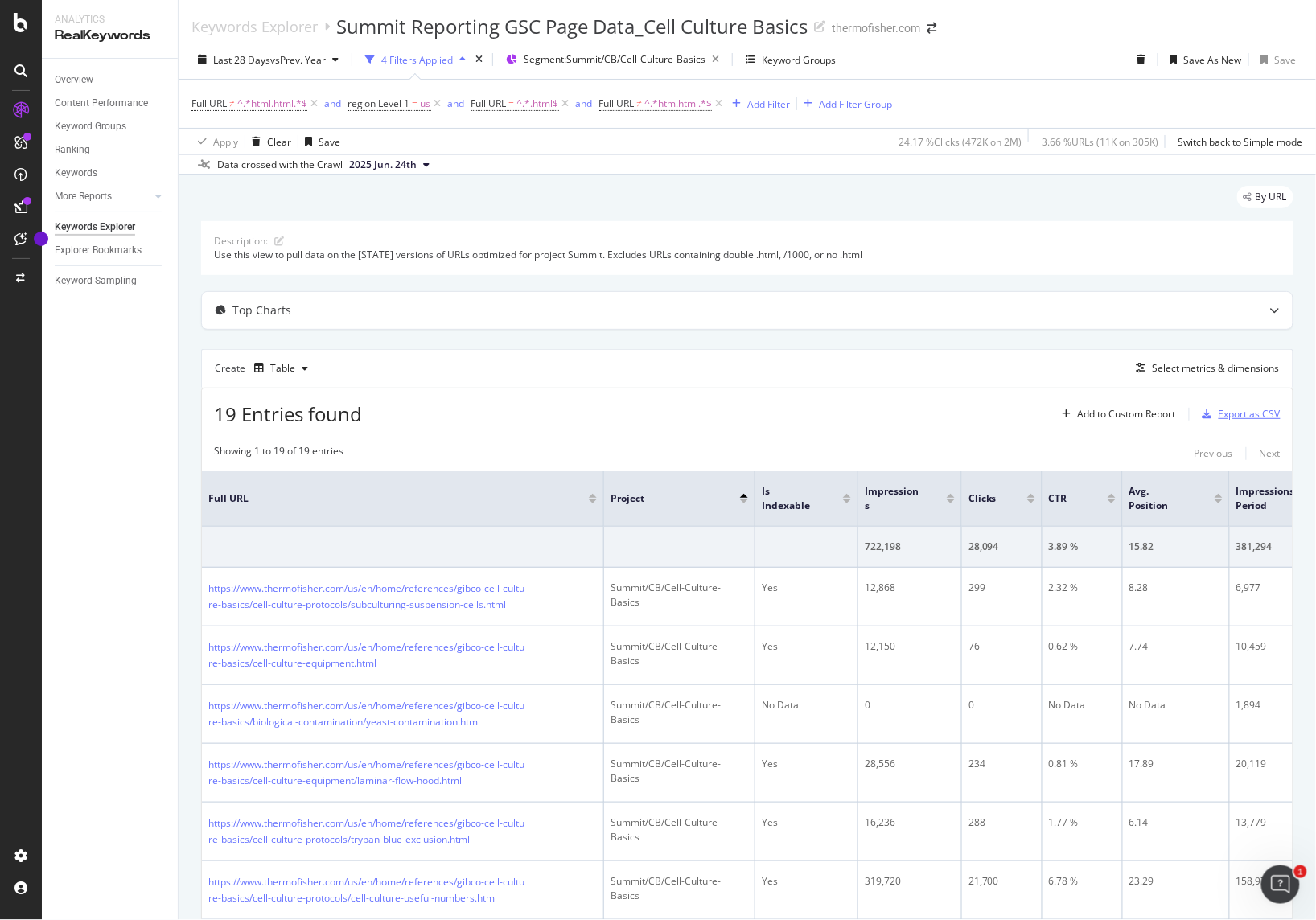 click on "Export as CSV" at bounding box center [1249, 413] 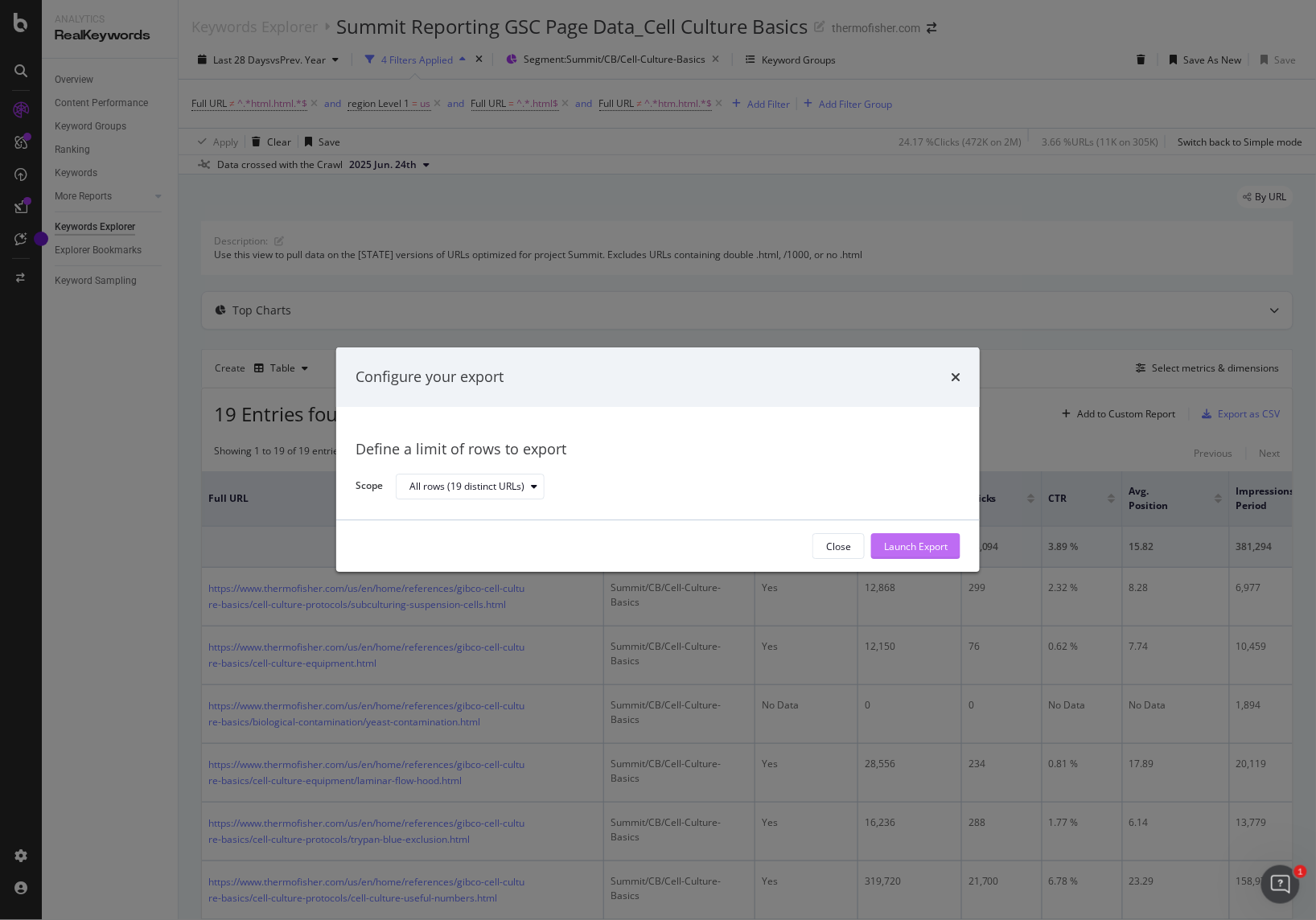 click on "Launch Export" at bounding box center [915, 546] 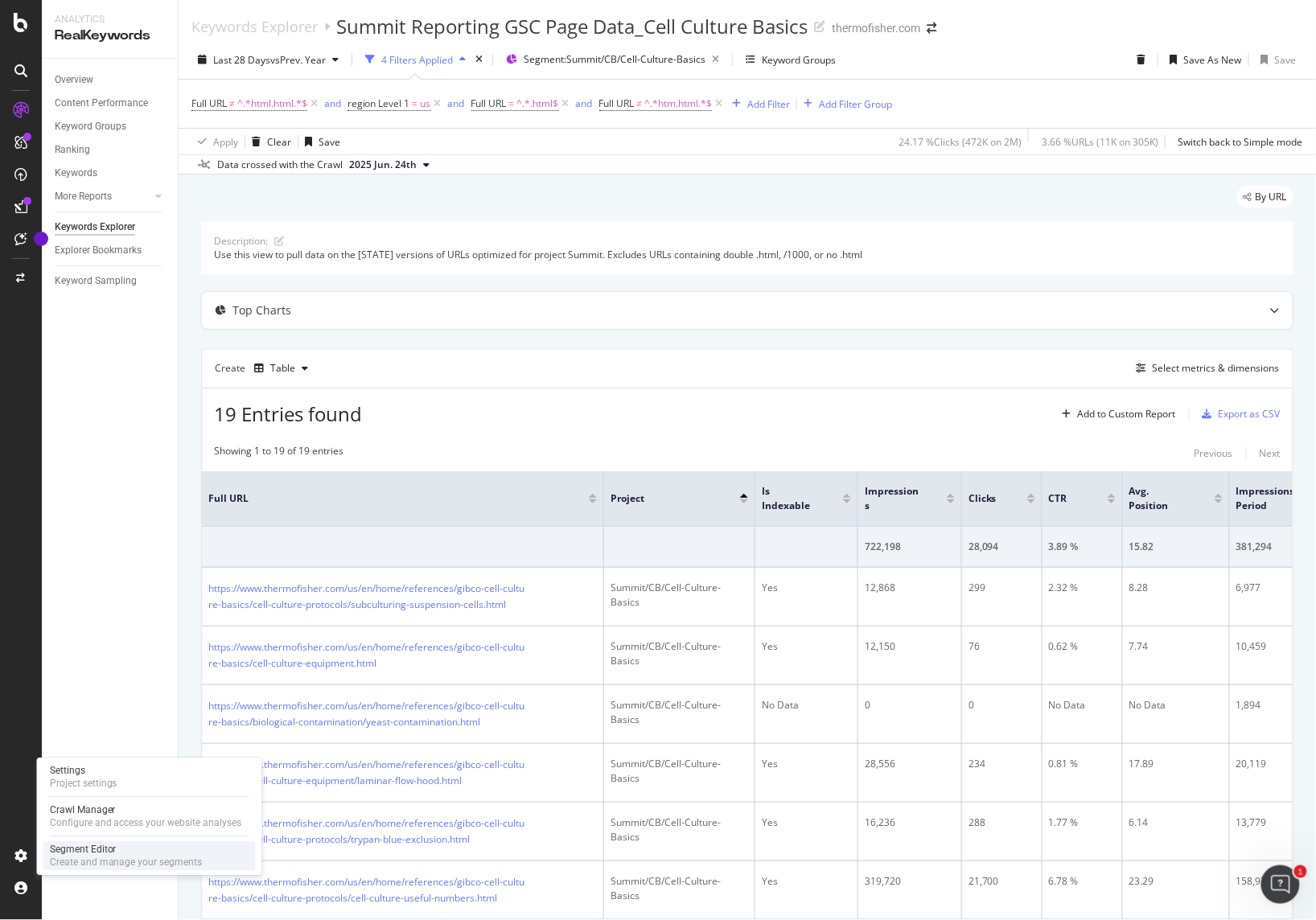 click on "Segment Editor" at bounding box center (126, 849) 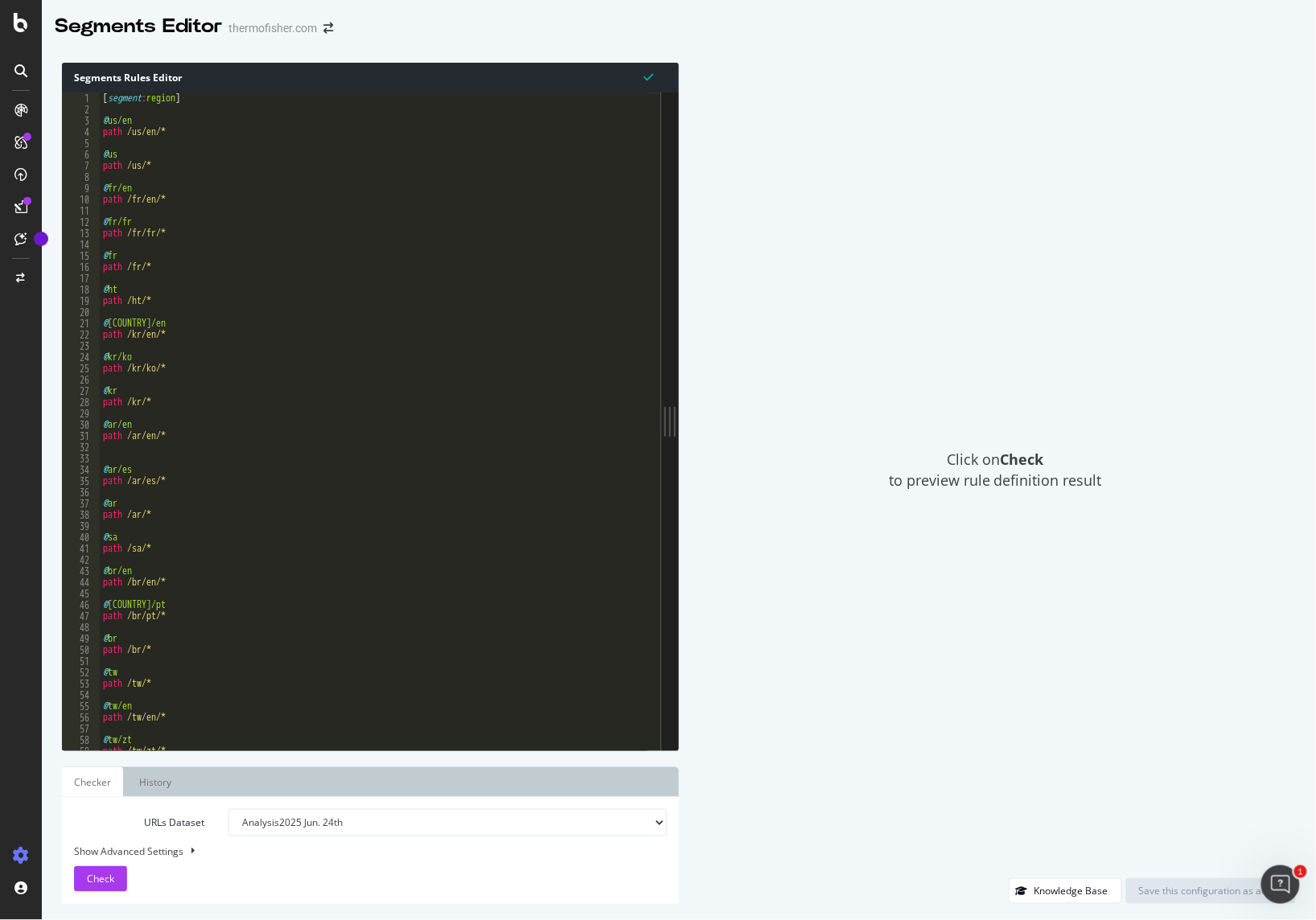 drag, startPoint x: 427, startPoint y: 422, endPoint x: 996, endPoint y: 420, distance: 569.00351 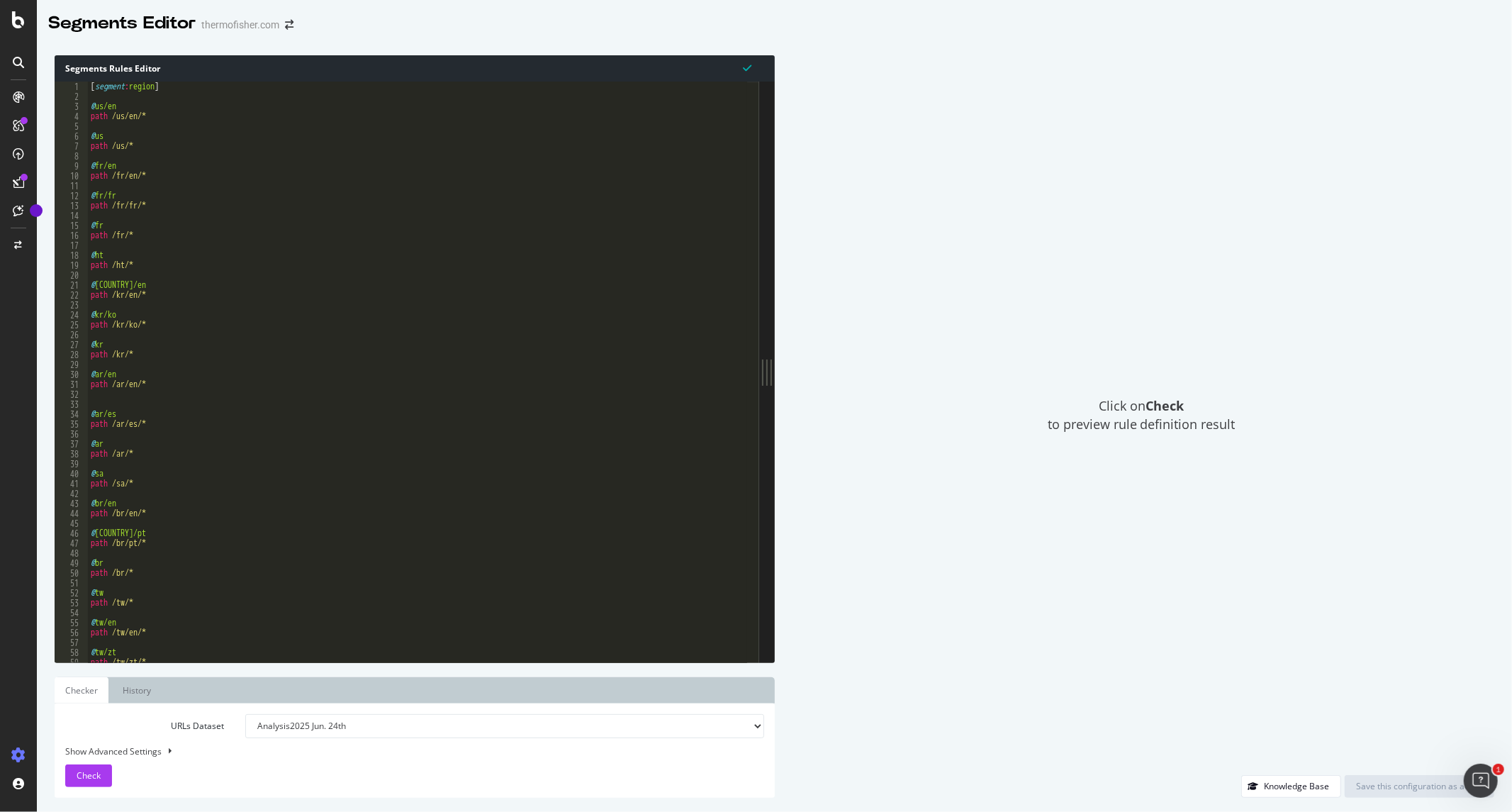 drag, startPoint x: 766, startPoint y: 366, endPoint x: 1048, endPoint y: 393, distance: 283.2896 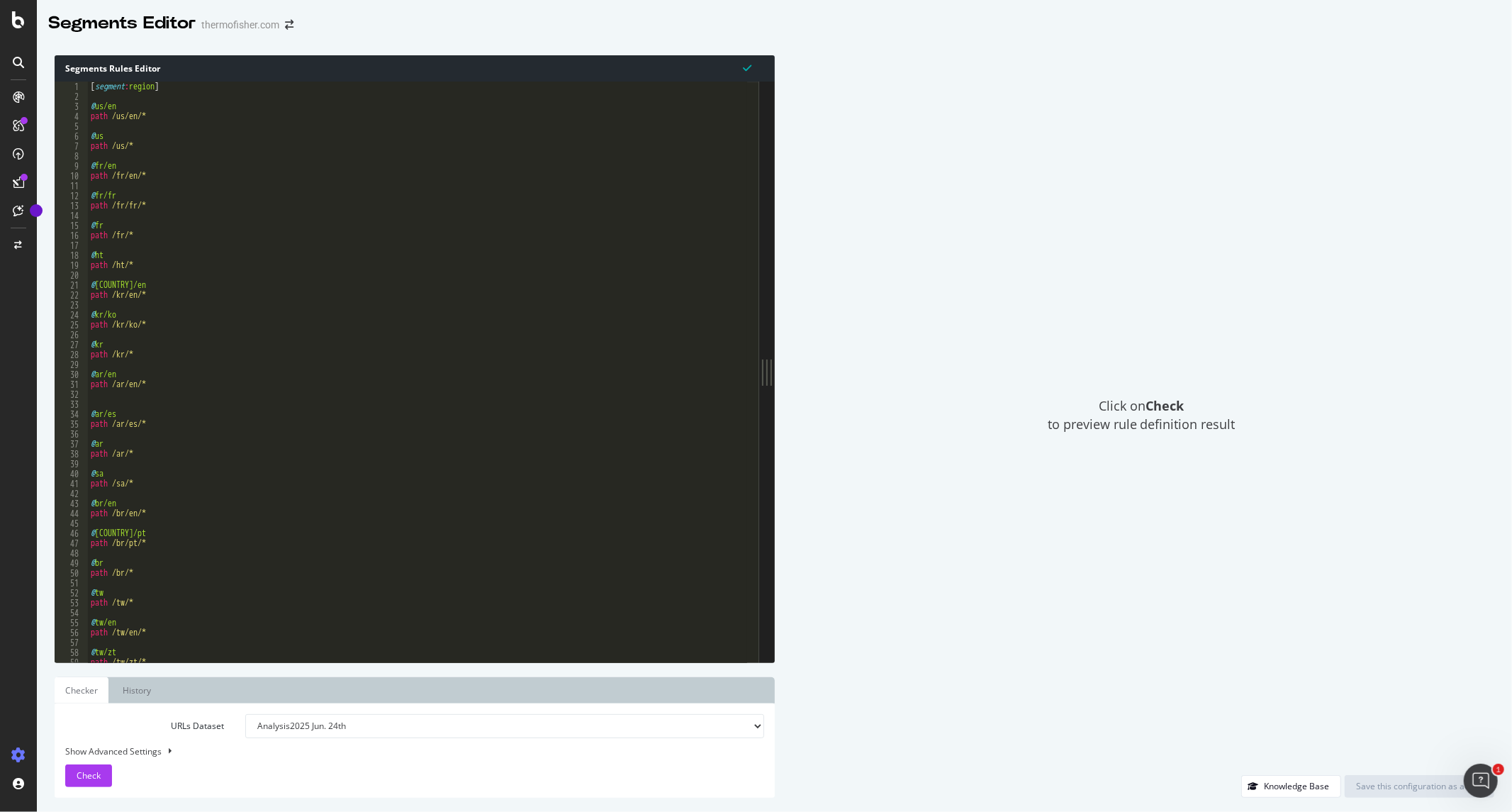 type on "path /fr/fr/*" 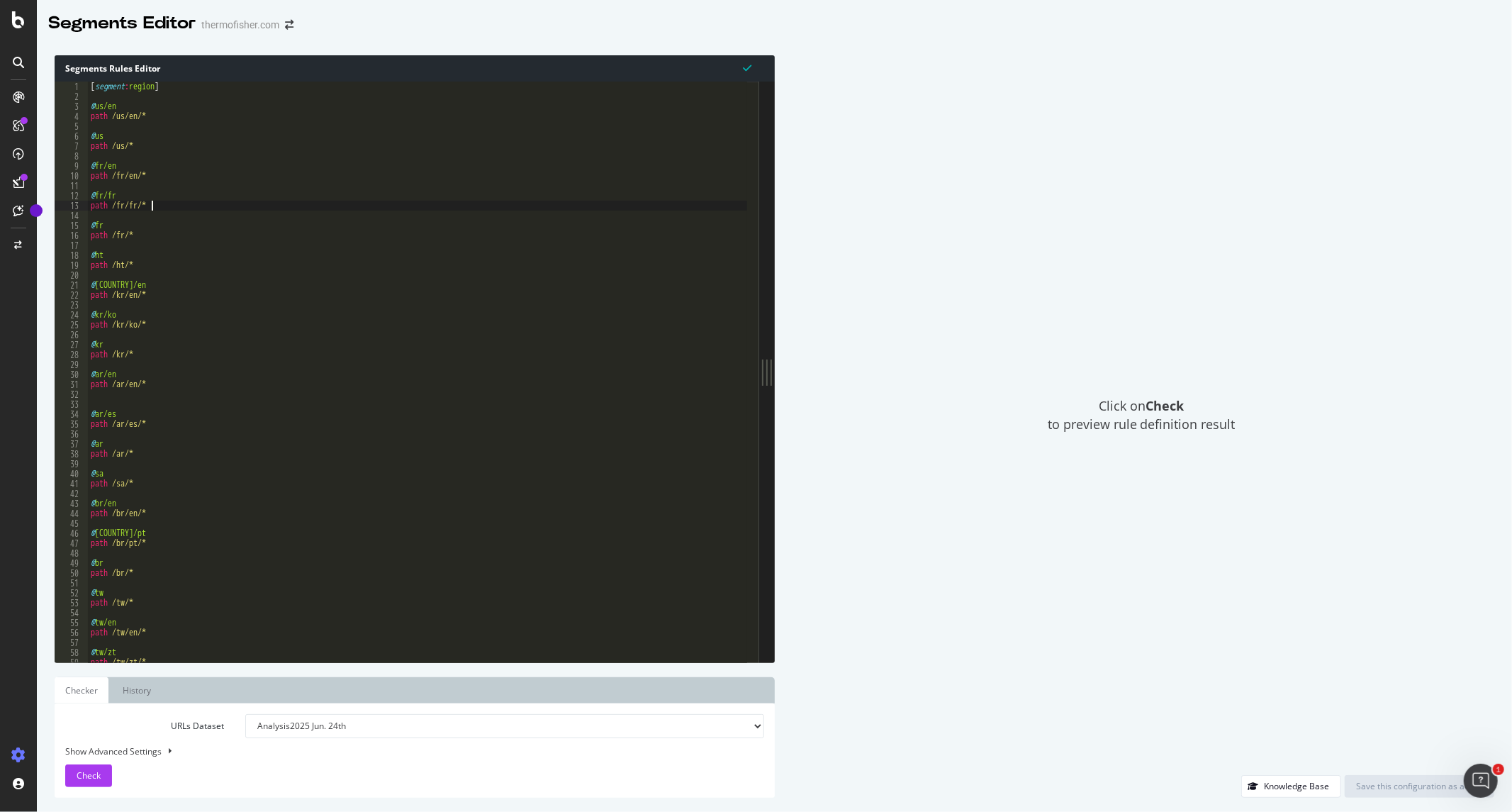 click on "[ segment : region ] @ us/en path   /us/en/* @ us path   /us/* @ fr/en path   /fr/en/* @ fr/fr path   /fr/fr/* @ fr path   /fr/* @ ht path   /ht/* @ kr/en path   /kr/en/* @ kr/ko path   /kr/ko/* @ kr path   /kr/* @ ar/en path   /ar/en/* @ ar/es path   /ar/es/* @ ar path   /ar/* @ sa path   /sa/* @ br/en path   /br/en/* @ br/pt path   /br/pt/* @ br path   /br/* @ tw path   /tw/* @ tw/en path   /tw/en/* @ tw/zt path   /tw/zt/*" at bounding box center (838, 376) 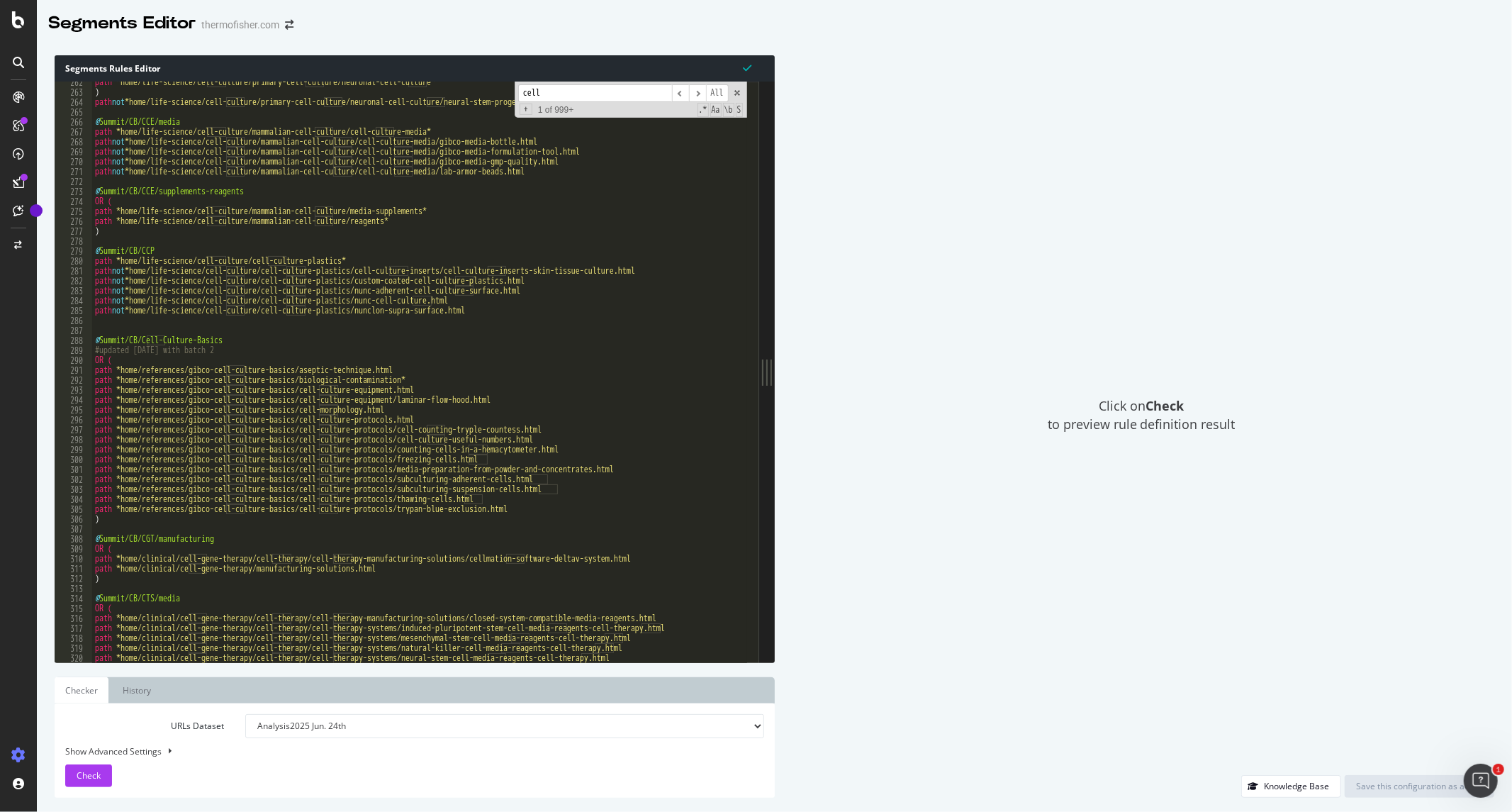 scroll, scrollTop: 2263, scrollLeft: 0, axis: vertical 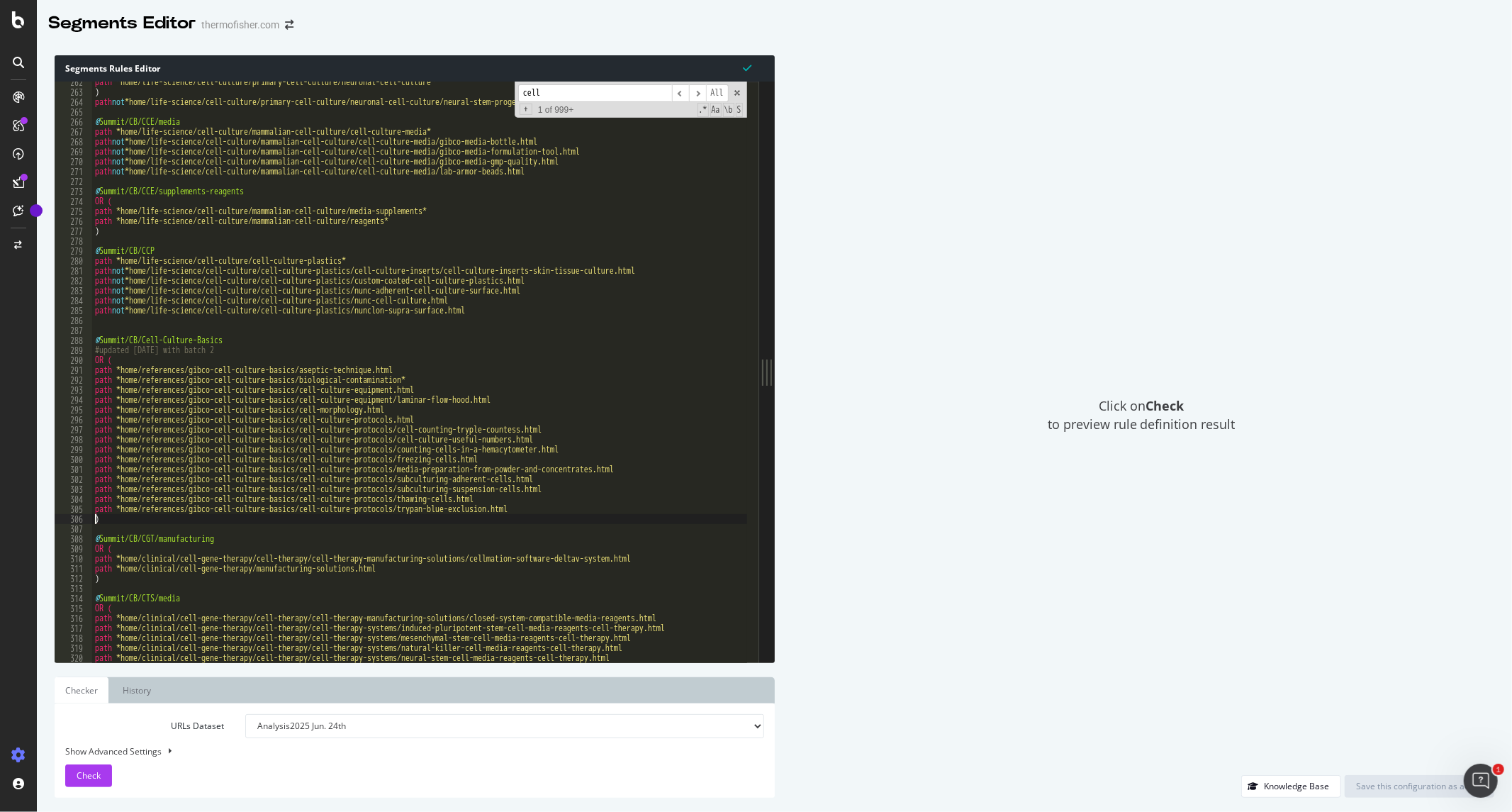 click on "path   *home/life-science/cell-culture/primary-cell-culture/neuronal-cell-culture* ) path  not  *home/life-science/cell-culture/primary-cell-culture/neuronal-cell-culture/neural-stem-progenitor-cells* @ Summit/CB/CCE/media path   *home/life-science/cell-culture/mammalian-cell-culture/cell-culture-media* path  not  *home/life-science/cell-culture/mammalian-cell-culture/cell-culture-media/gibco-media-bottle.html path  not  *home/life-science/cell-culture/mammalian-cell-culture/cell-culture-media/gibco-media-formulation-tool.html path  not  *home/life-science/cell-culture/mammalian-cell-culture/cell-culture-media/gibco-media-gmp-quality.html path  not  *home/life-science/cell-culture/mammalian-cell-culture/cell-culture-media/lab-armor-beads.html @ Summit/CB/CCE/supplements-reagents OR   ( path   *home/life-science/cell-culture/mammalian-cell-culture/media-supplements* path   *home/life-science/cell-culture/mammalian-cell-culture/reagents* ) @ Summit/CB/CCP path   path  not  path  not  path  not  path  not  path" at bounding box center (842, 372) 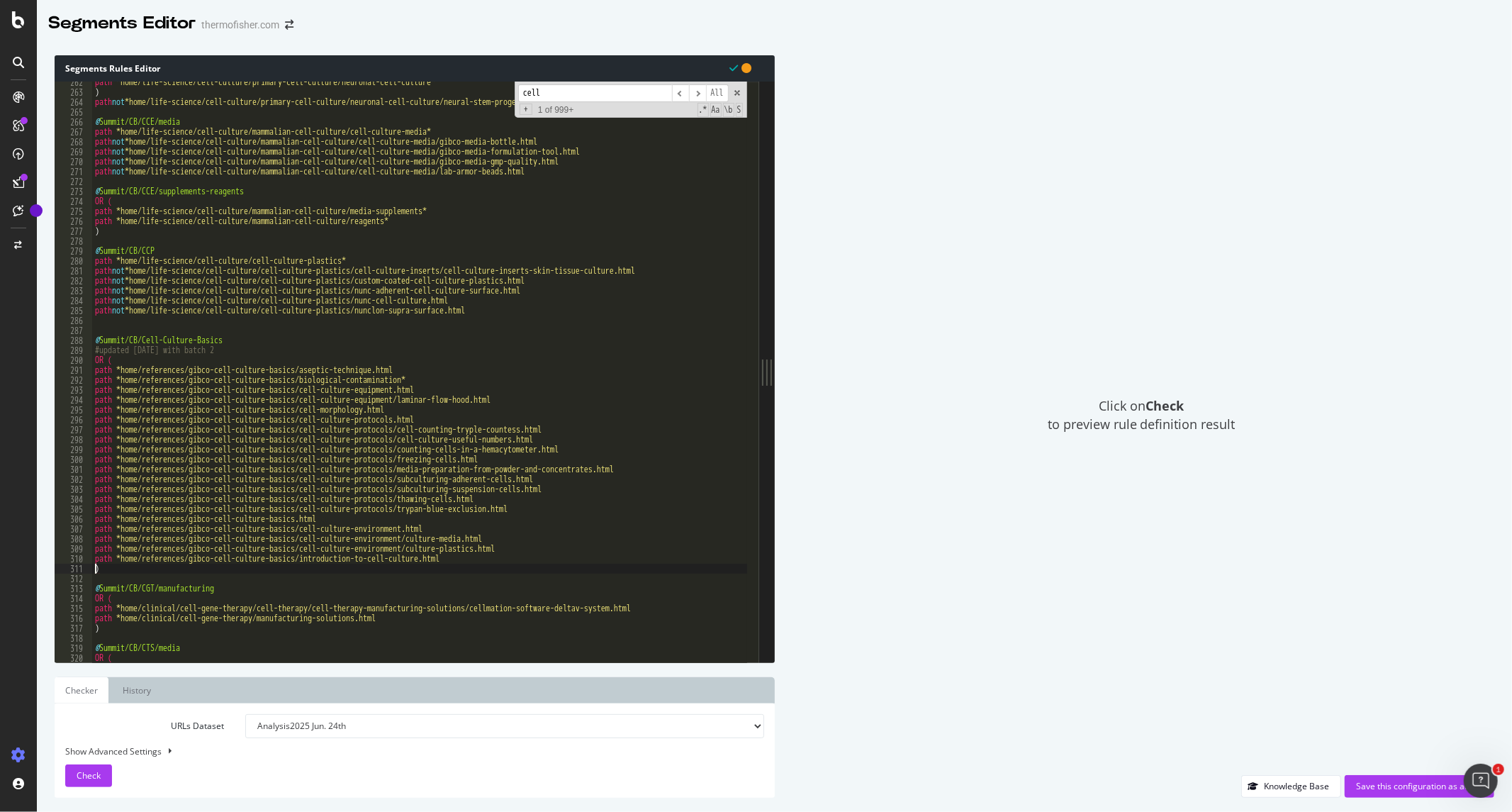 click on "path   *home/life-science/cell-culture/primary-cell-culture/neuronal-cell-culture* ) path  not  *home/life-science/cell-culture/primary-cell-culture/neuronal-cell-culture/neural-stem-progenitor-cells* @ Summit/CB/CCE/media path   *home/life-science/cell-culture/mammalian-cell-culture/cell-culture-media* path  not  *home/life-science/cell-culture/mammalian-cell-culture/cell-culture-media/gibco-media-bottle.html path  not  *home/life-science/cell-culture/mammalian-cell-culture/cell-culture-media/gibco-media-formulation-tool.html path  not  *home/life-science/cell-culture/mammalian-cell-culture/cell-culture-media/gibco-media-gmp-quality.html path  not  *home/life-science/cell-culture/mammalian-cell-culture/cell-culture-media/lab-armor-beads.html @ Summit/CB/CCE/supplements-reagents OR   ( path   *home/life-science/cell-culture/mammalian-cell-culture/media-supplements* path   *home/life-science/cell-culture/mammalian-cell-culture/reagents* ) @ Summit/CB/CCP path   path  not  path  not  path  not  path  not  path" at bounding box center (842, 372) 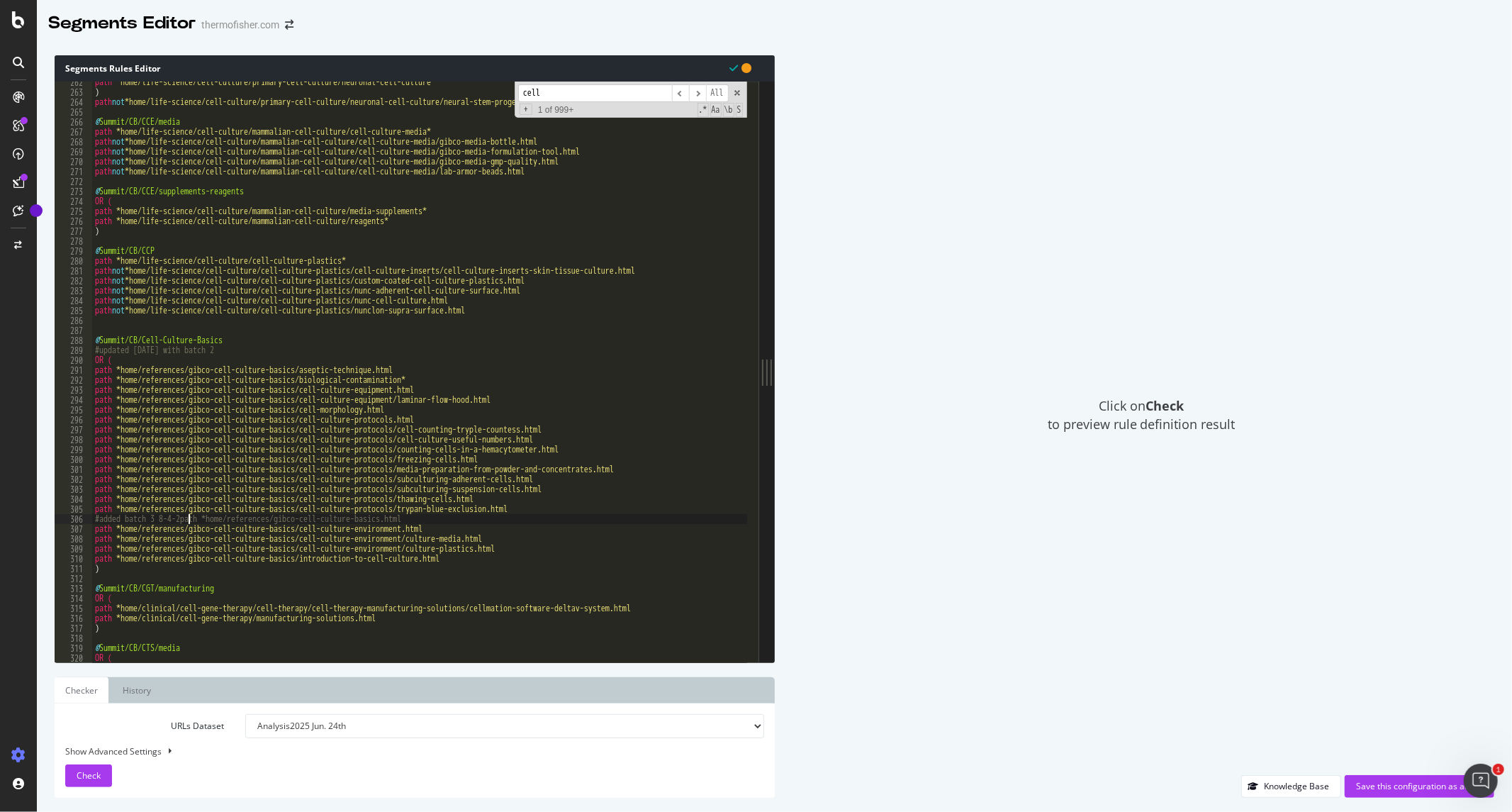scroll, scrollTop: 0, scrollLeft: 9, axis: horizontal 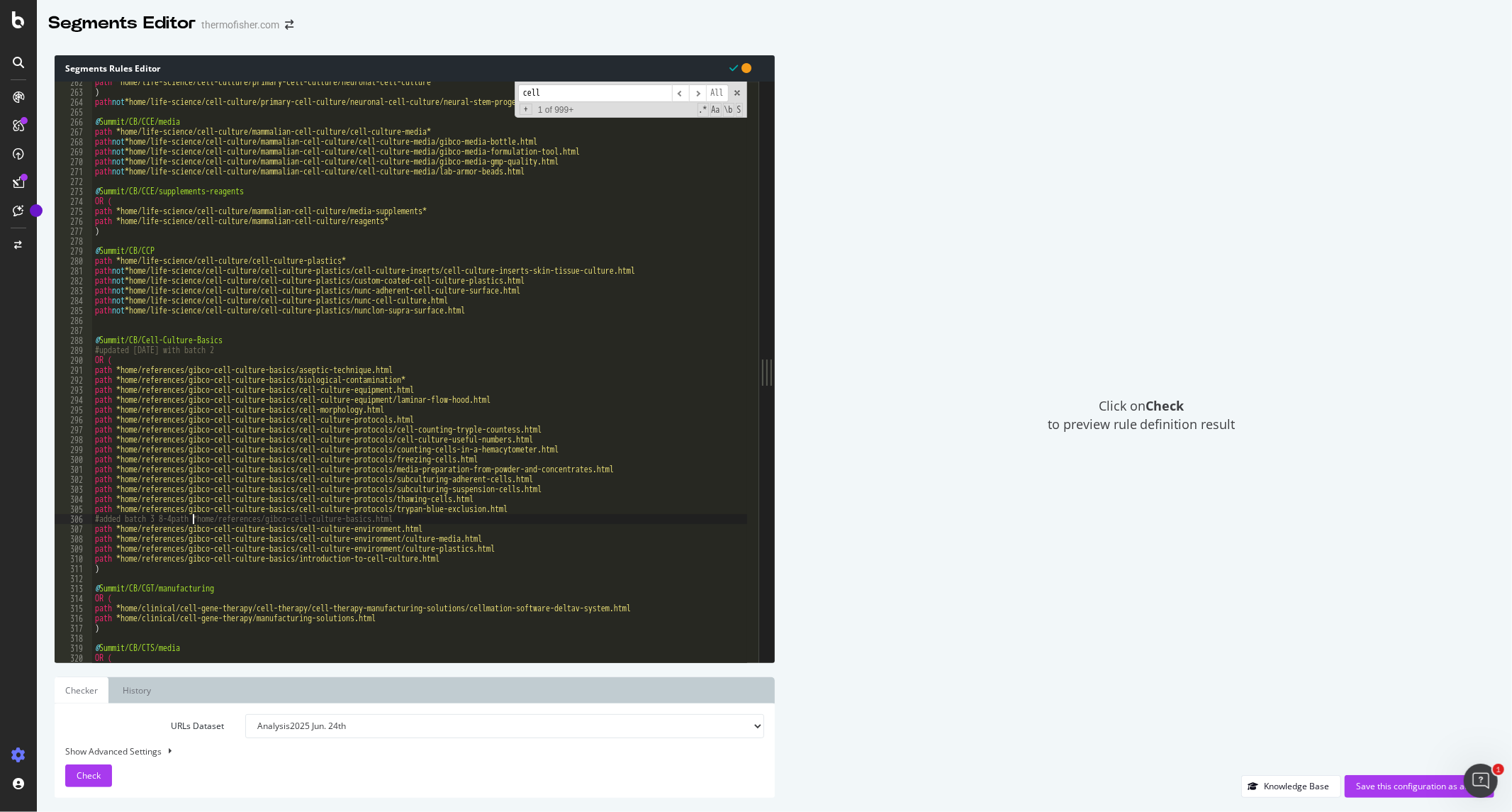 type on "path *home/references/gibco-cell-culture-basics.html" 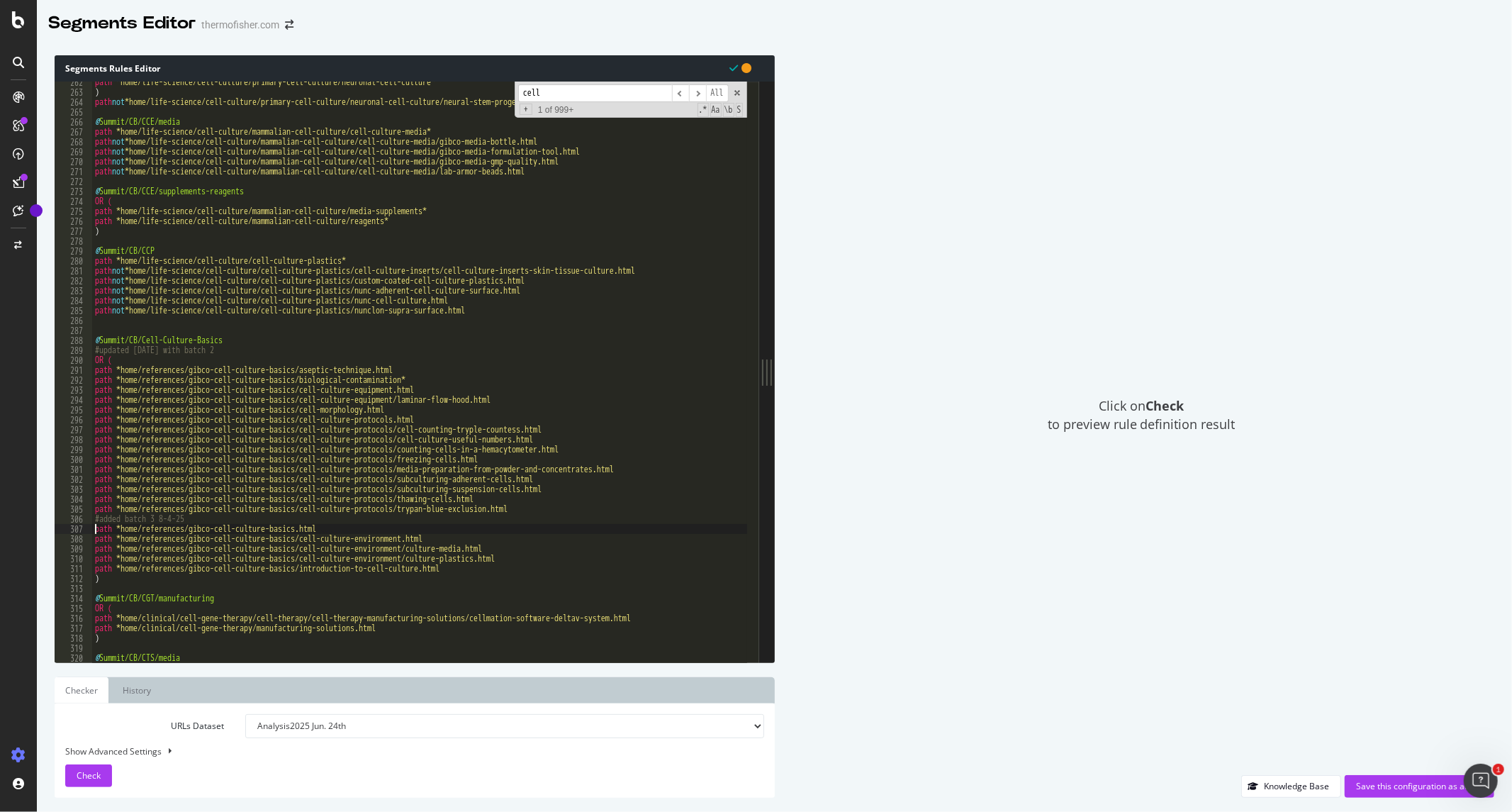 scroll, scrollTop: 0, scrollLeft: 0, axis: both 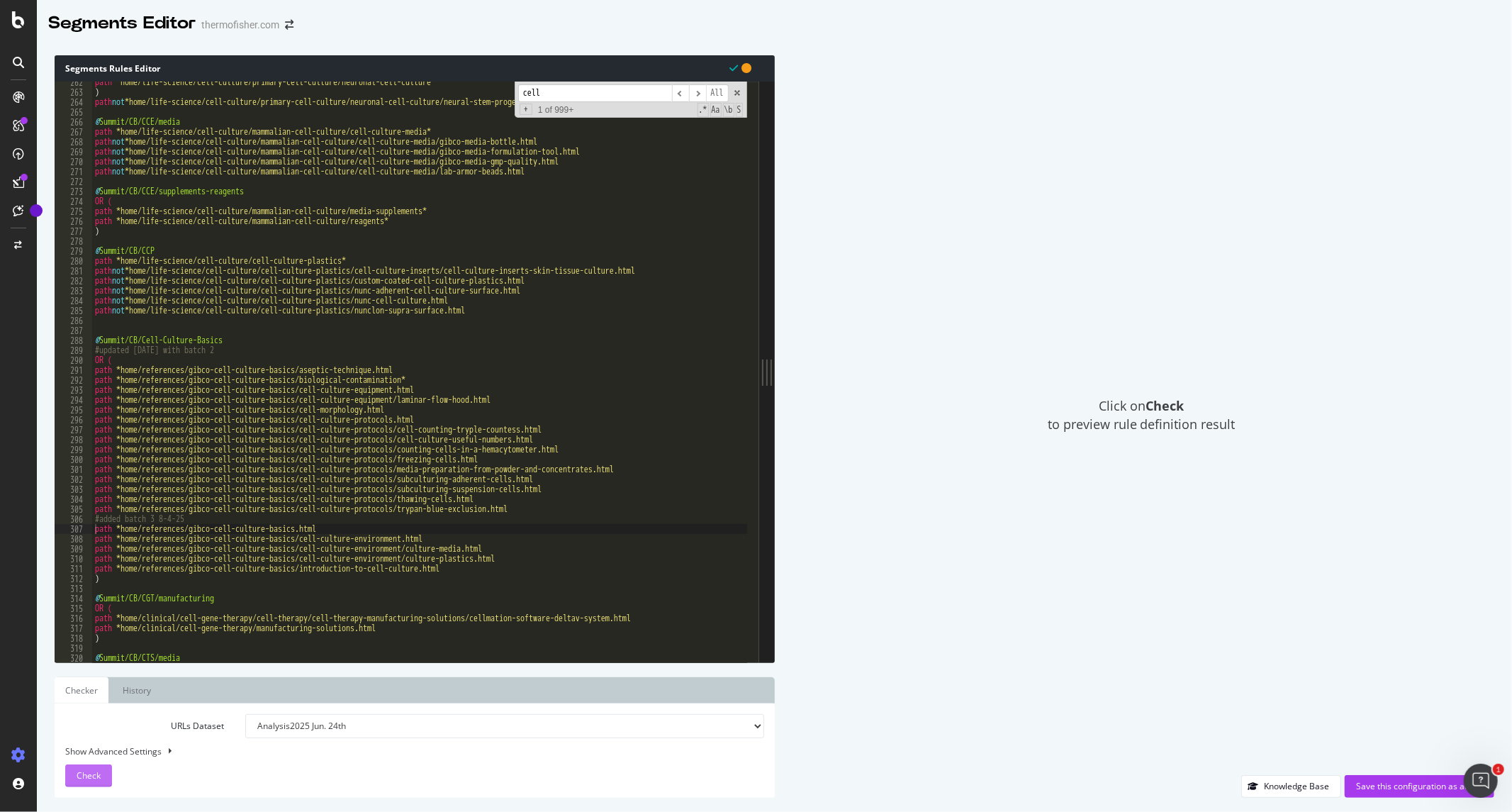 click on "Check" at bounding box center [89, 775] 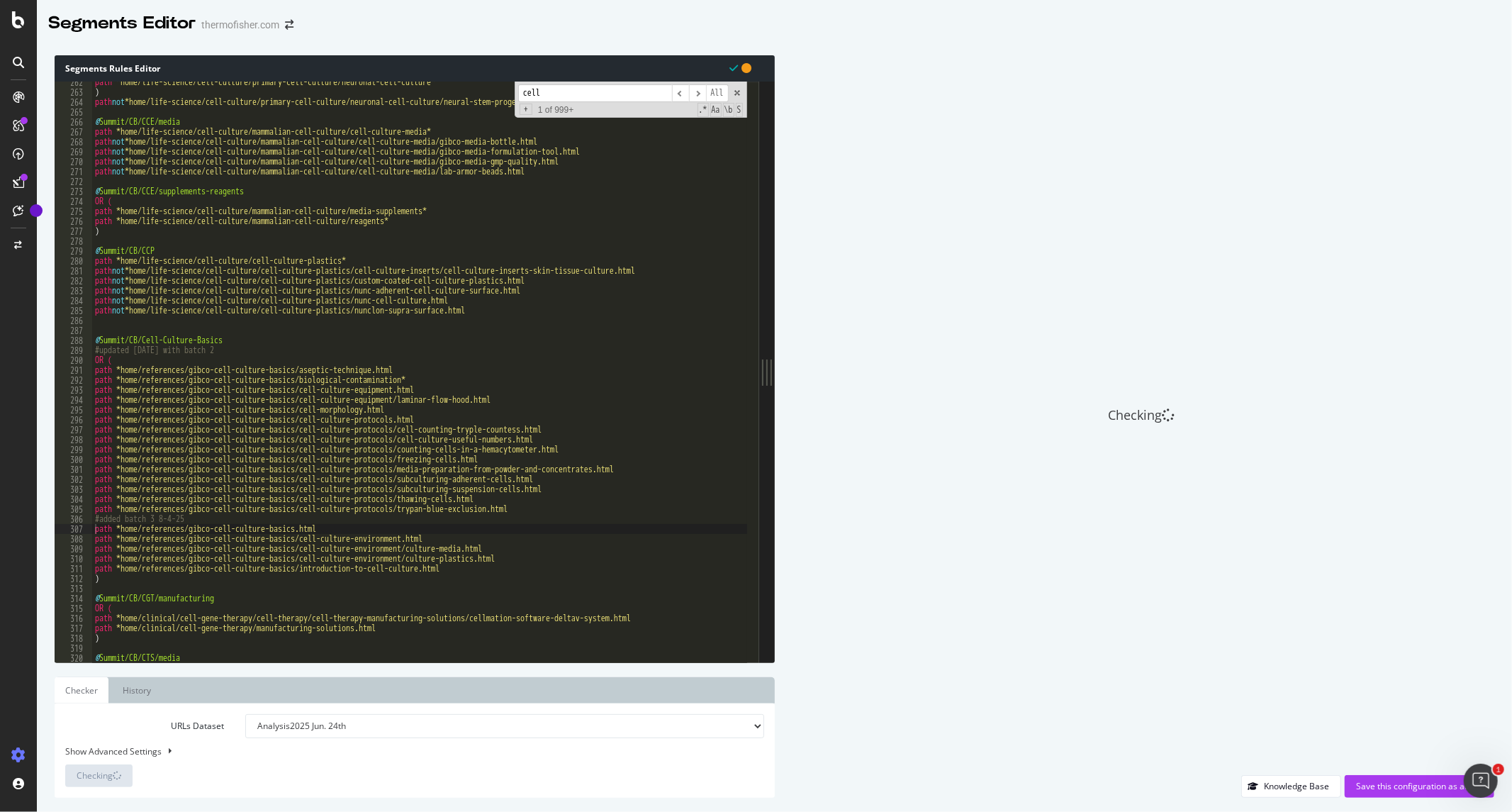 click at bounding box center [169, 752] 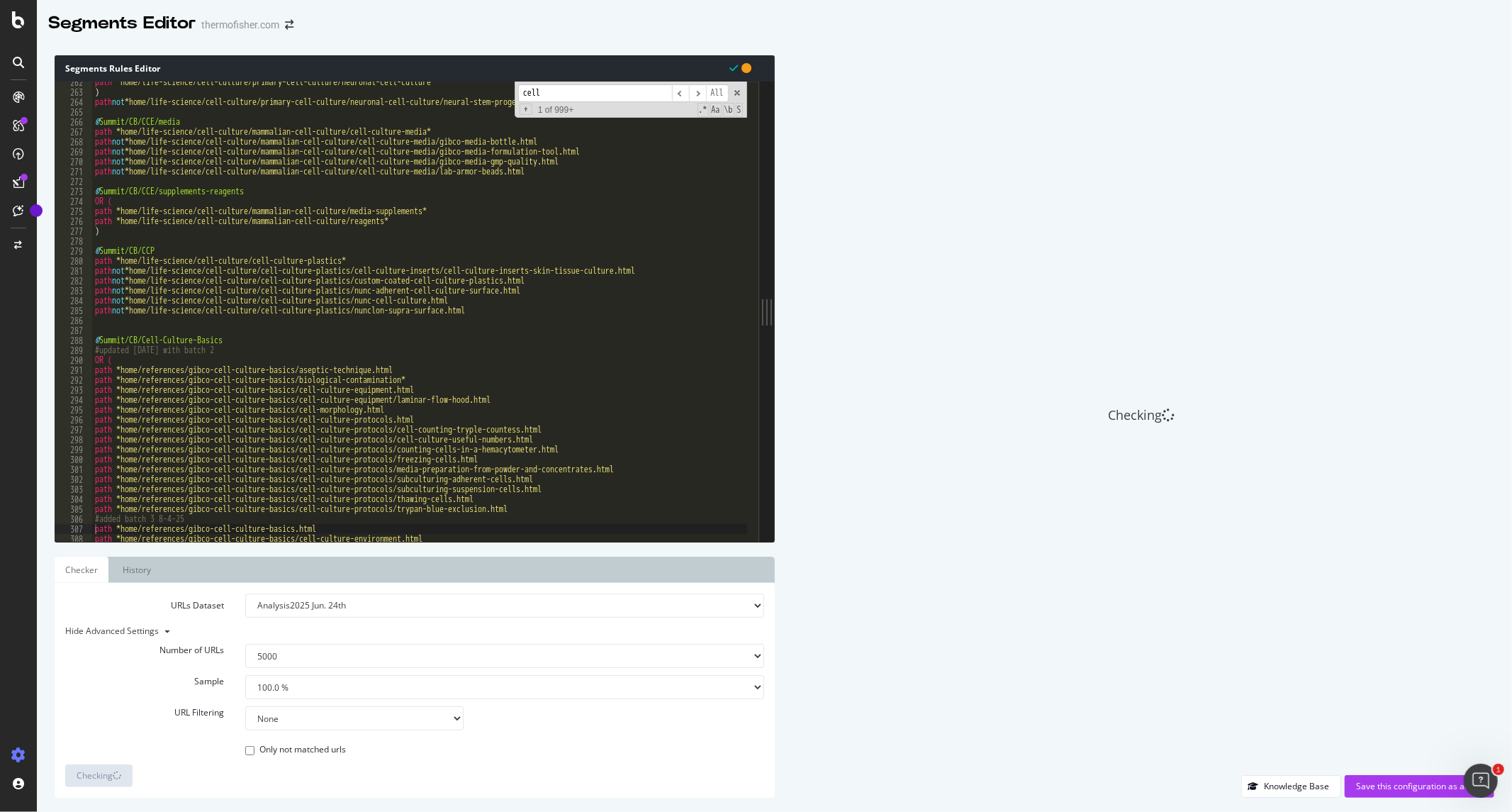 click on "None Equal to Not equal to Starts with Doesn't start with Ends with Doesn't end with Contains Doesn't contain" at bounding box center [354, 718] 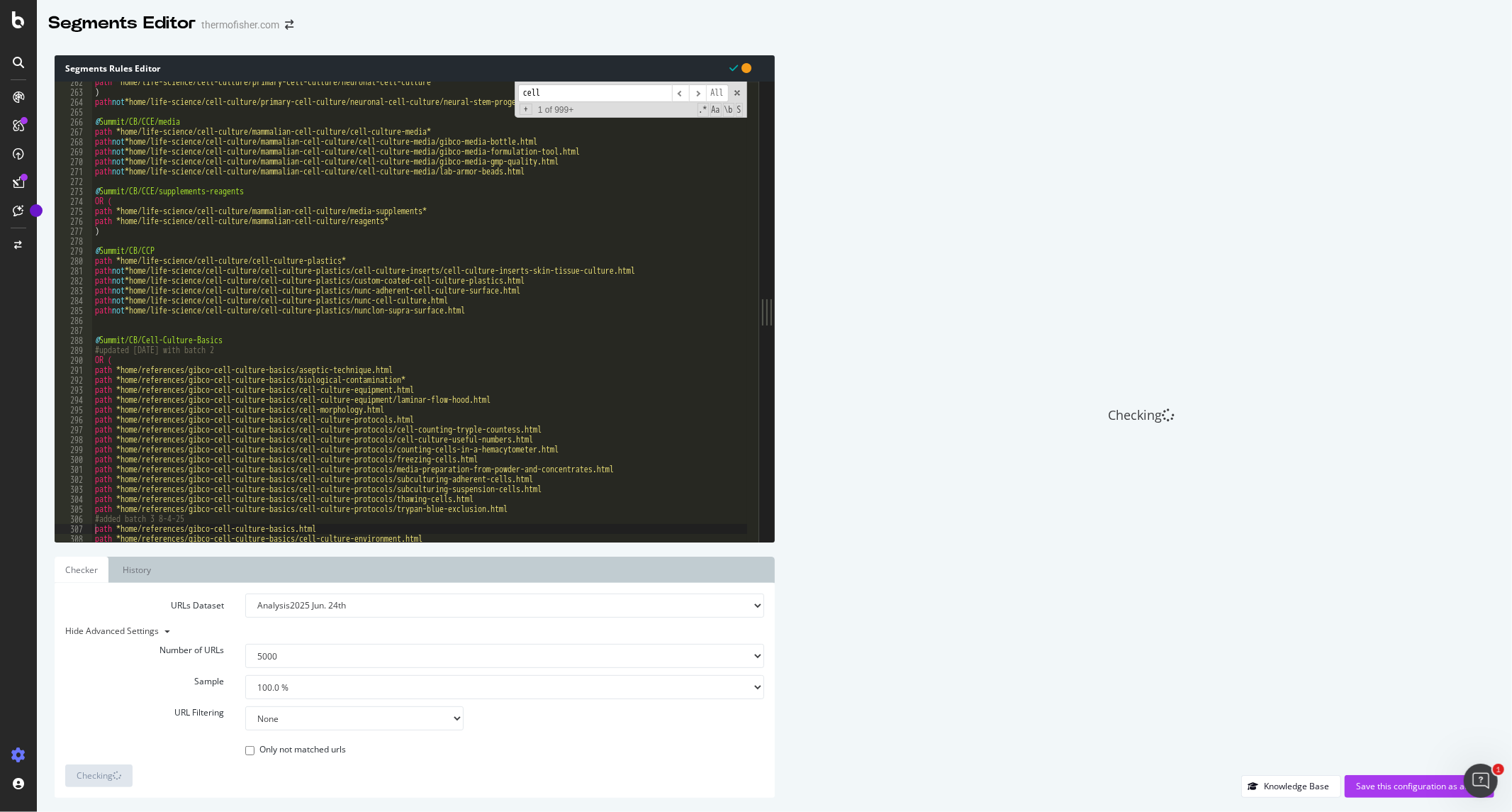 select on "starts" 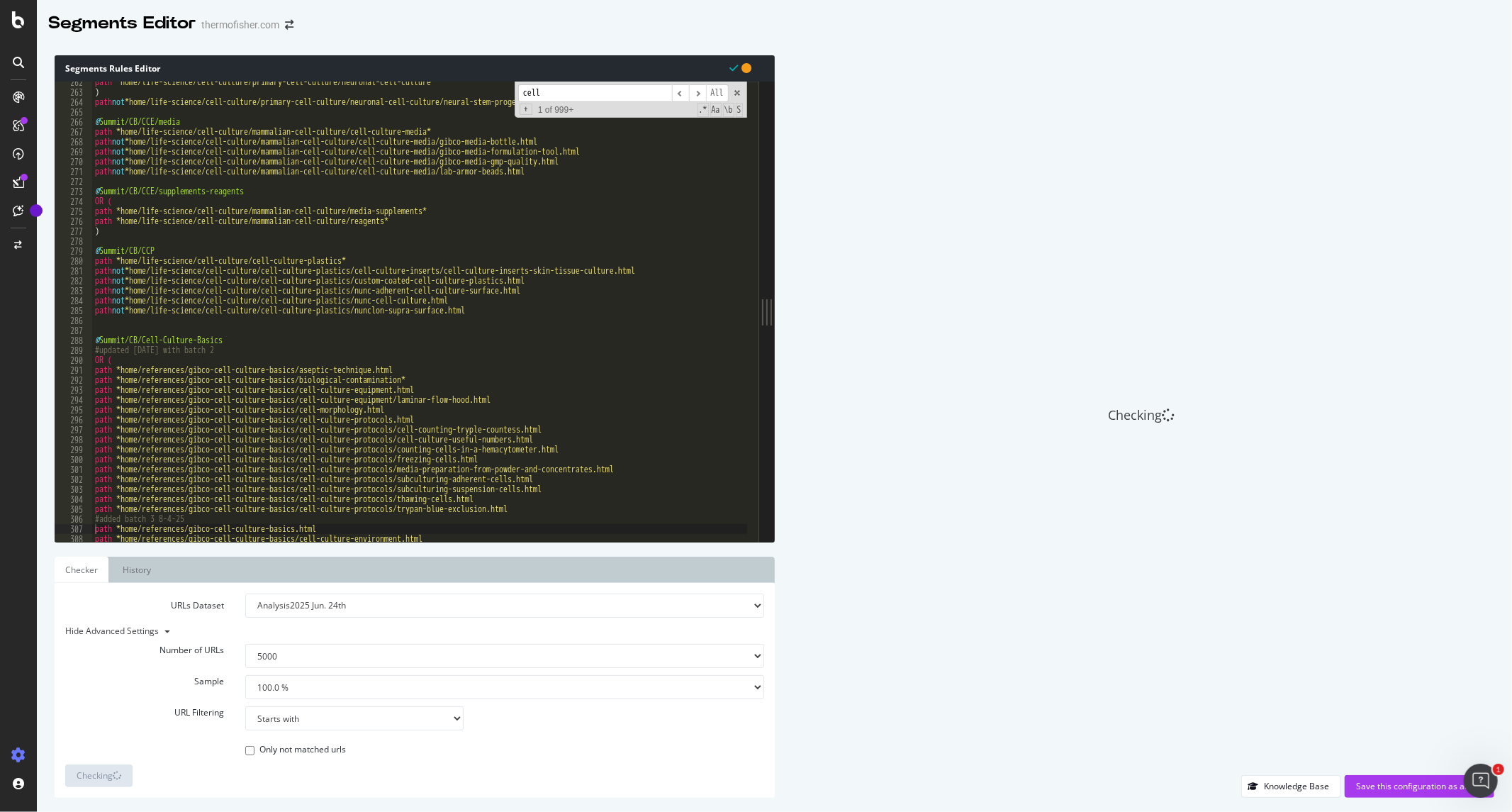 click on "None Equal to Not equal to Starts with Doesn't start with Ends with Doesn't end with Contains Doesn't contain" at bounding box center (354, 718) 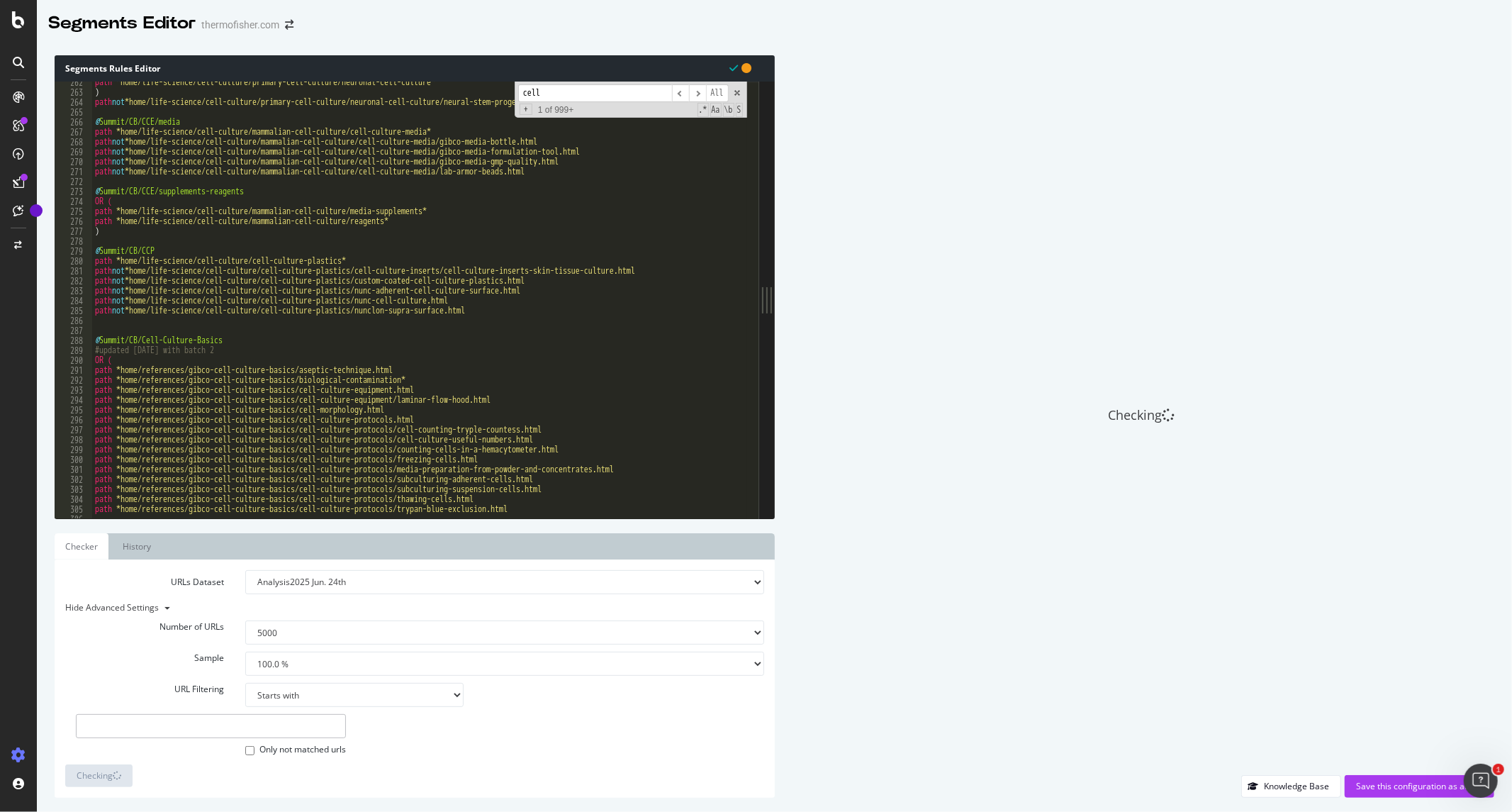 scroll, scrollTop: 2258, scrollLeft: 0, axis: vertical 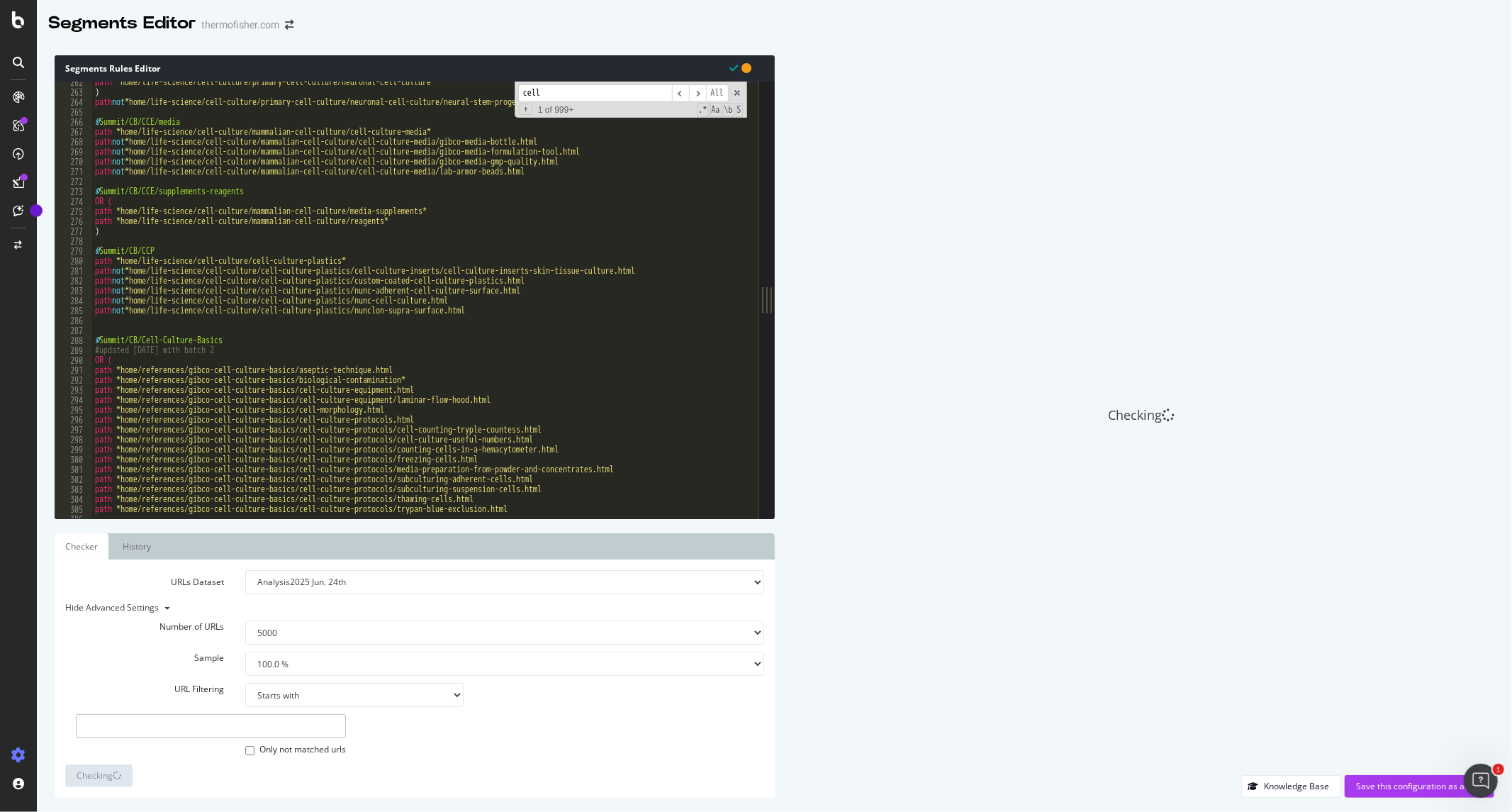 click at bounding box center [211, 726] 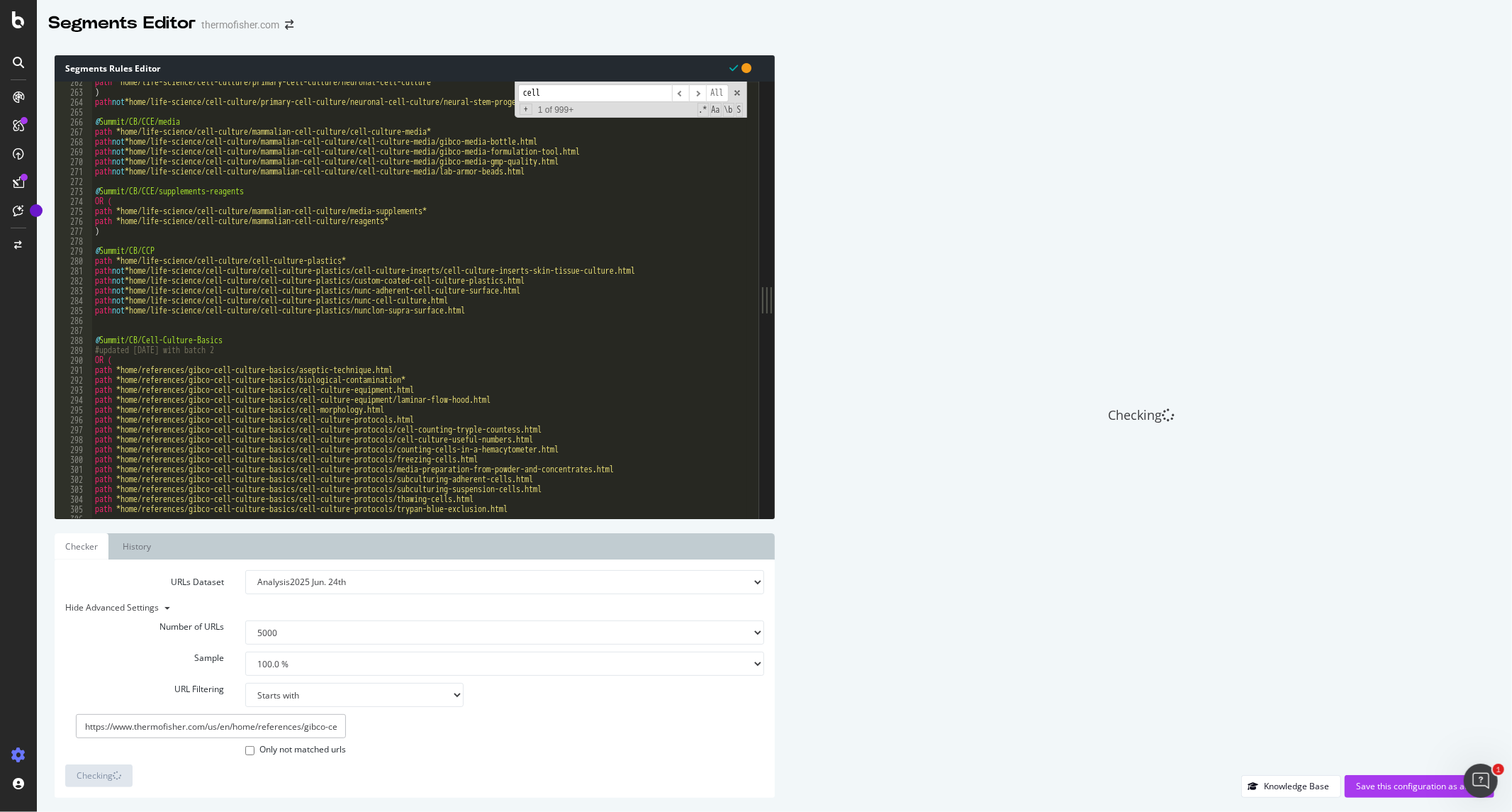 scroll, scrollTop: 0, scrollLeft: 65, axis: horizontal 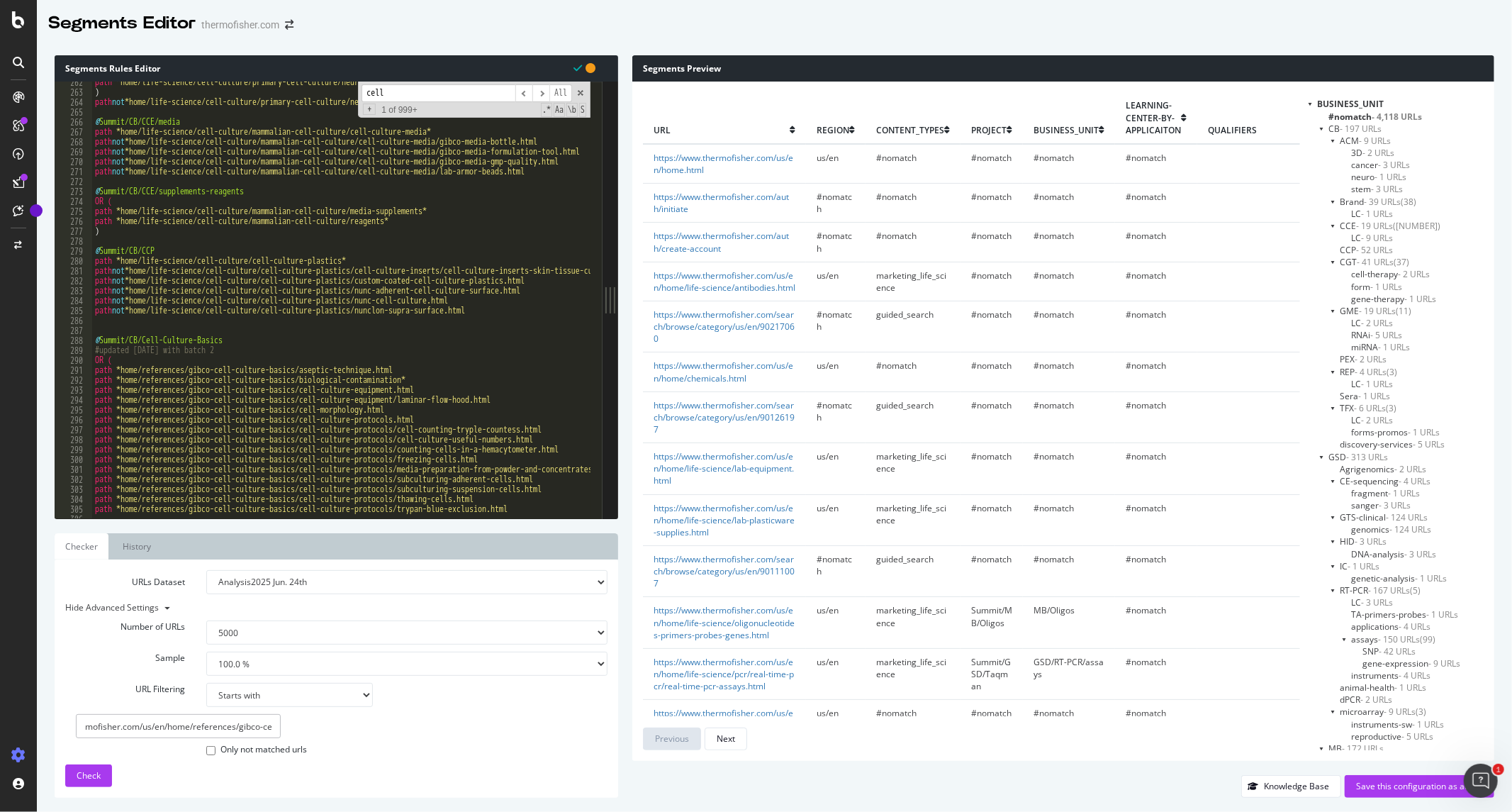 type on "https://www.thermofisher.com/us/en/home/references/gibco-cell-culture-basics" 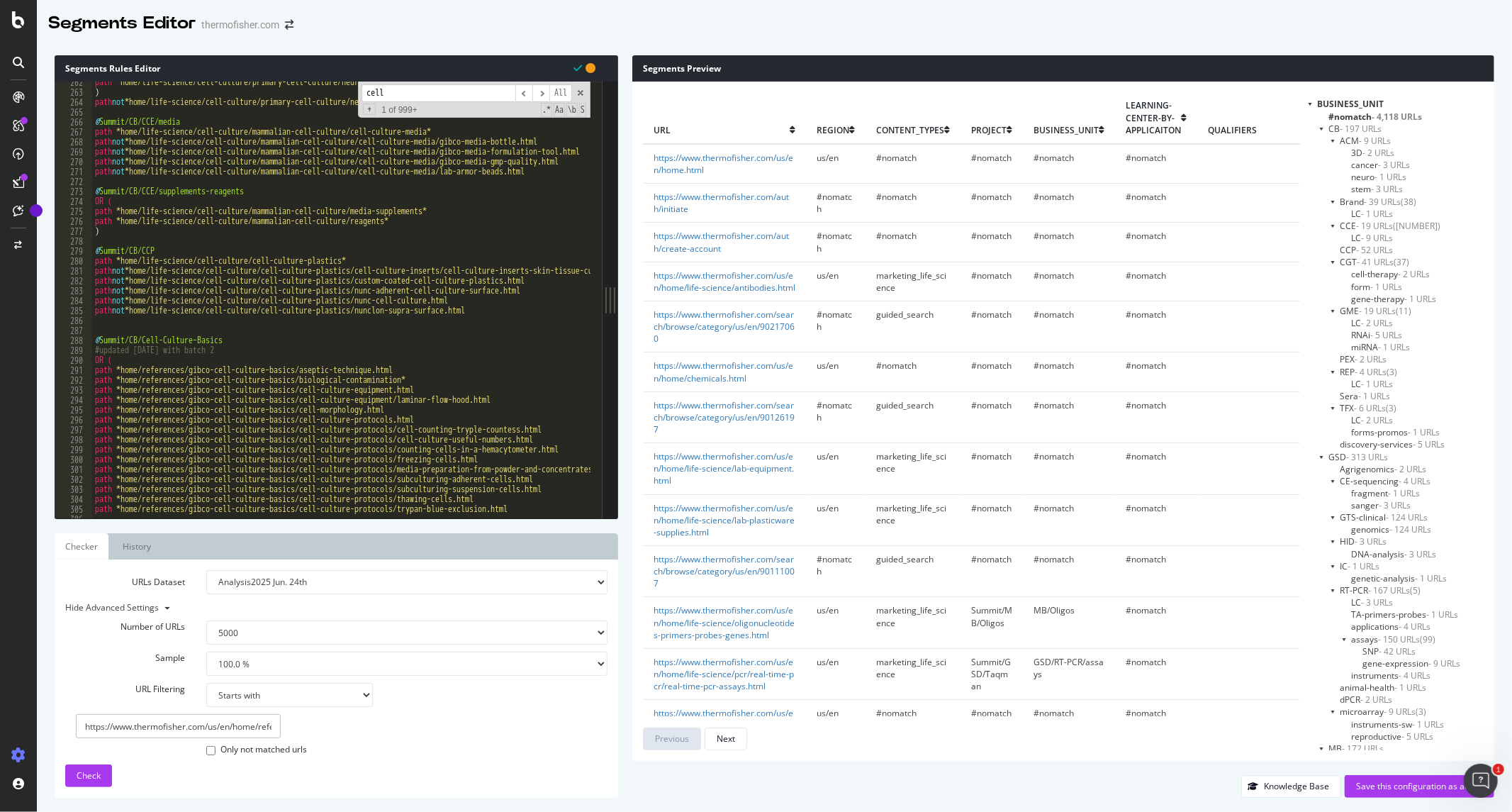 click on "Analysis [DATE] Analysis [DATE] Analysis [DATE] Analysis [DATE] Analysis [DATE] Analysis [DATE] Analysis [DATE] Analysis [DATE] Analysis [DATE] Analysis [DATE] Analysis [DATE] Analysis [DATE] Analysis [DATE] Analysis [DATE] Analysis [DATE] Analysis [DATE] Analysis [DATE] Analysis [DATE] Analysis [DATE] Analysis [DATE] Analysis [DATE] Analysis [DATE] Analysis [DATE] Analysis [DATE] Analysis [DATE] Analysis [DATE] Log Analysis URLs found in [DATE] Log Analysis URLs found in [DATE] Log Analysis URLs found in [DATE] Log Analysis URLs found in [DATE] Log Analysis URLs found in [DATE] Log Analysis URLs found in [DATE] Log Analysis URLs found in [DATE] Log Analysis URLs found in [DATE] Or paste a list of URLs" at bounding box center (407, 582) 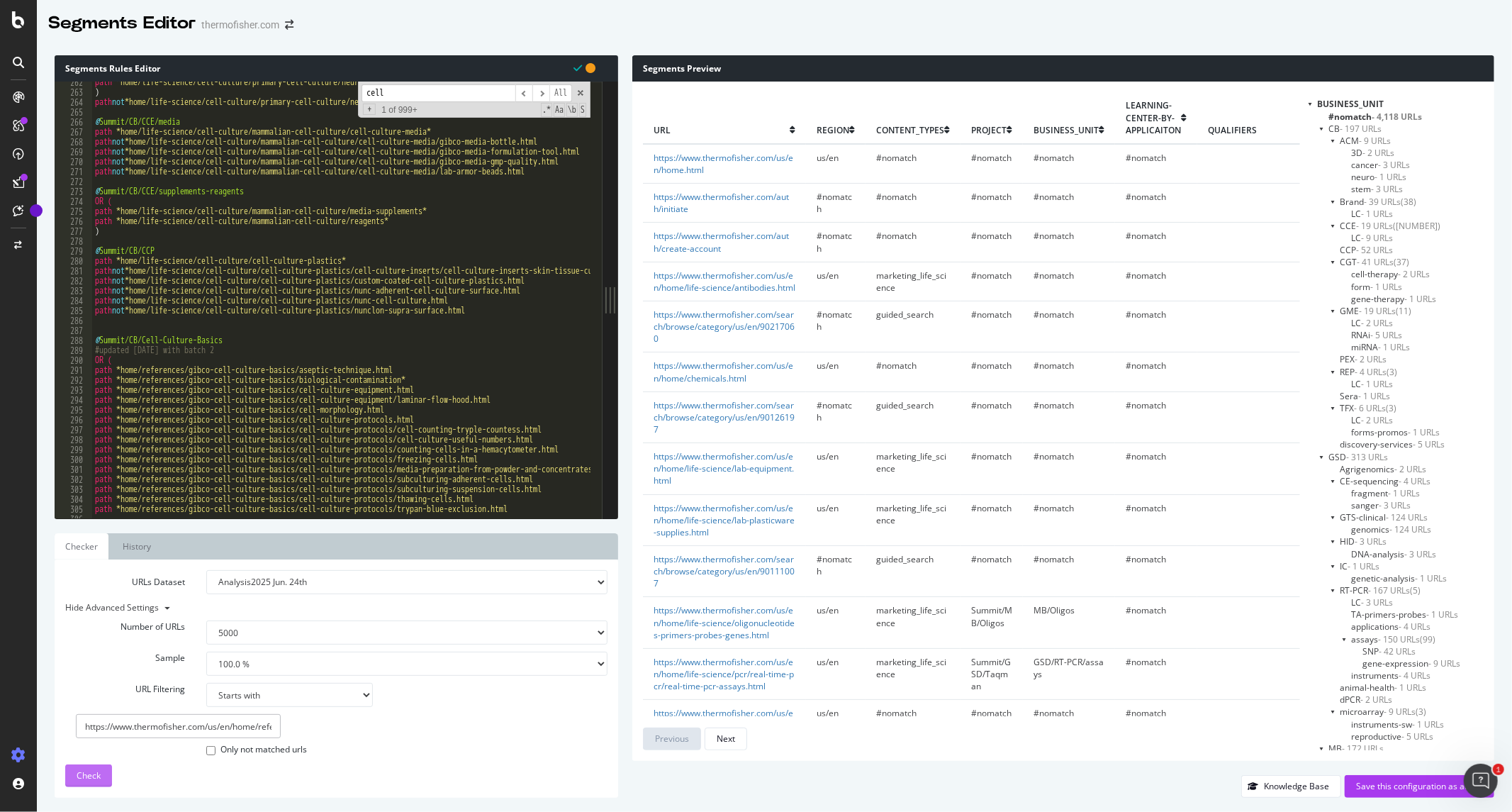 click on "Check" at bounding box center (89, 775) 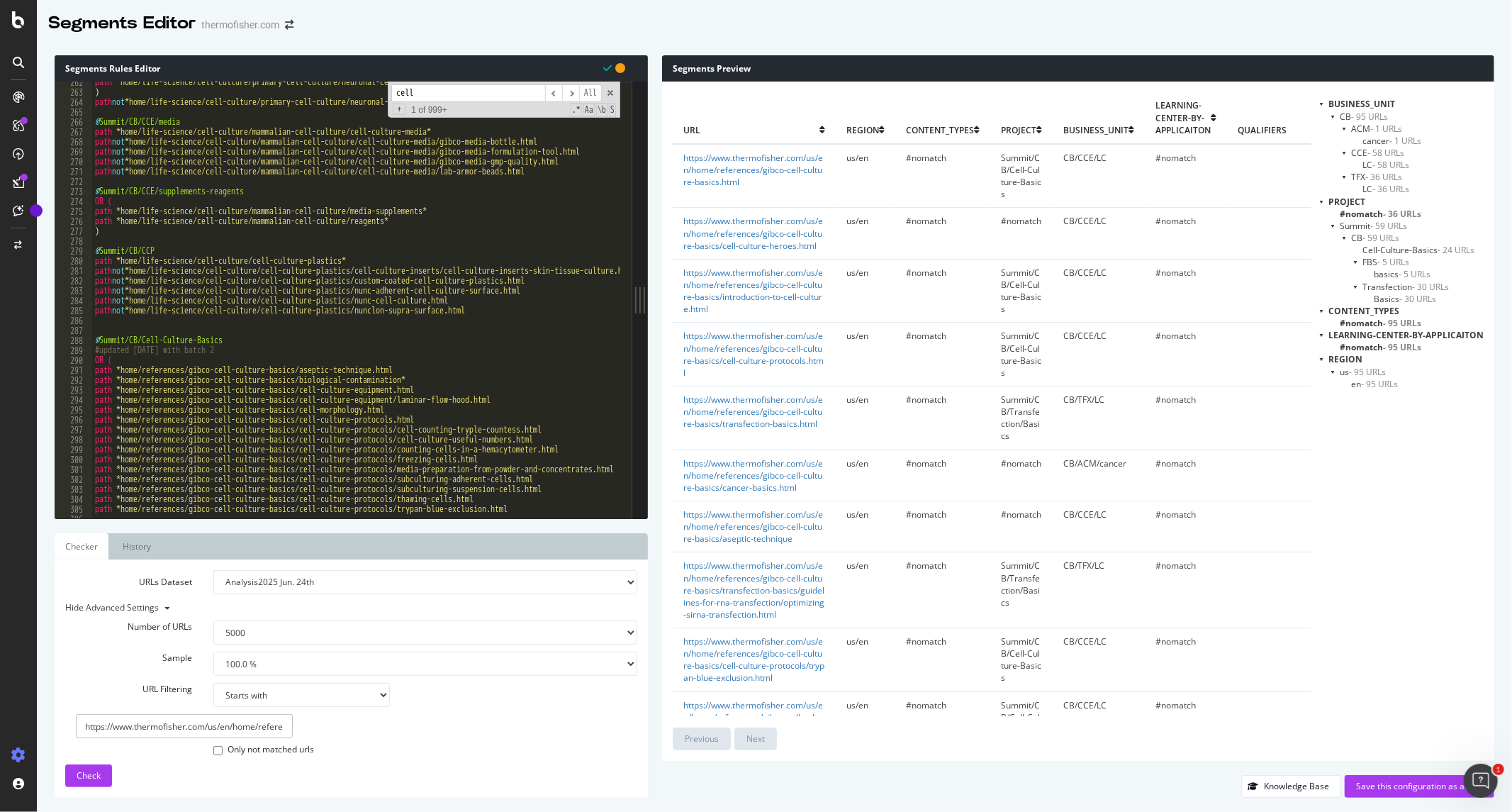 scroll, scrollTop: 236, scrollLeft: 0, axis: vertical 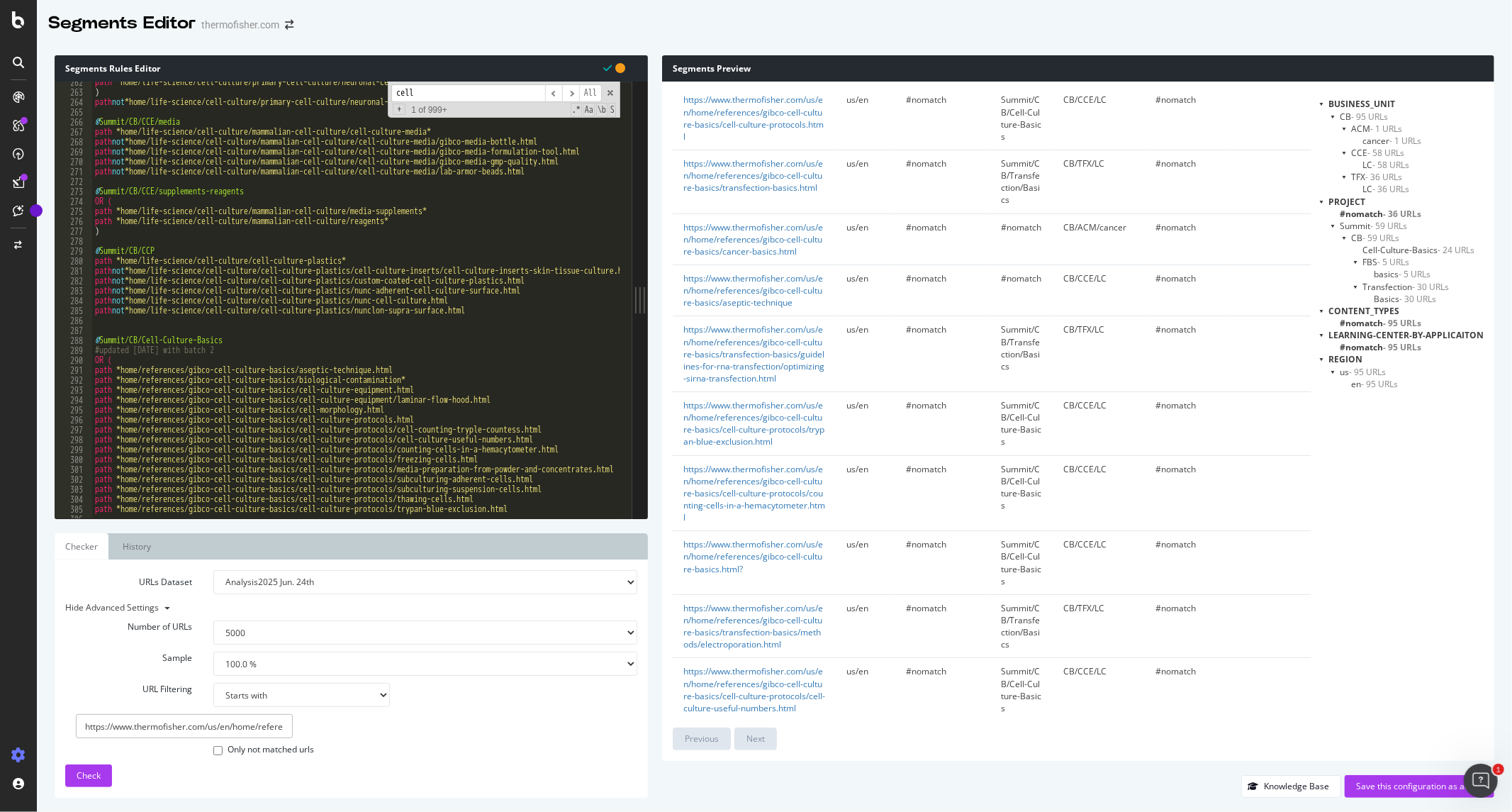 click on "CB/CCE/LC" at bounding box center [1099, 290] 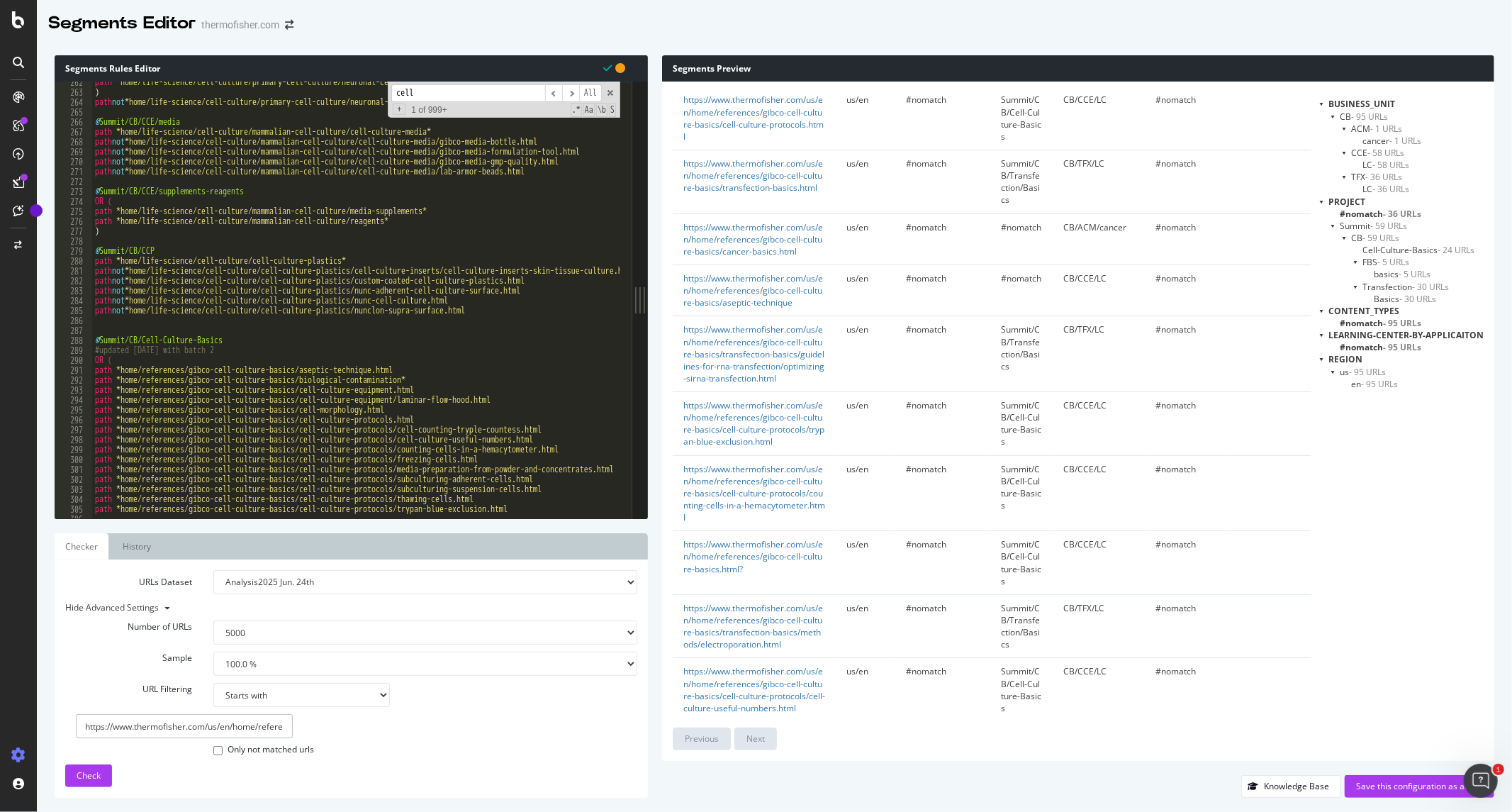 scroll, scrollTop: 472, scrollLeft: 0, axis: vertical 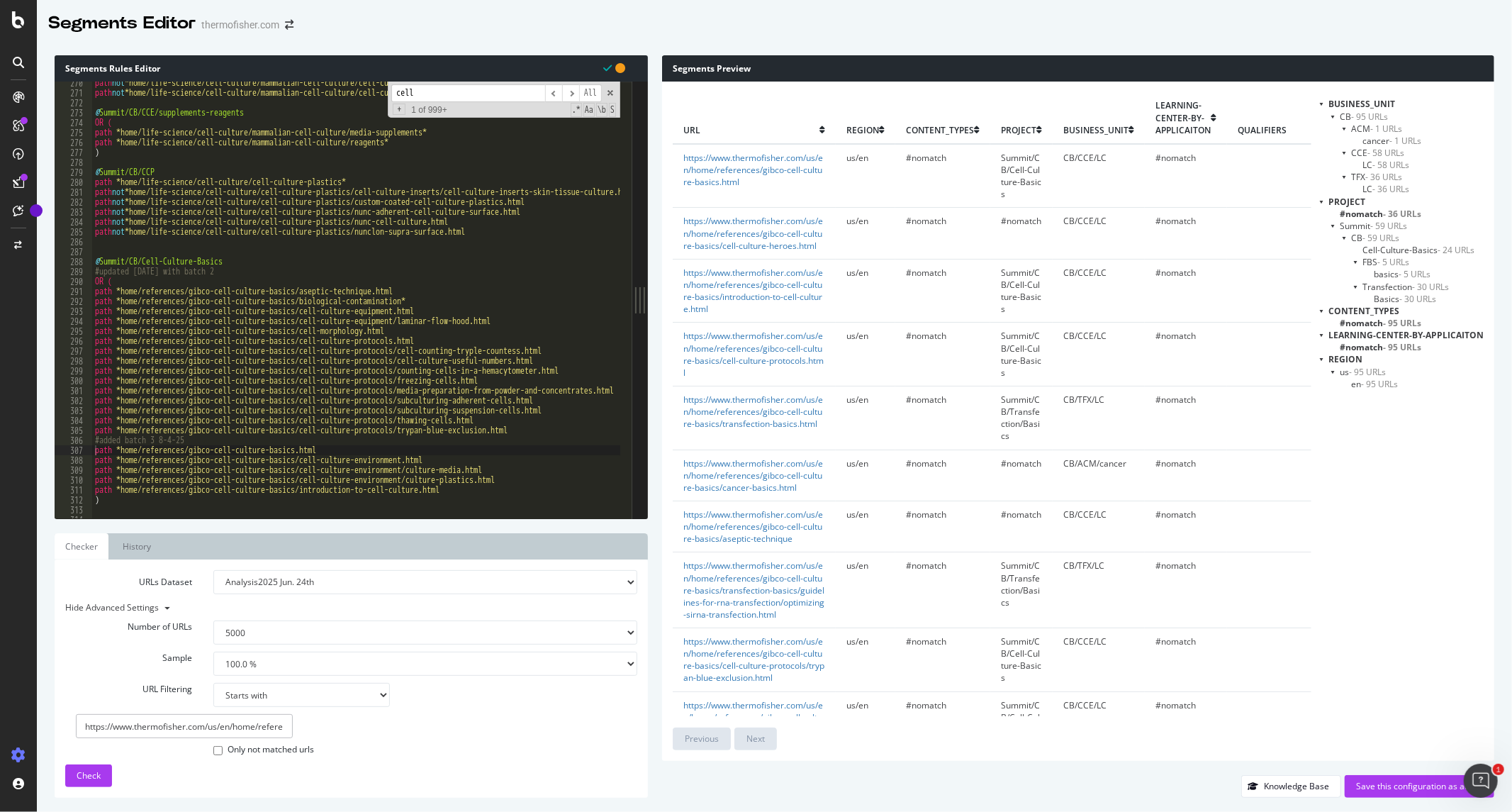 click on "#nomatch" at bounding box center (1021, 526) 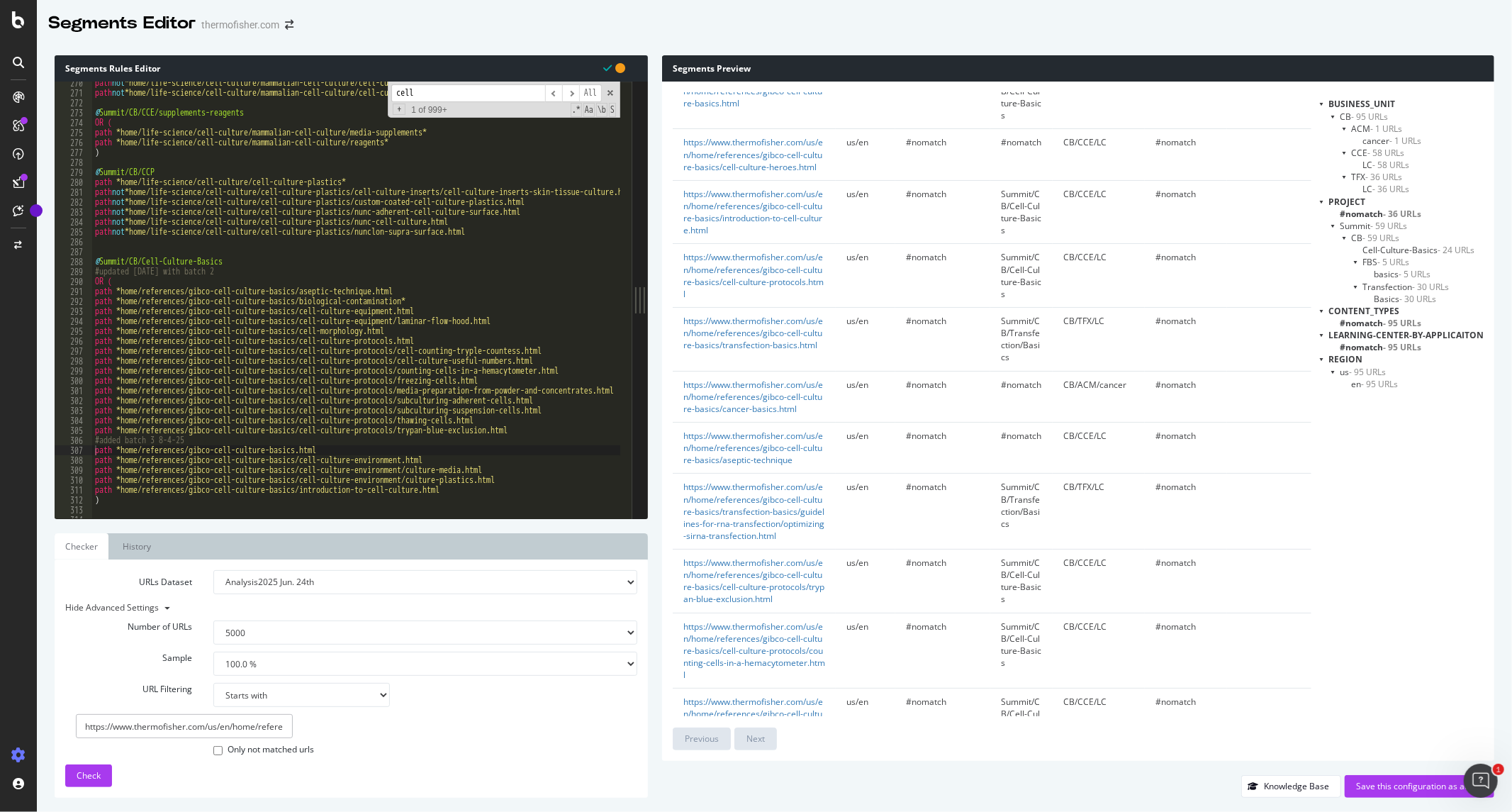 scroll, scrollTop: 0, scrollLeft: 0, axis: both 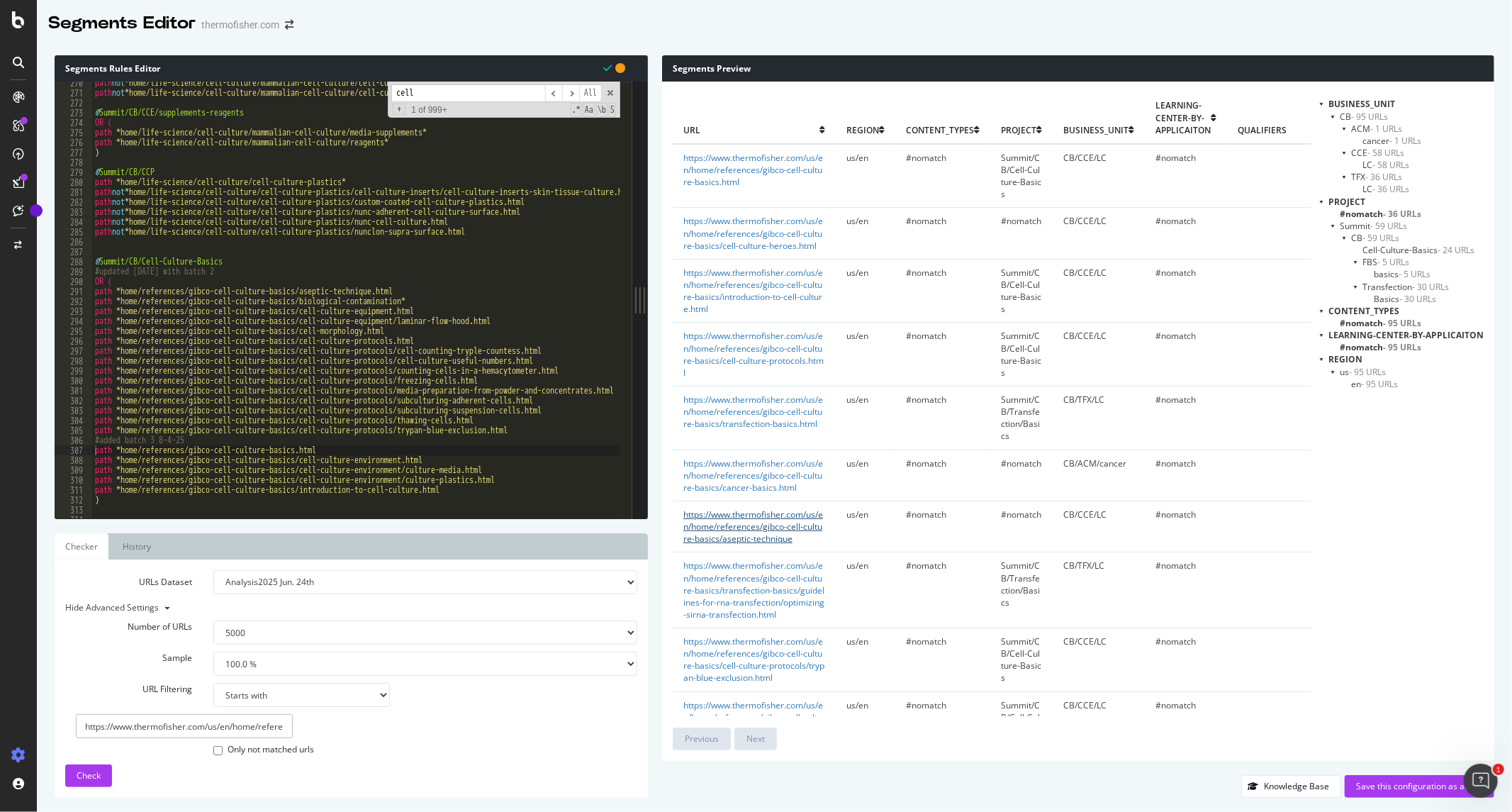 click on "https://www.thermofisher.com/us/en/home/references/gibco-cell-culture-basics/aseptic-technique" at bounding box center [753, 526] 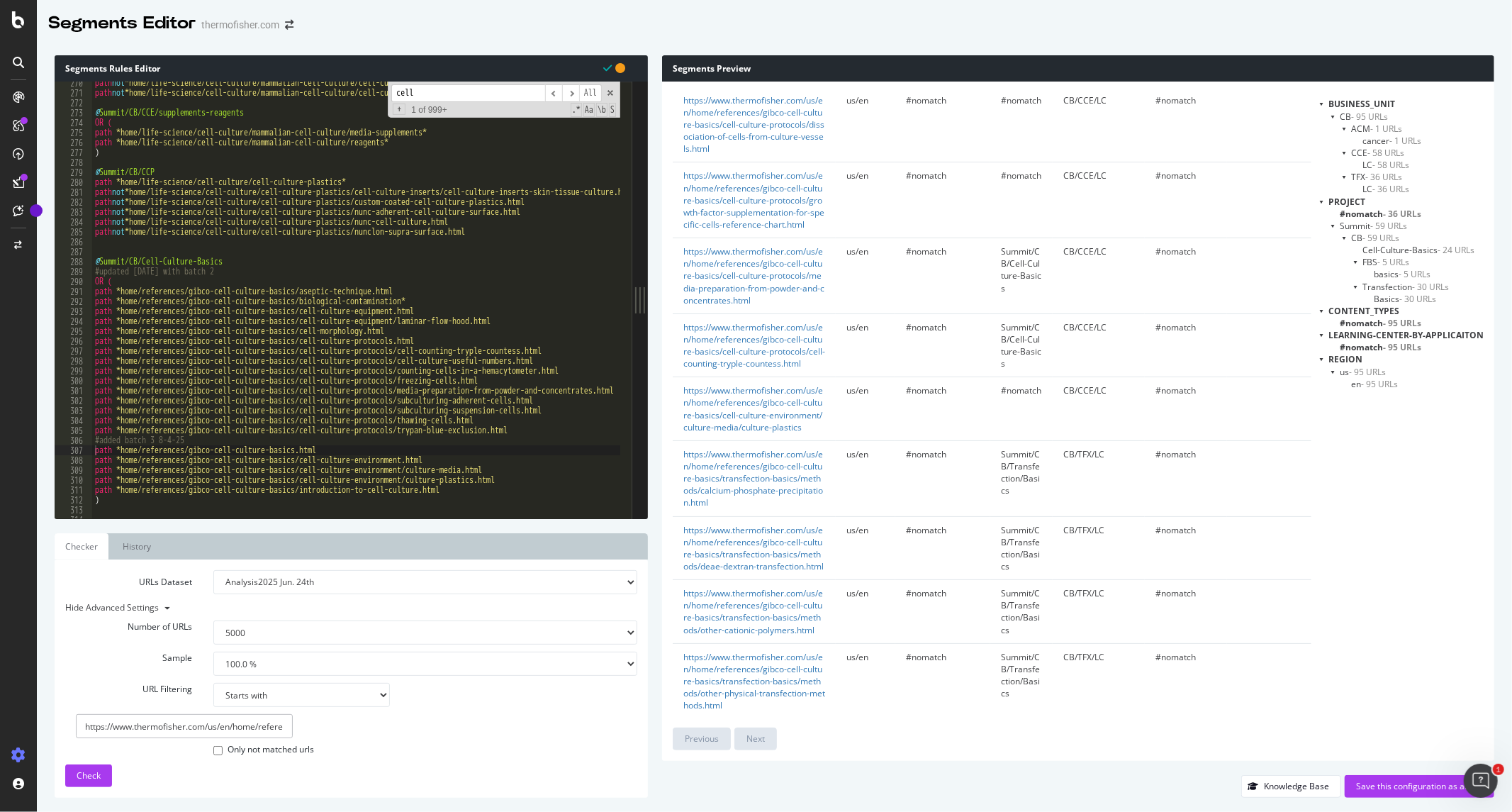 scroll, scrollTop: 3388, scrollLeft: 0, axis: vertical 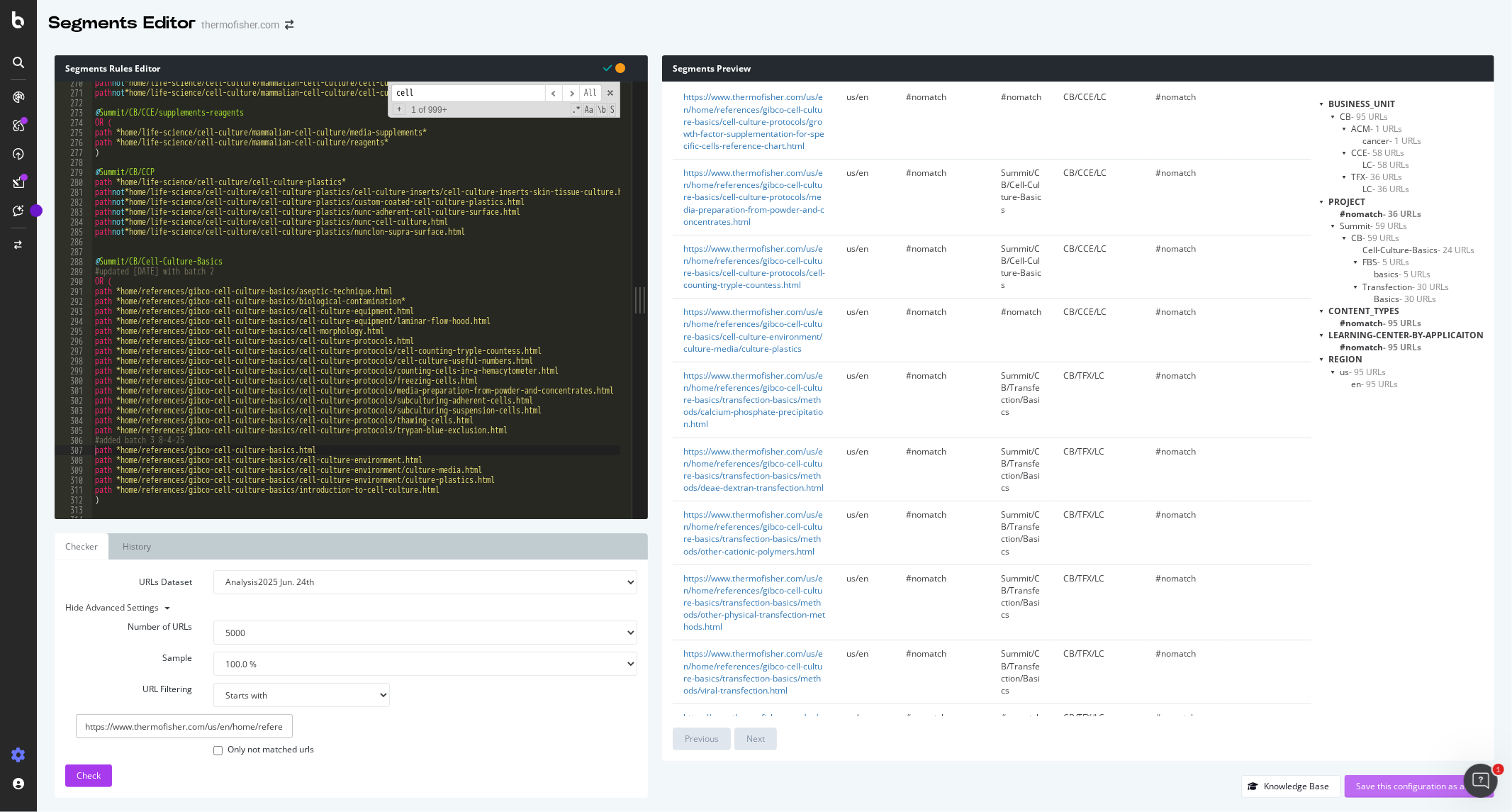 click on "Save this configuration as active" at bounding box center (1419, 786) 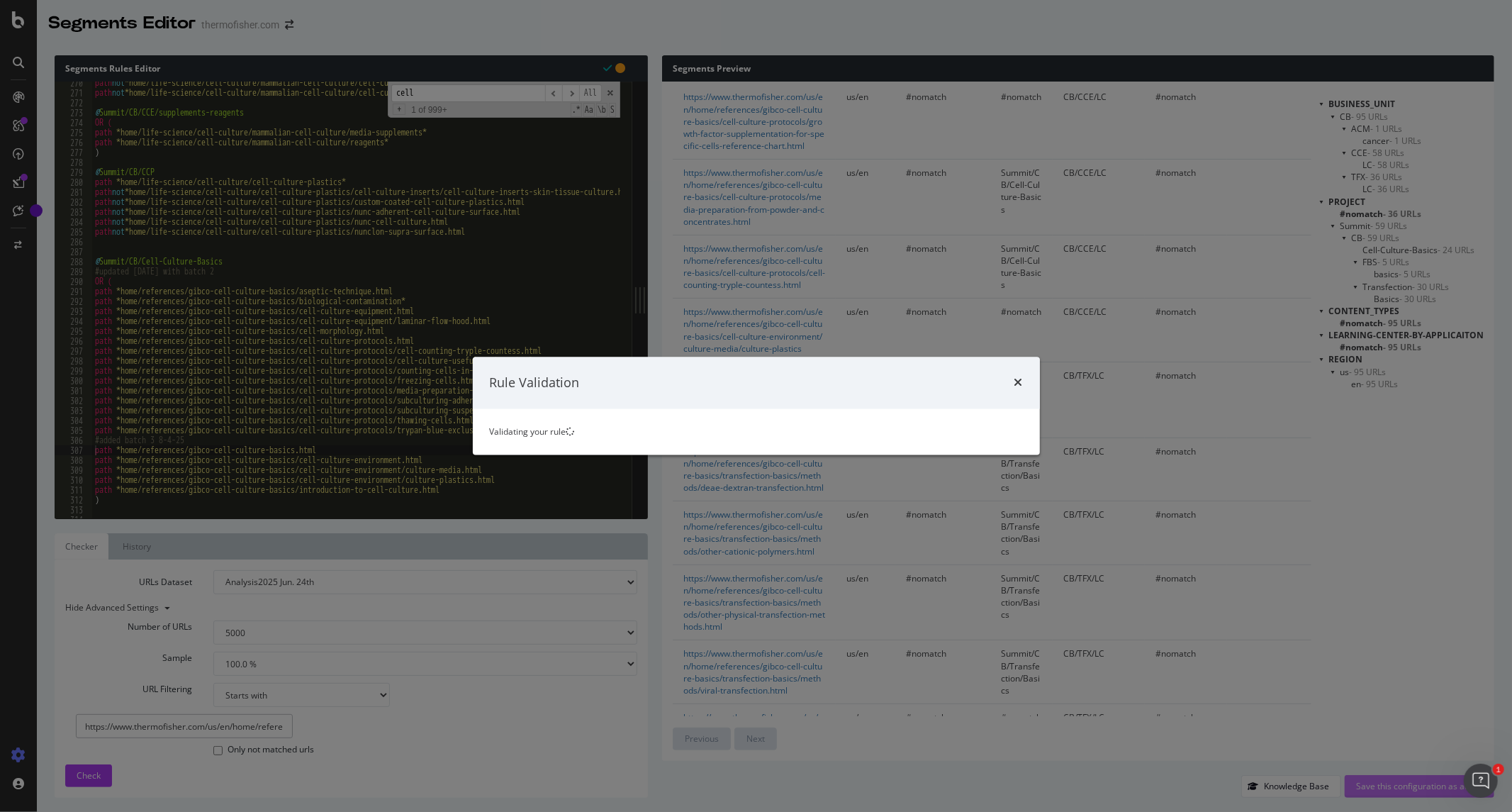 scroll, scrollTop: 0, scrollLeft: 0, axis: both 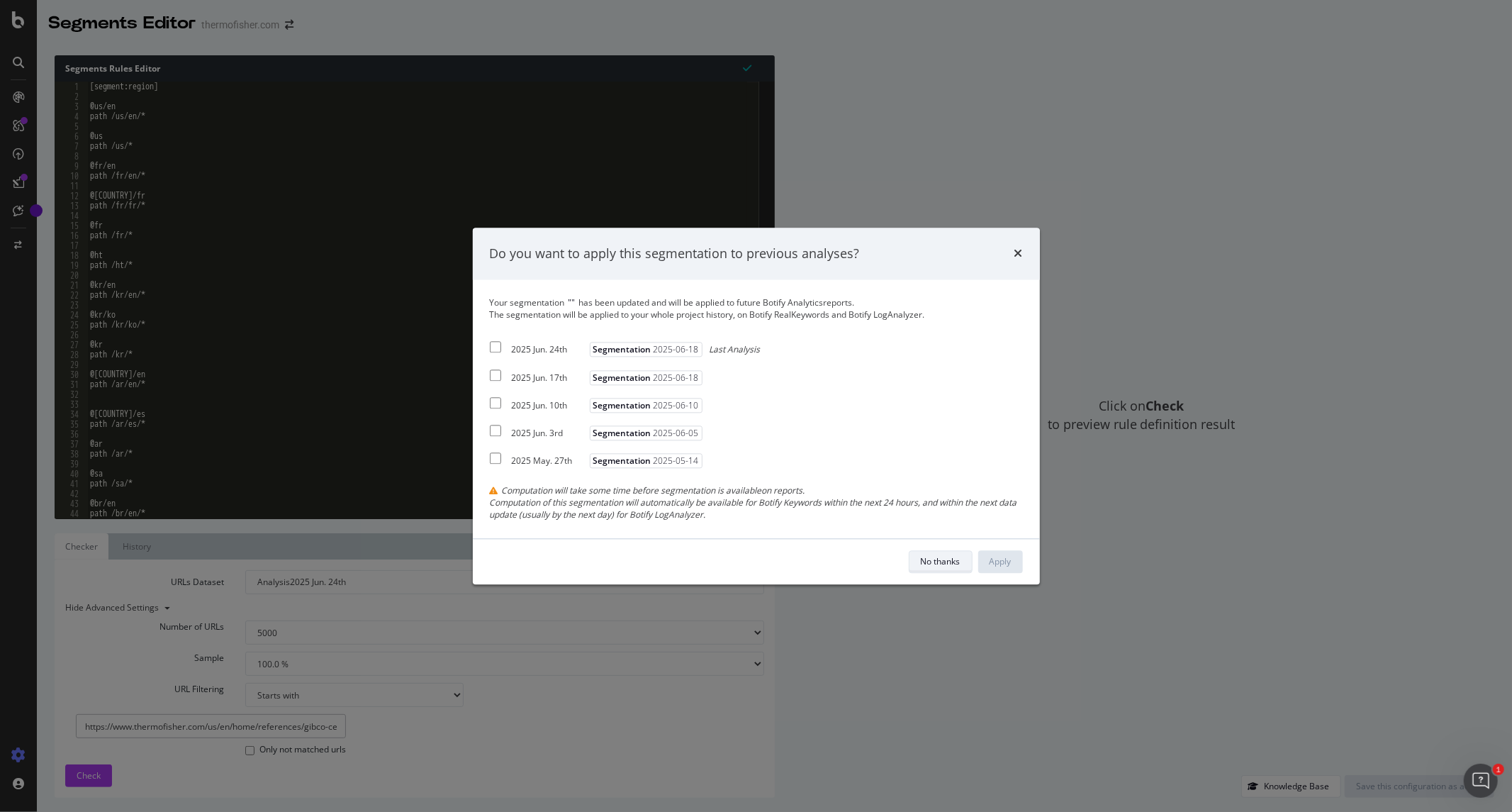 click on "No thanks" at bounding box center (941, 561) 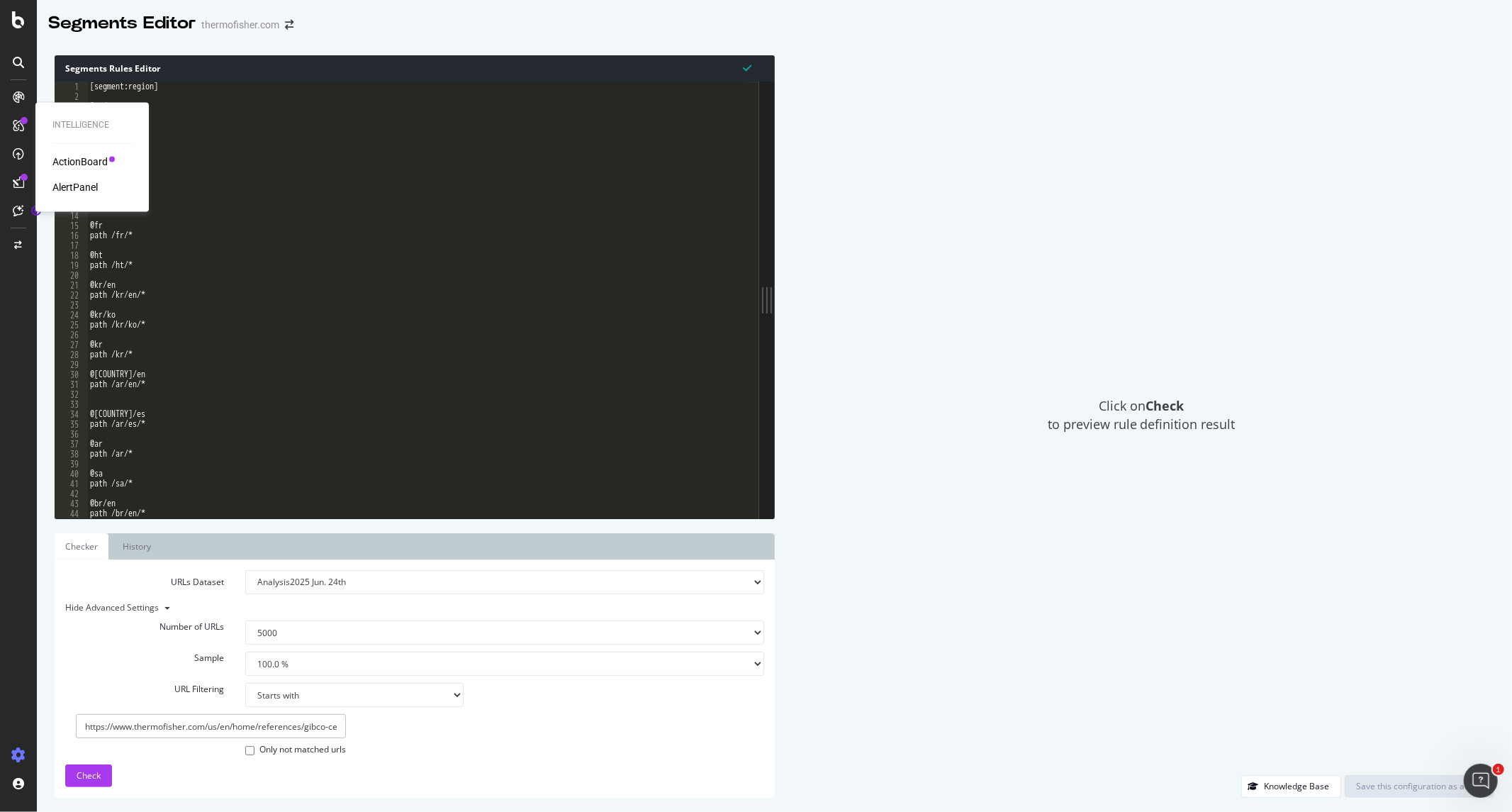 click on "ActionBoard" at bounding box center (80, 162) 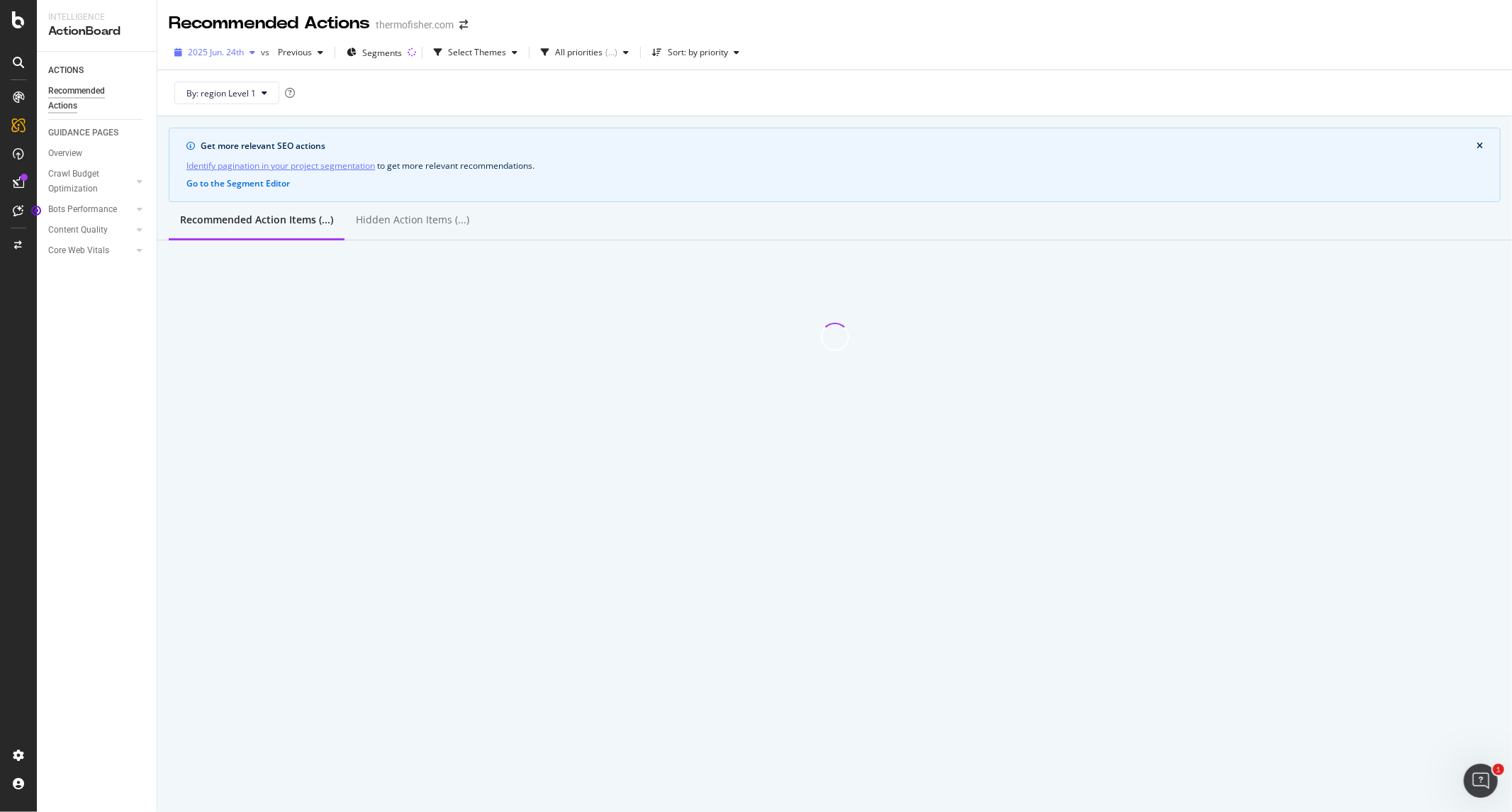 click on "2025 Jun. 24th" at bounding box center [215, 52] 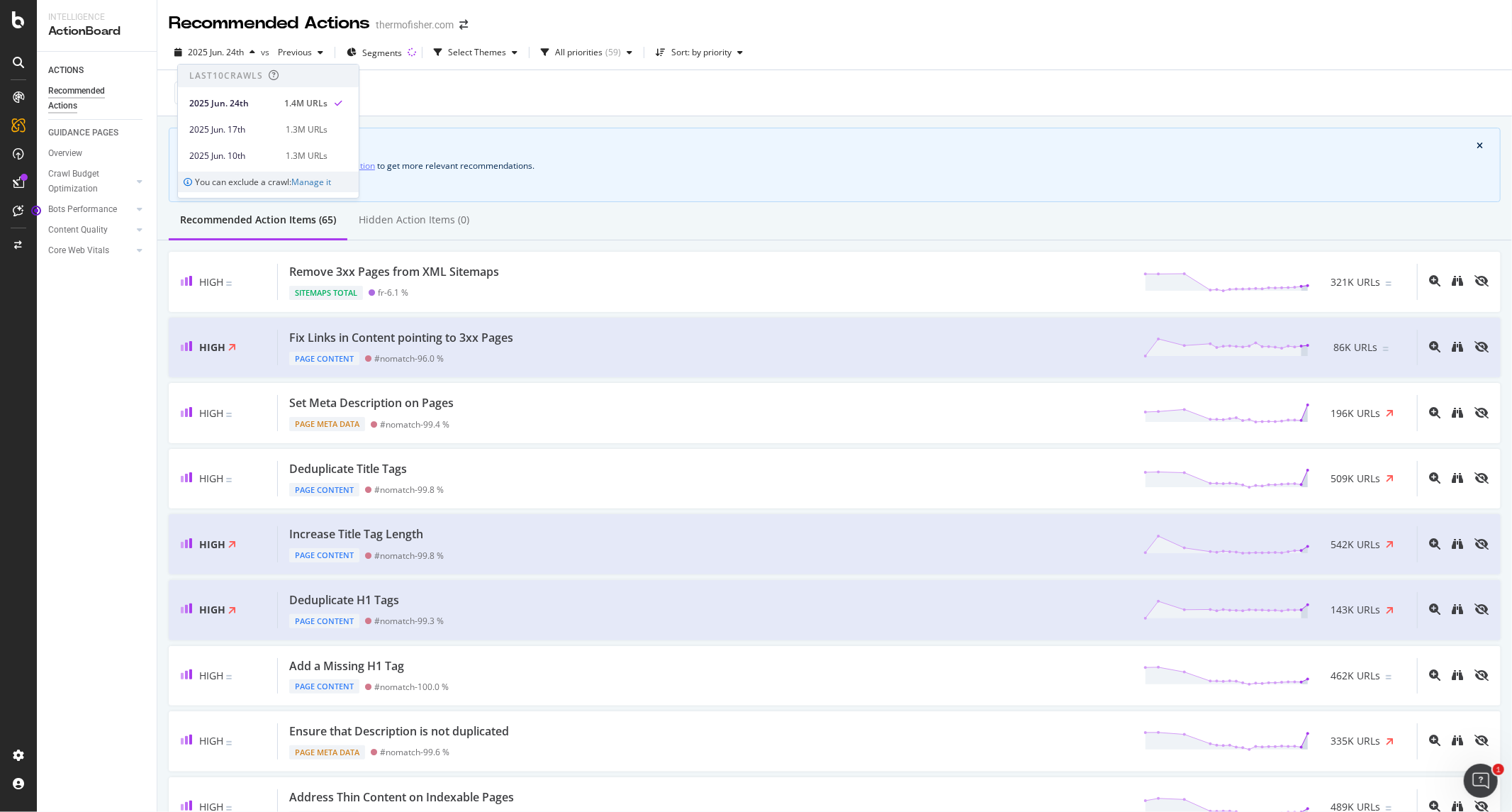 click on "2025 Jun. 24th vs Previous Segments Select Themes All priorities ( 59 ) Sort: by priority" at bounding box center [834, 55] 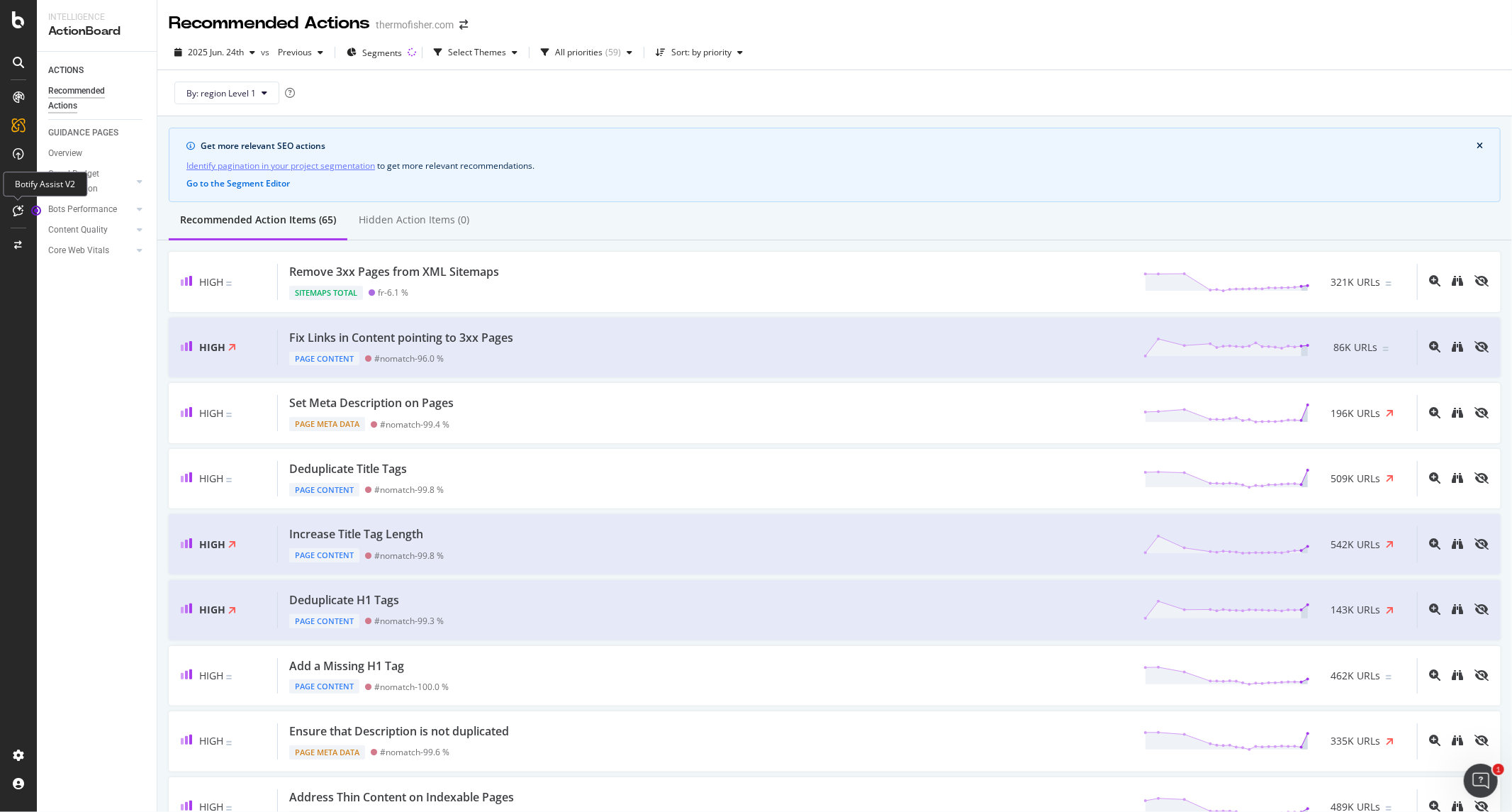 click at bounding box center [18, 211] 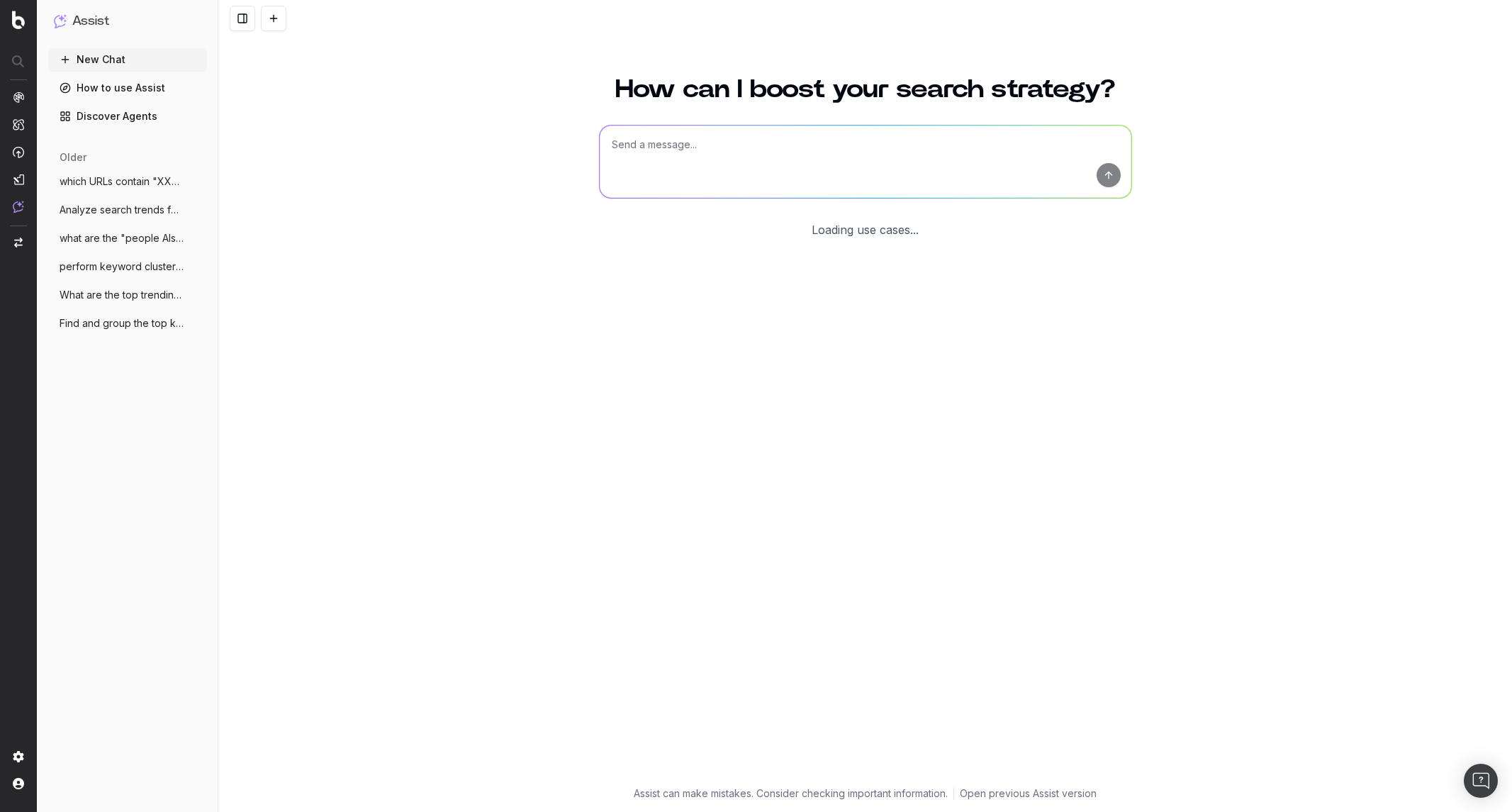 scroll, scrollTop: 0, scrollLeft: 0, axis: both 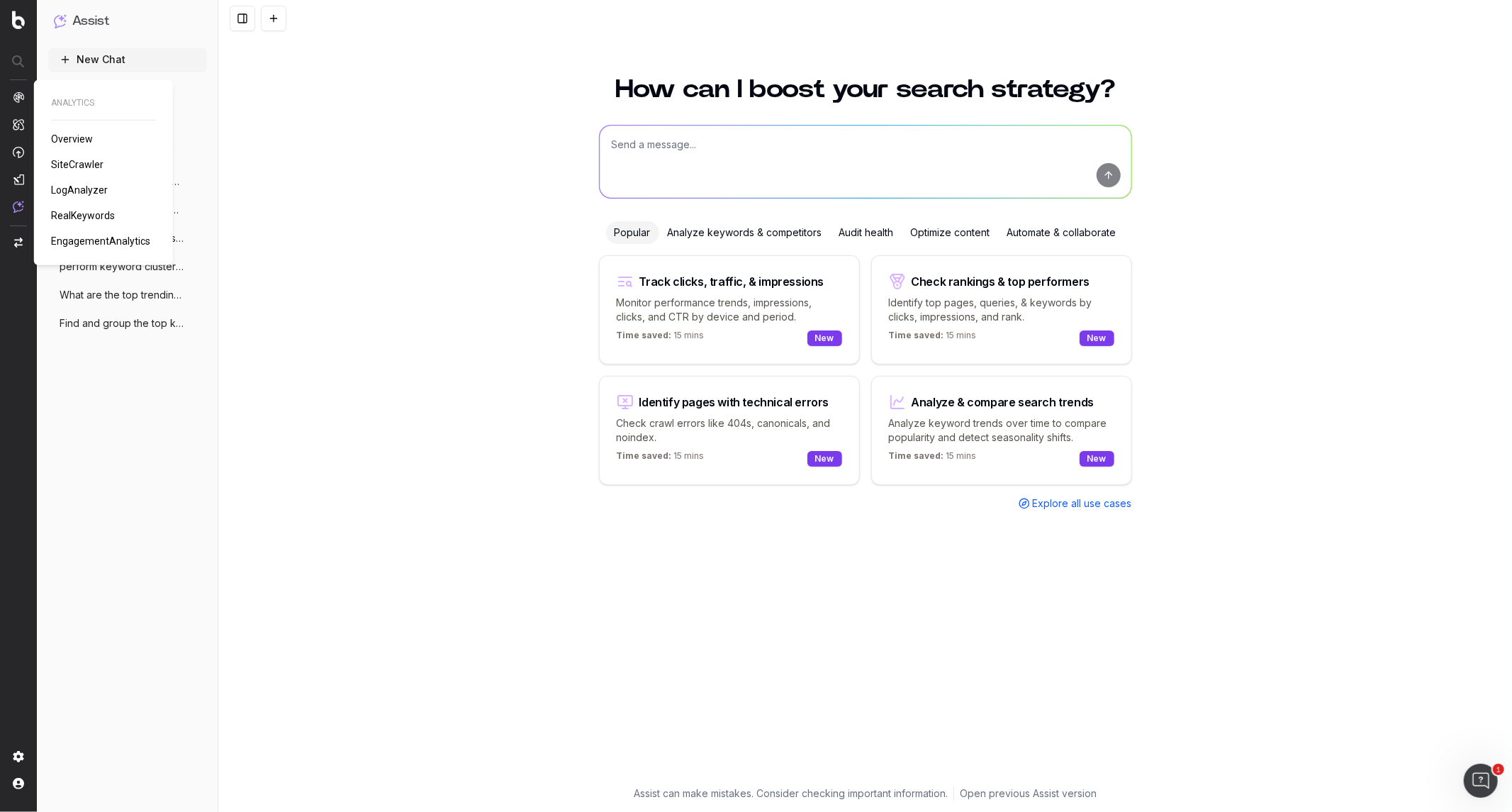 click on "RealKeywords" at bounding box center [83, 216] 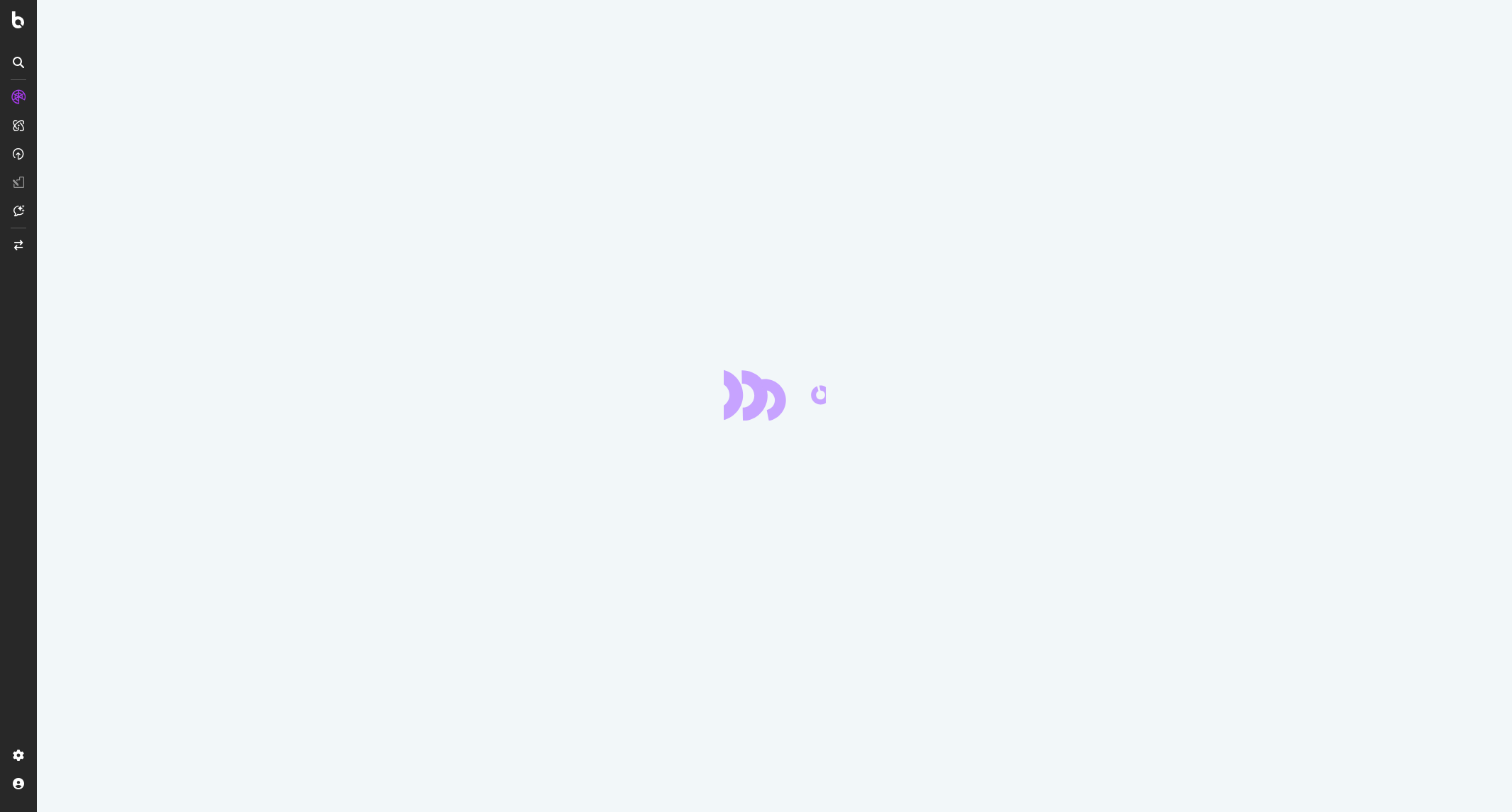 scroll, scrollTop: 0, scrollLeft: 0, axis: both 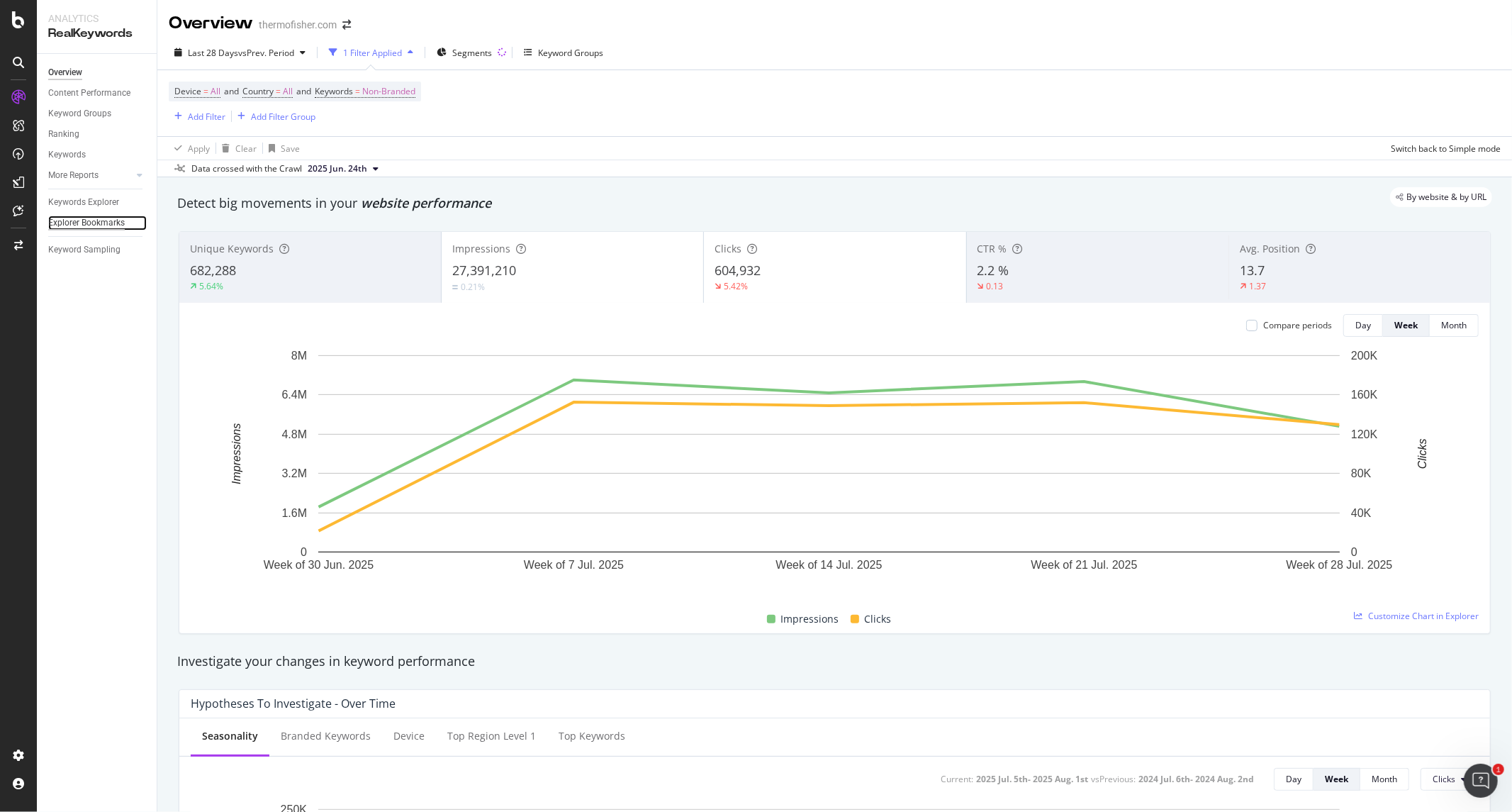 click on "Explorer Bookmarks" at bounding box center [86, 223] 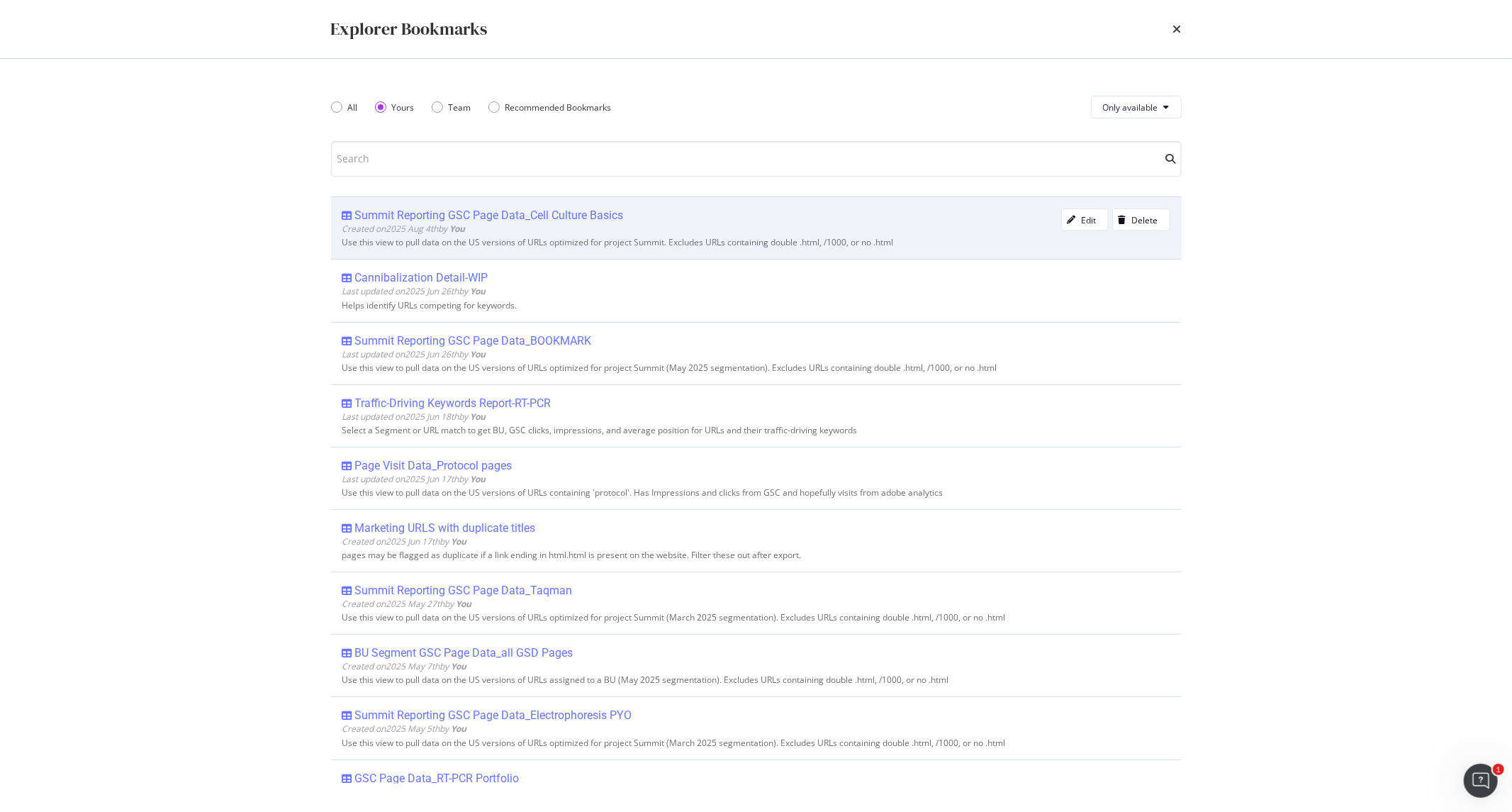 click on "Summit Reporting GSC Page Data_Cell Culture Basics" at bounding box center (489, 216) 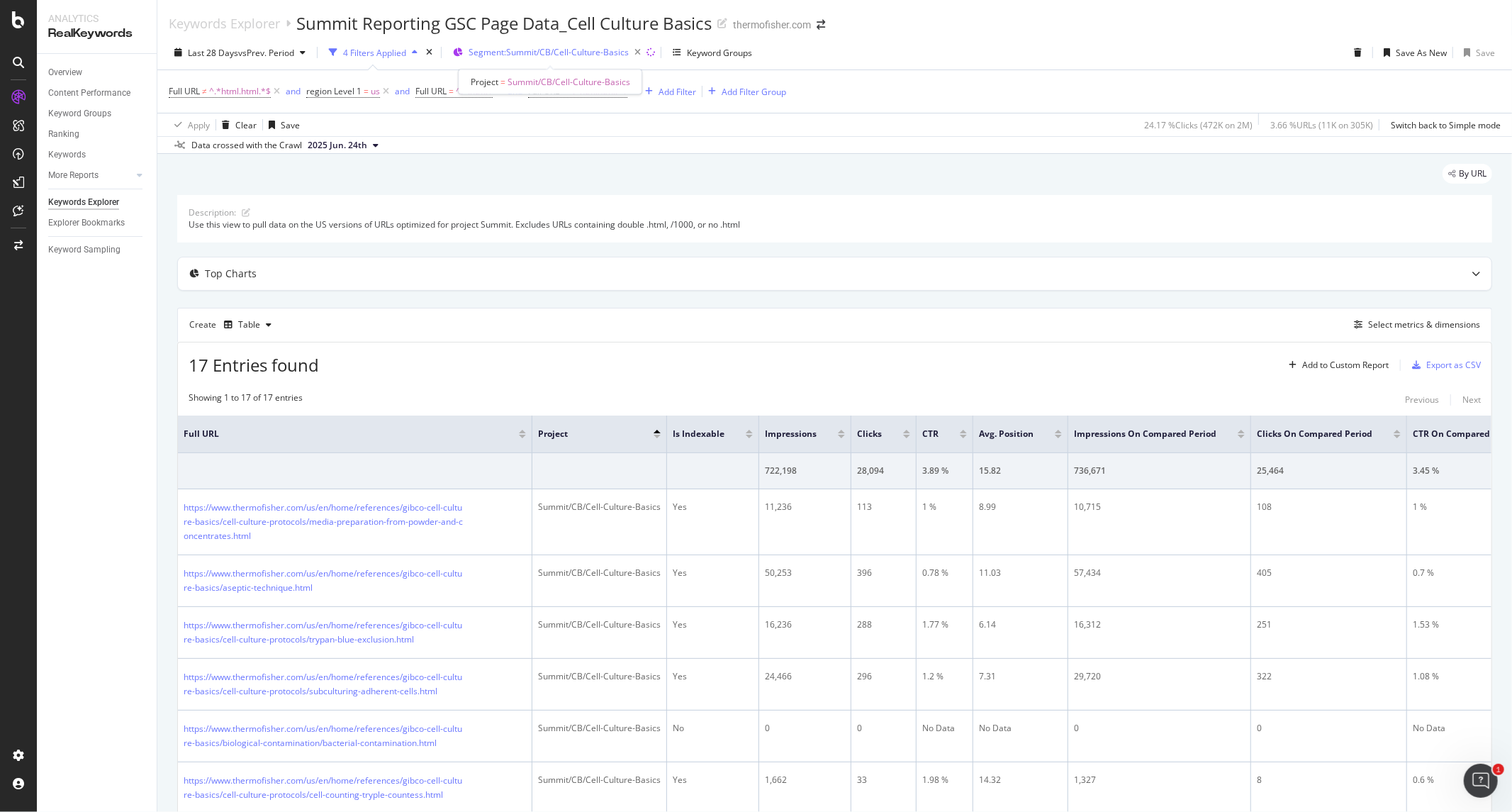 click on "Segment:  Summit/CB/Cell-Culture-Basics" at bounding box center (549, 52) 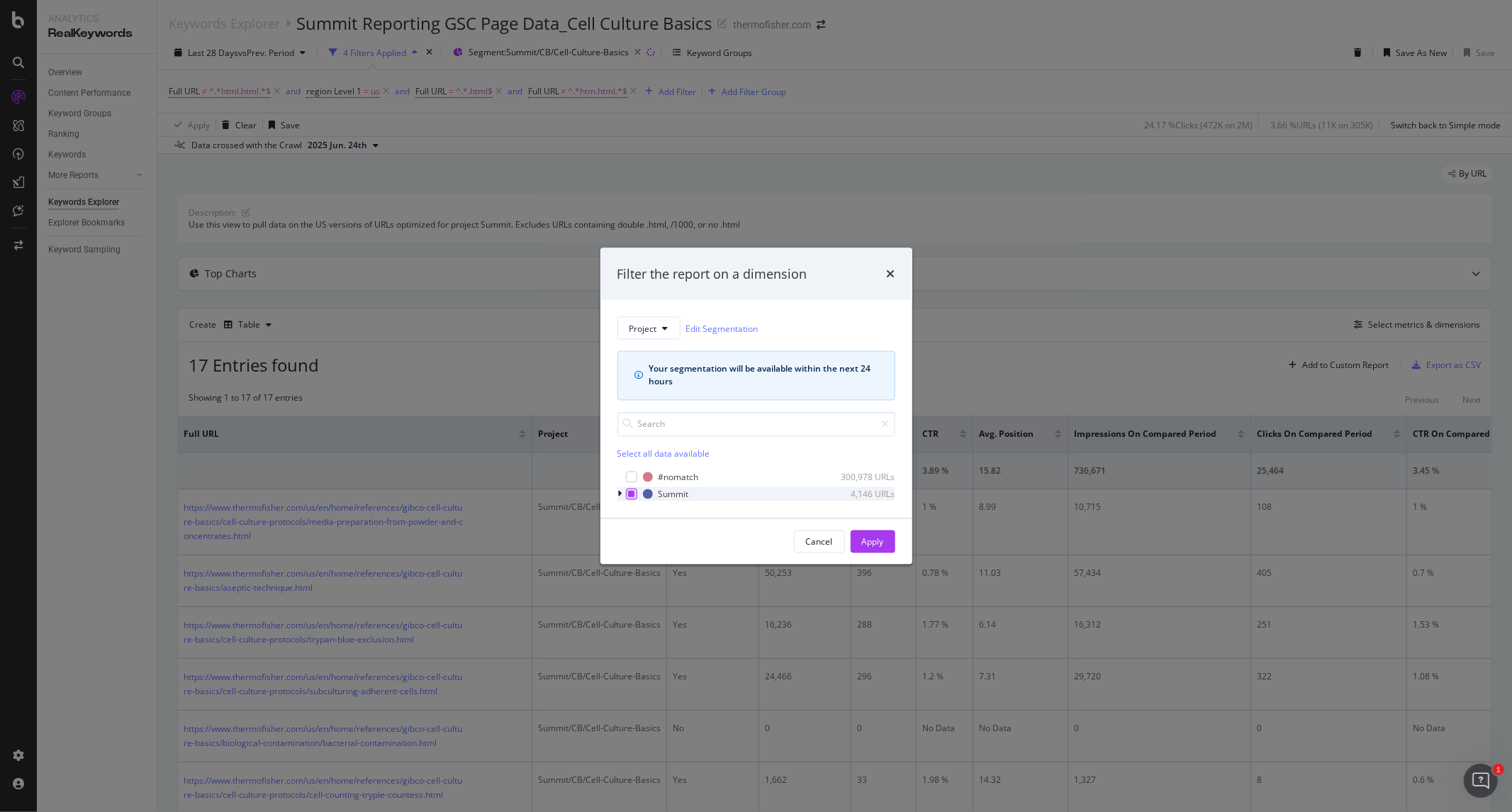 click at bounding box center (632, 494) 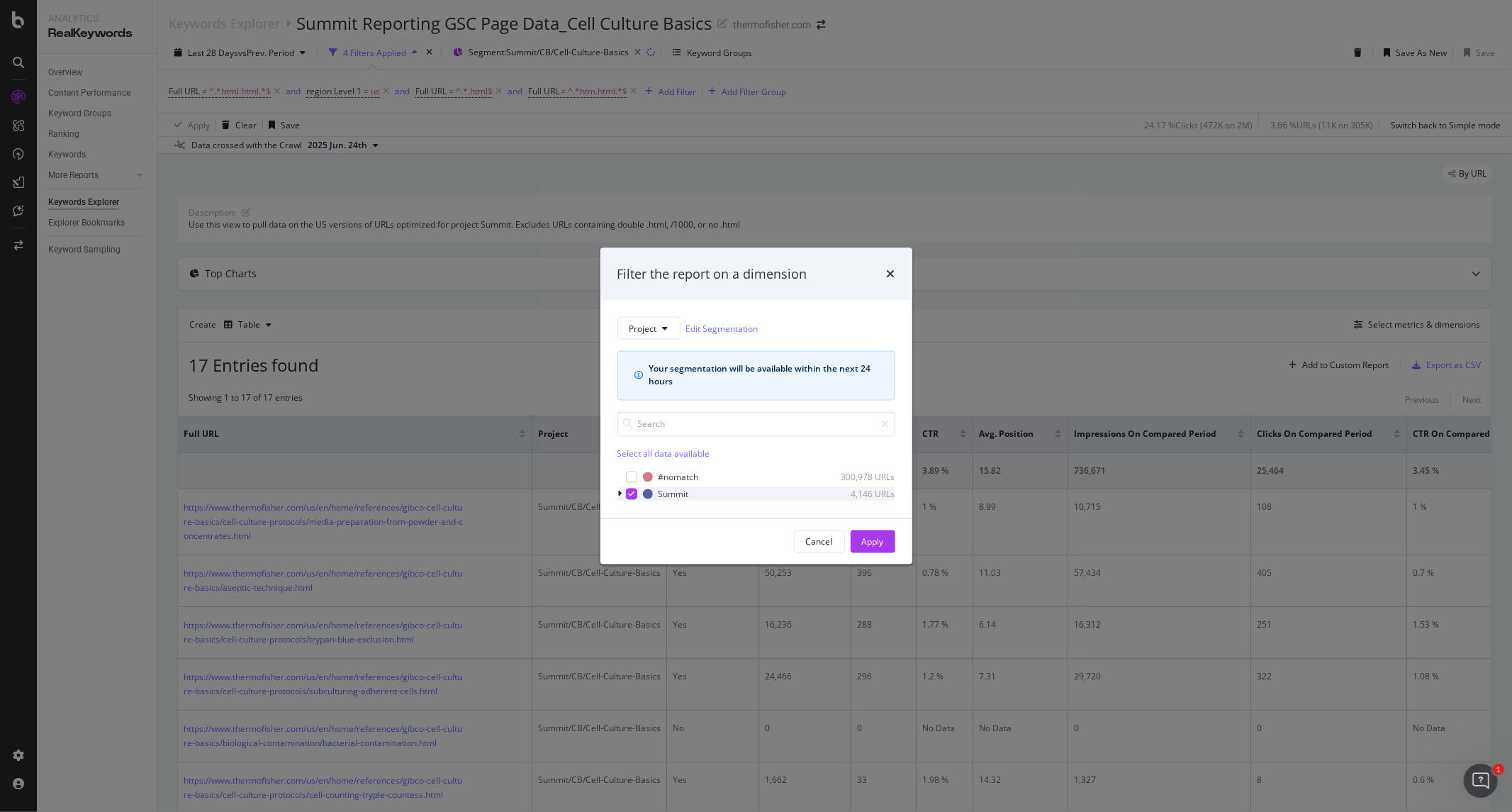 click at bounding box center (631, 494) 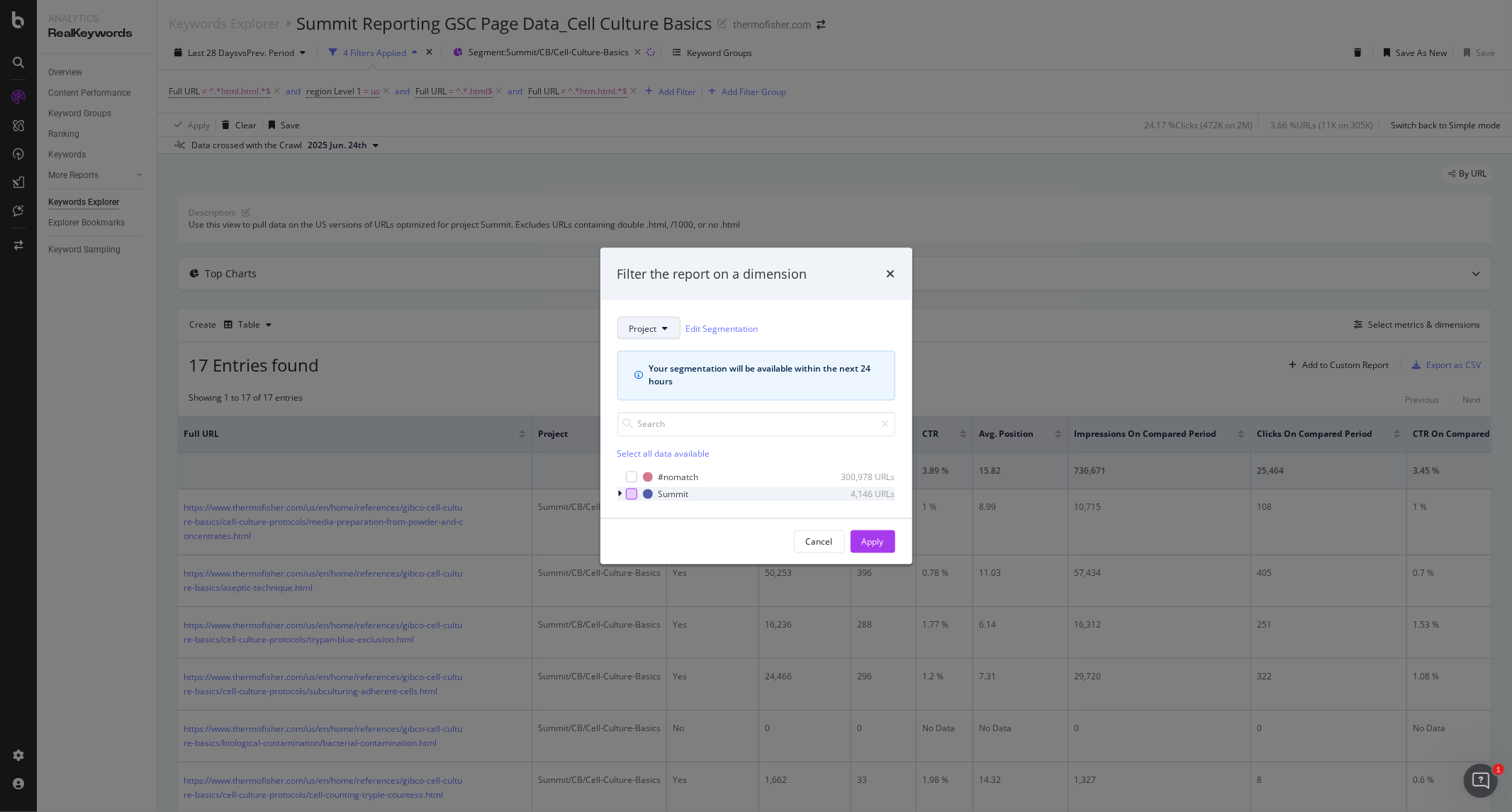 click on "Project" at bounding box center [649, 328] 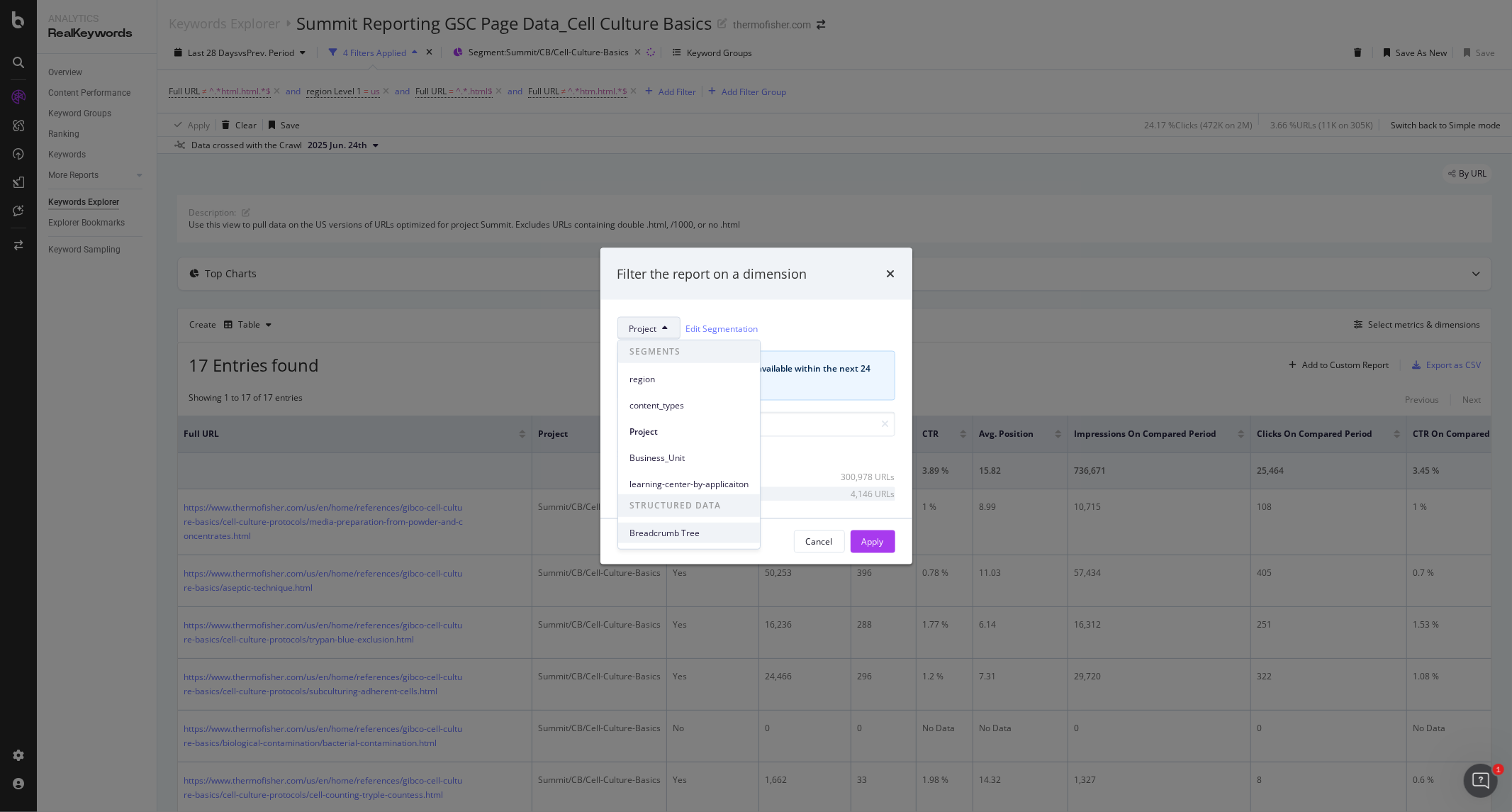click on "Breadcrumb Tree" at bounding box center (689, 533) 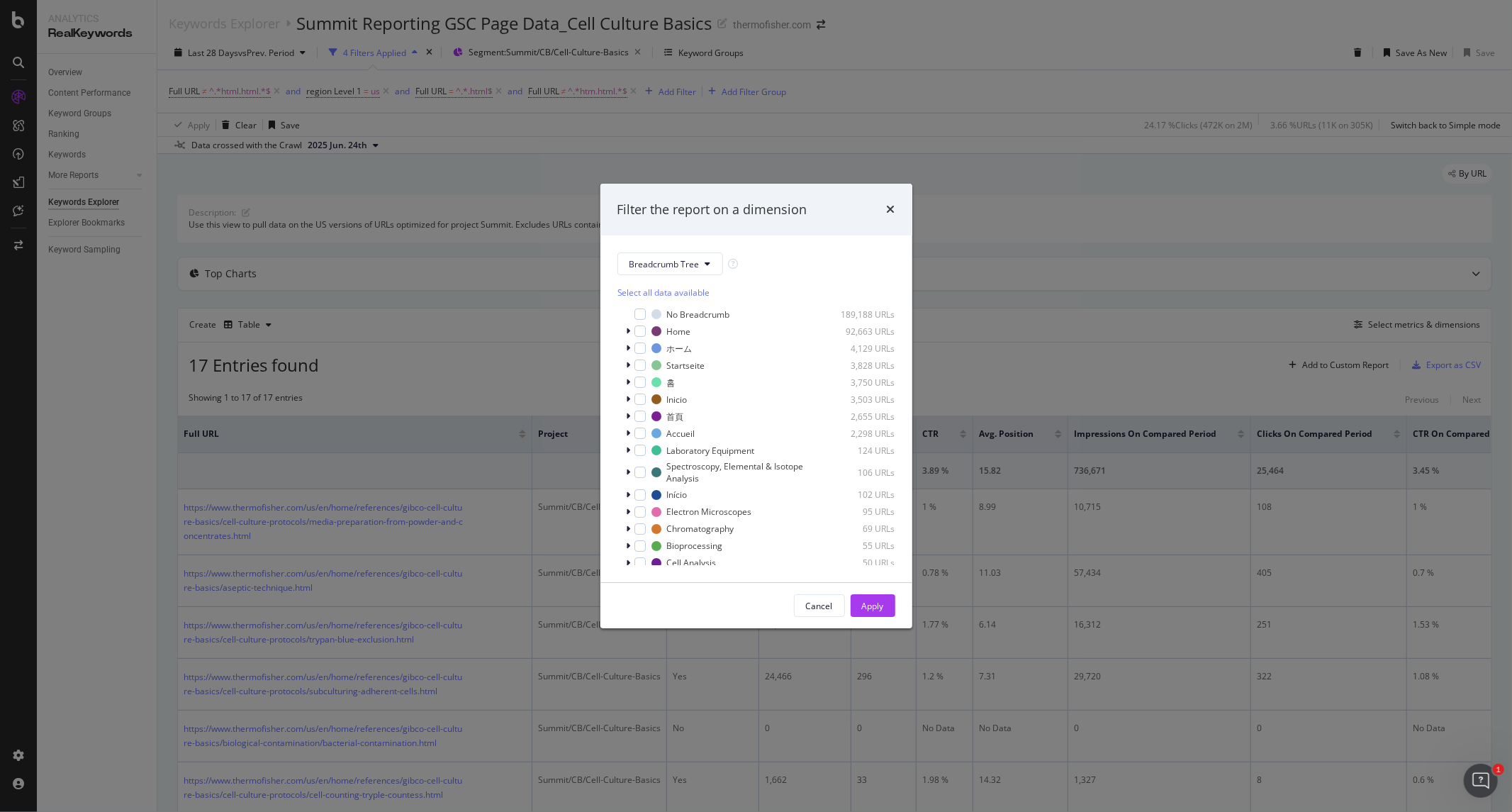 scroll, scrollTop: 24, scrollLeft: 0, axis: vertical 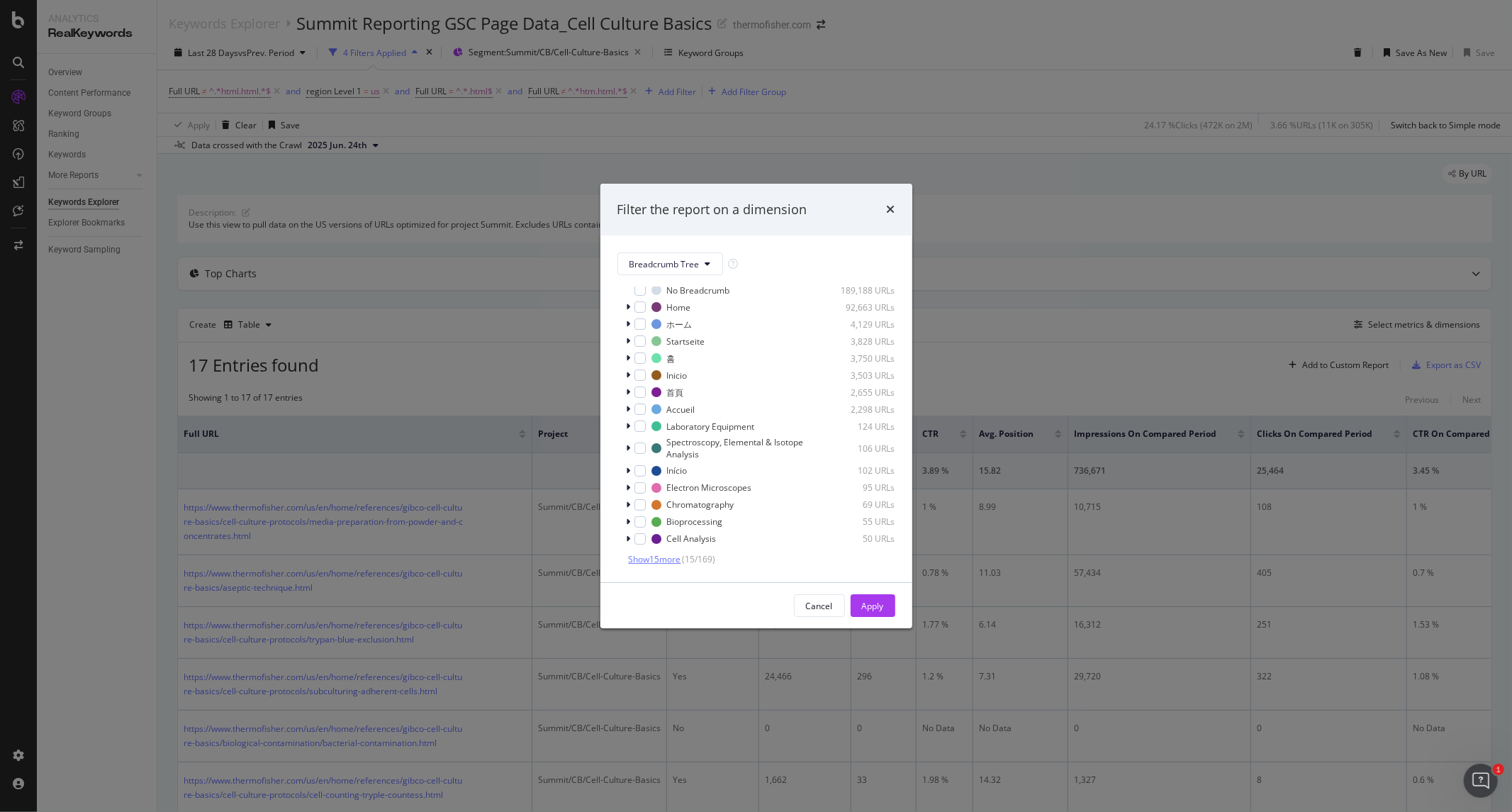 click on "Show  15  more" at bounding box center (655, 559) 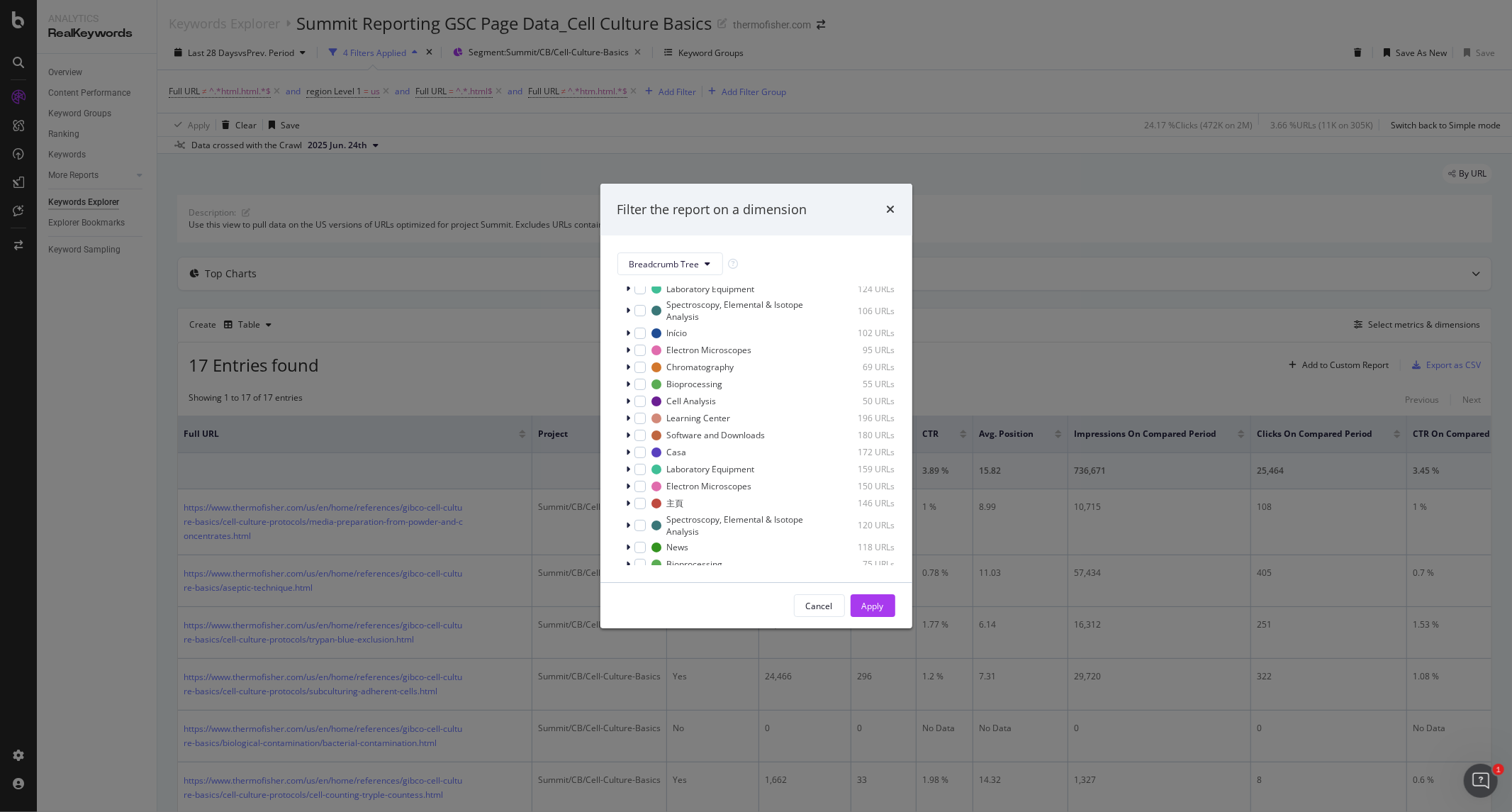 scroll, scrollTop: 309, scrollLeft: 0, axis: vertical 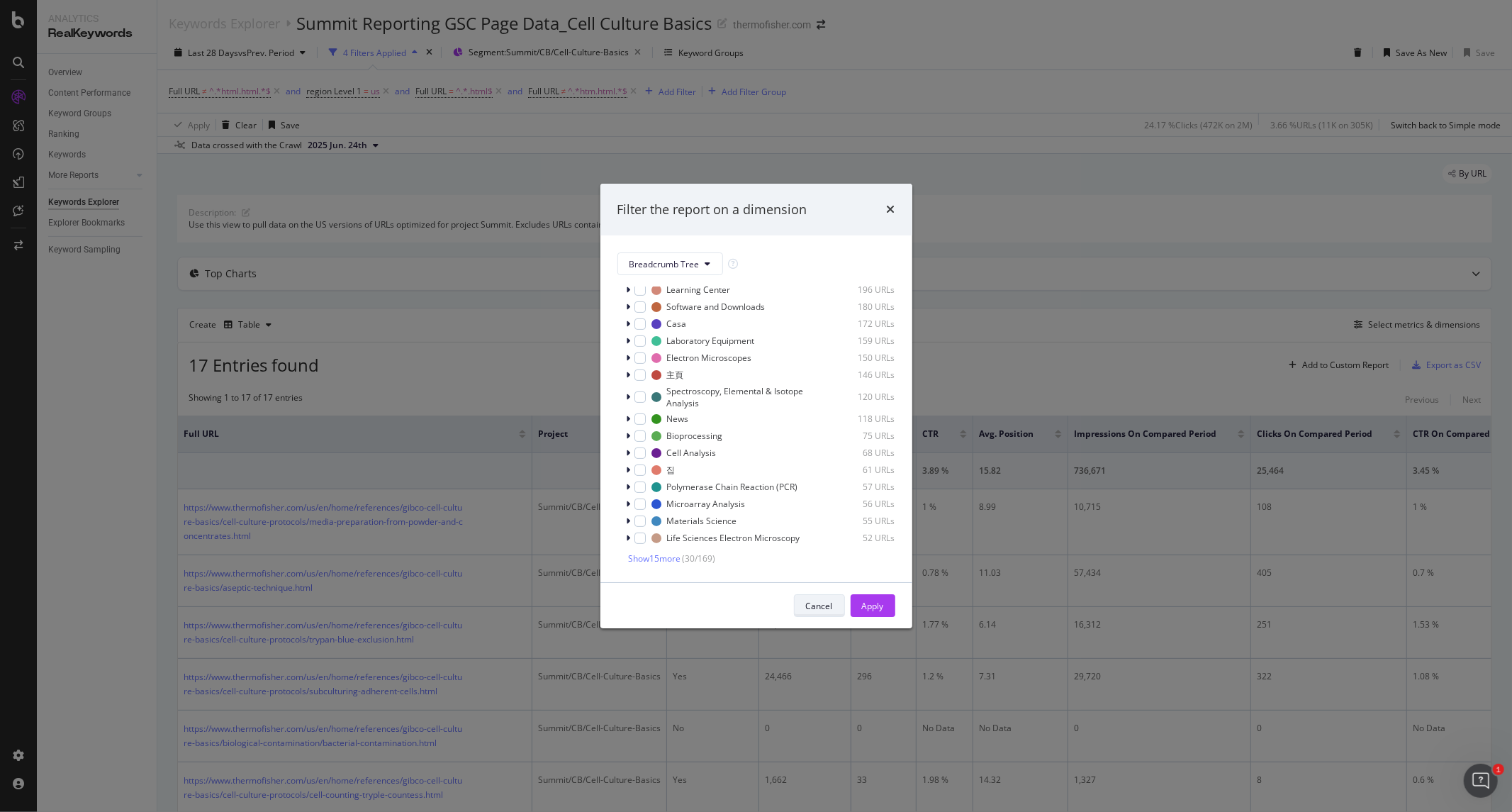 click on "Cancel" at bounding box center [819, 606] 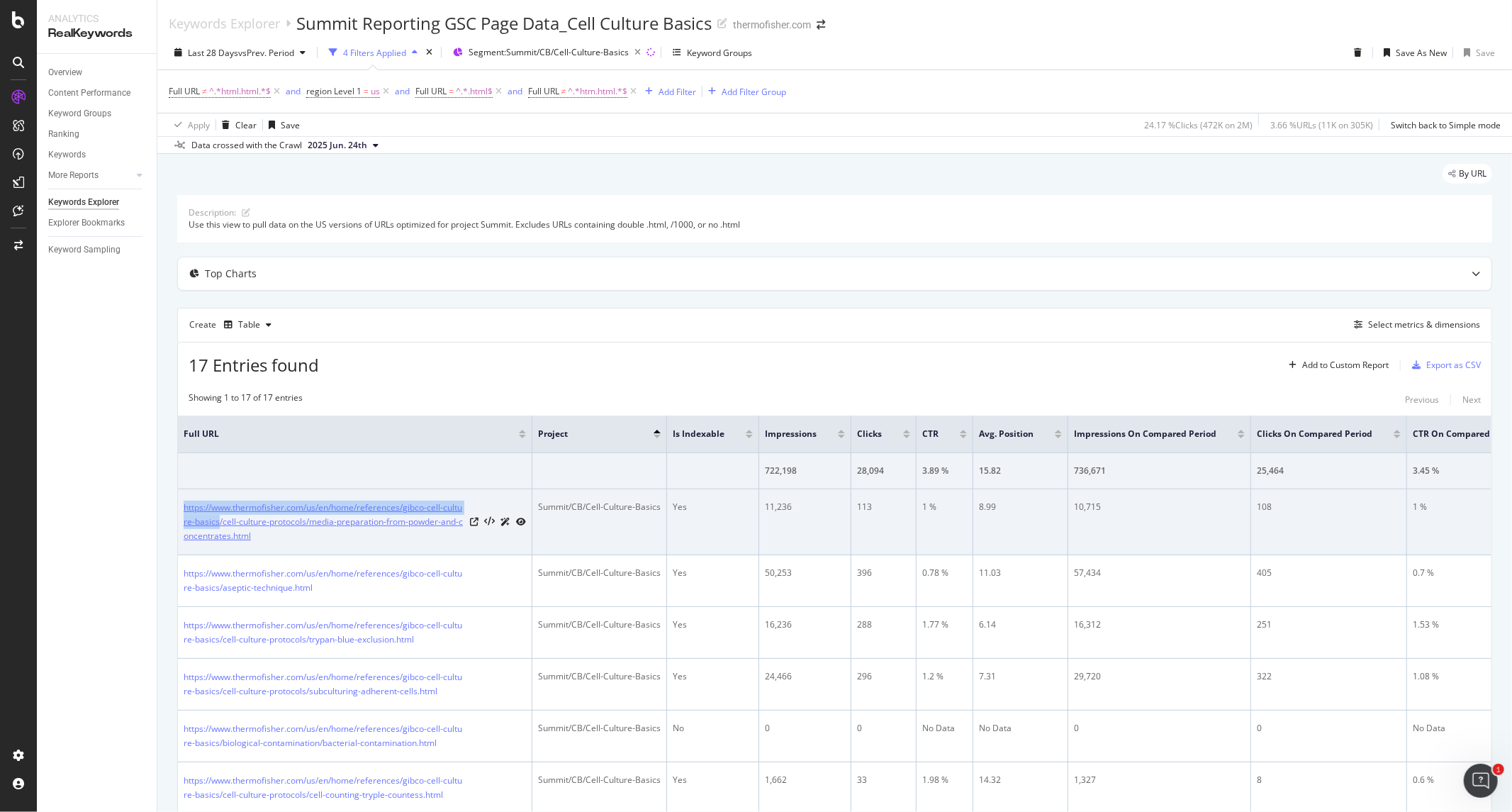 drag, startPoint x: 181, startPoint y: 507, endPoint x: 223, endPoint y: 523, distance: 44.94441 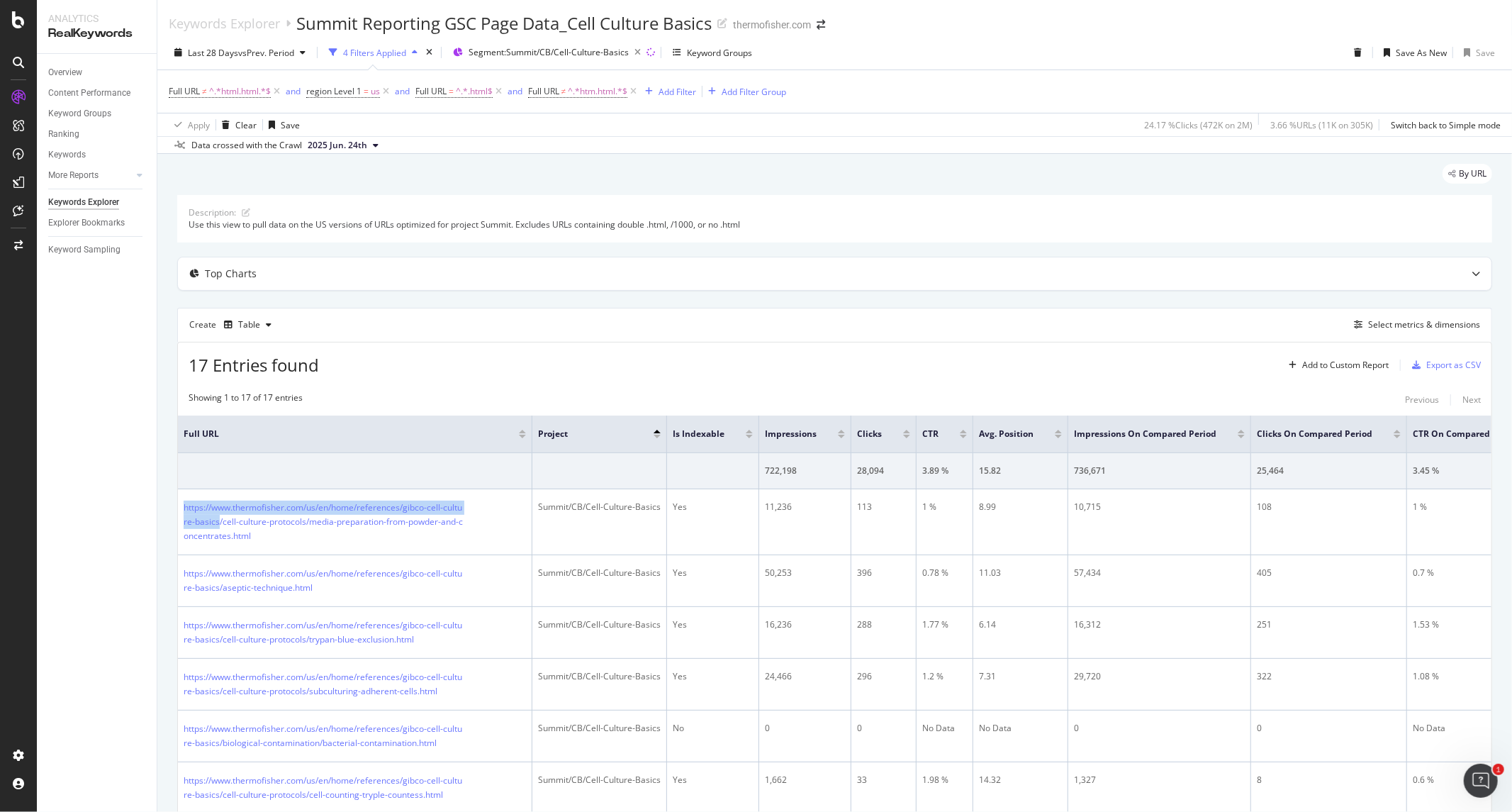 copy on "https://www.thermofisher.com/us/en/home/references/gibco-cell-culture-basics" 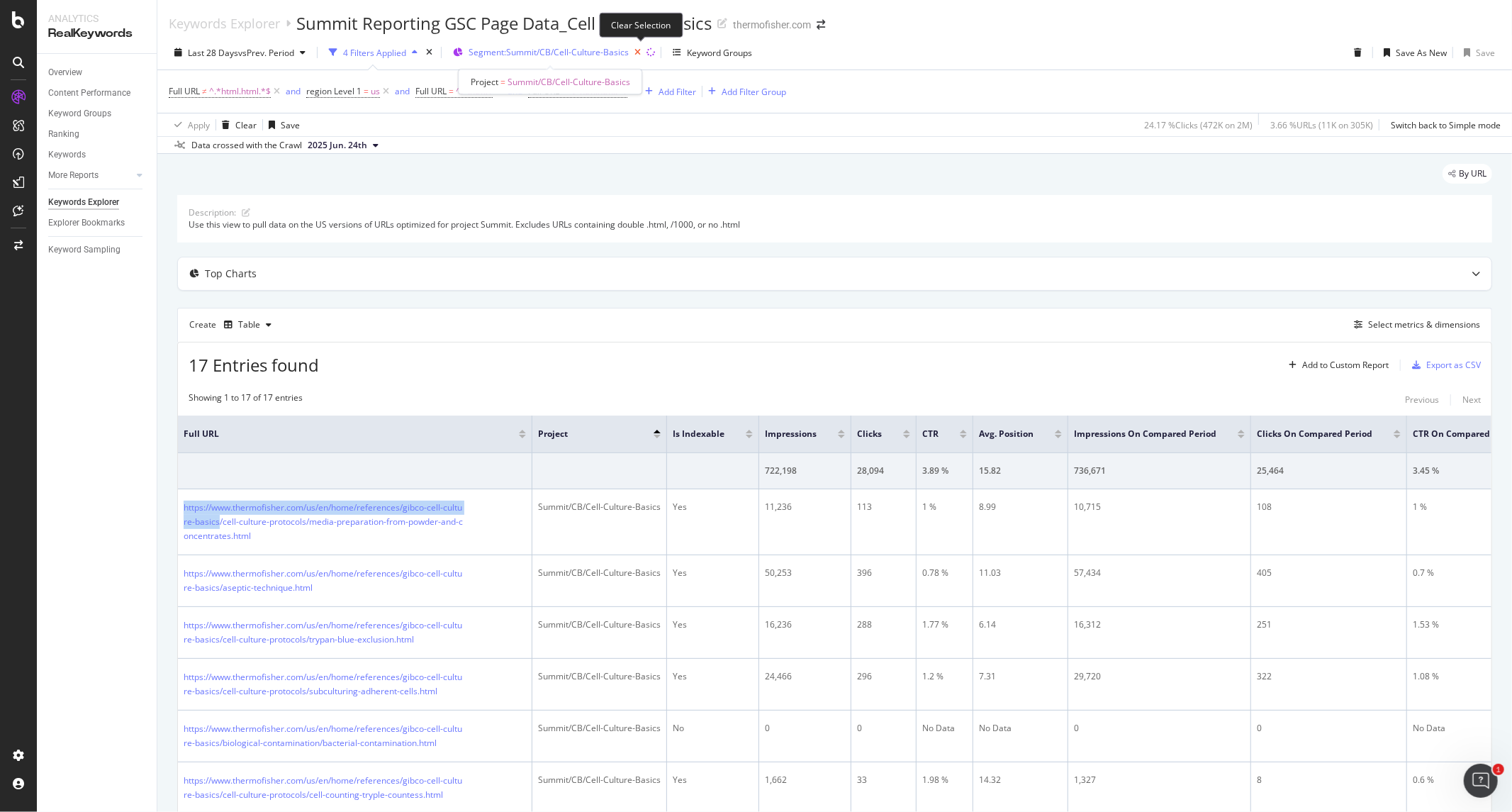 click at bounding box center [637, 52] 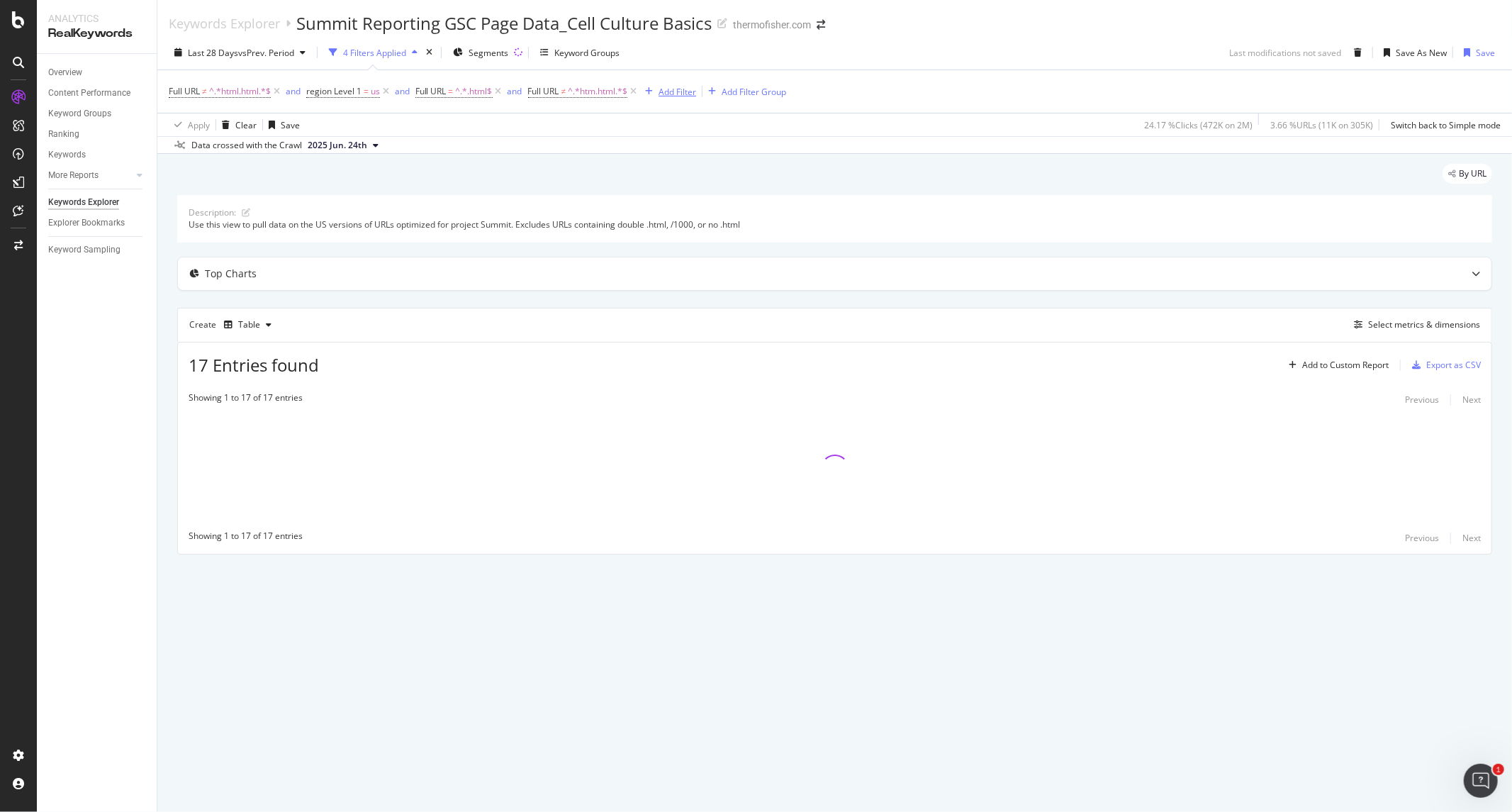 click on "Add Filter" at bounding box center (677, 91) 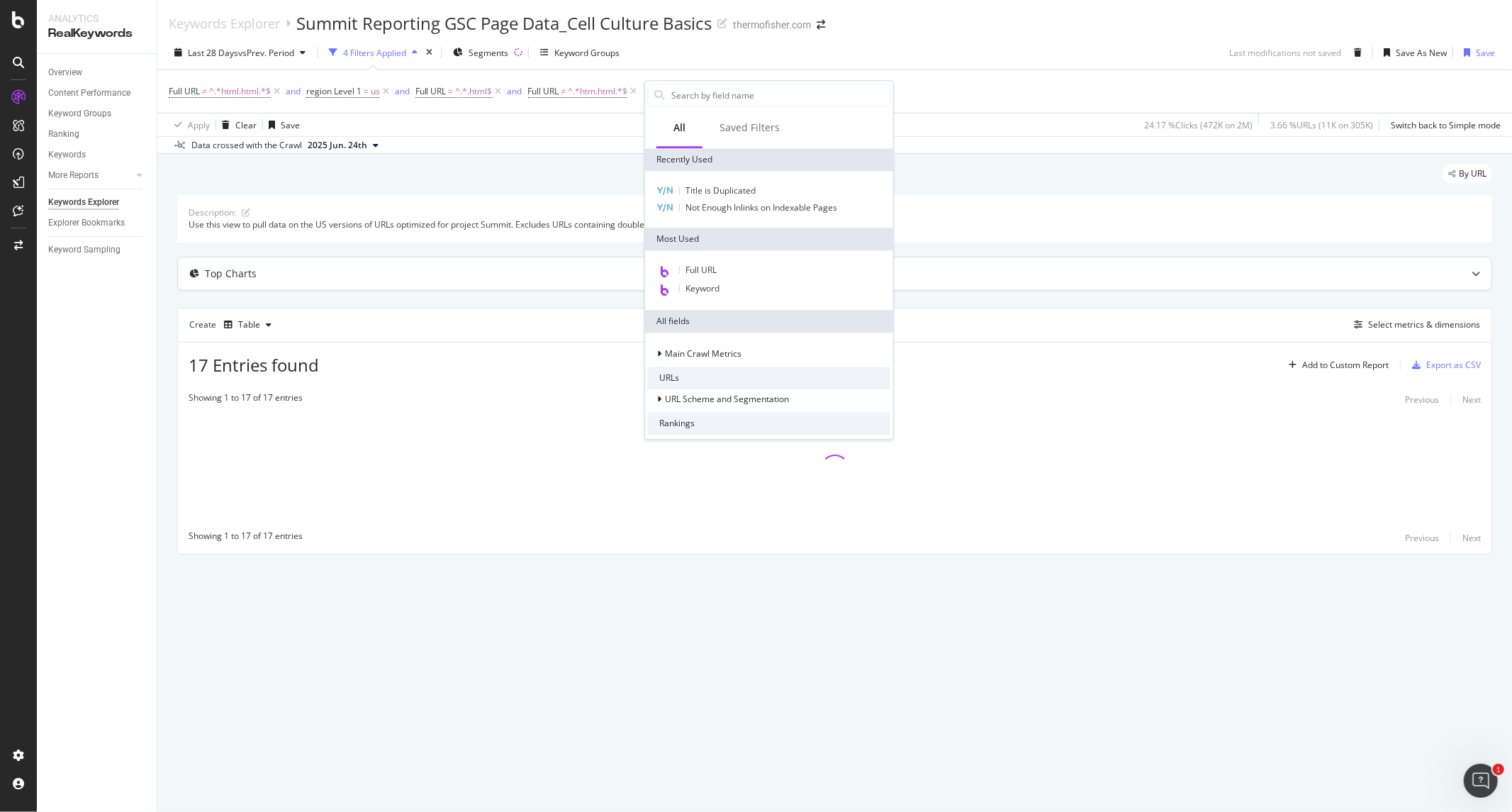 click on "Full URL" at bounding box center (701, 269) 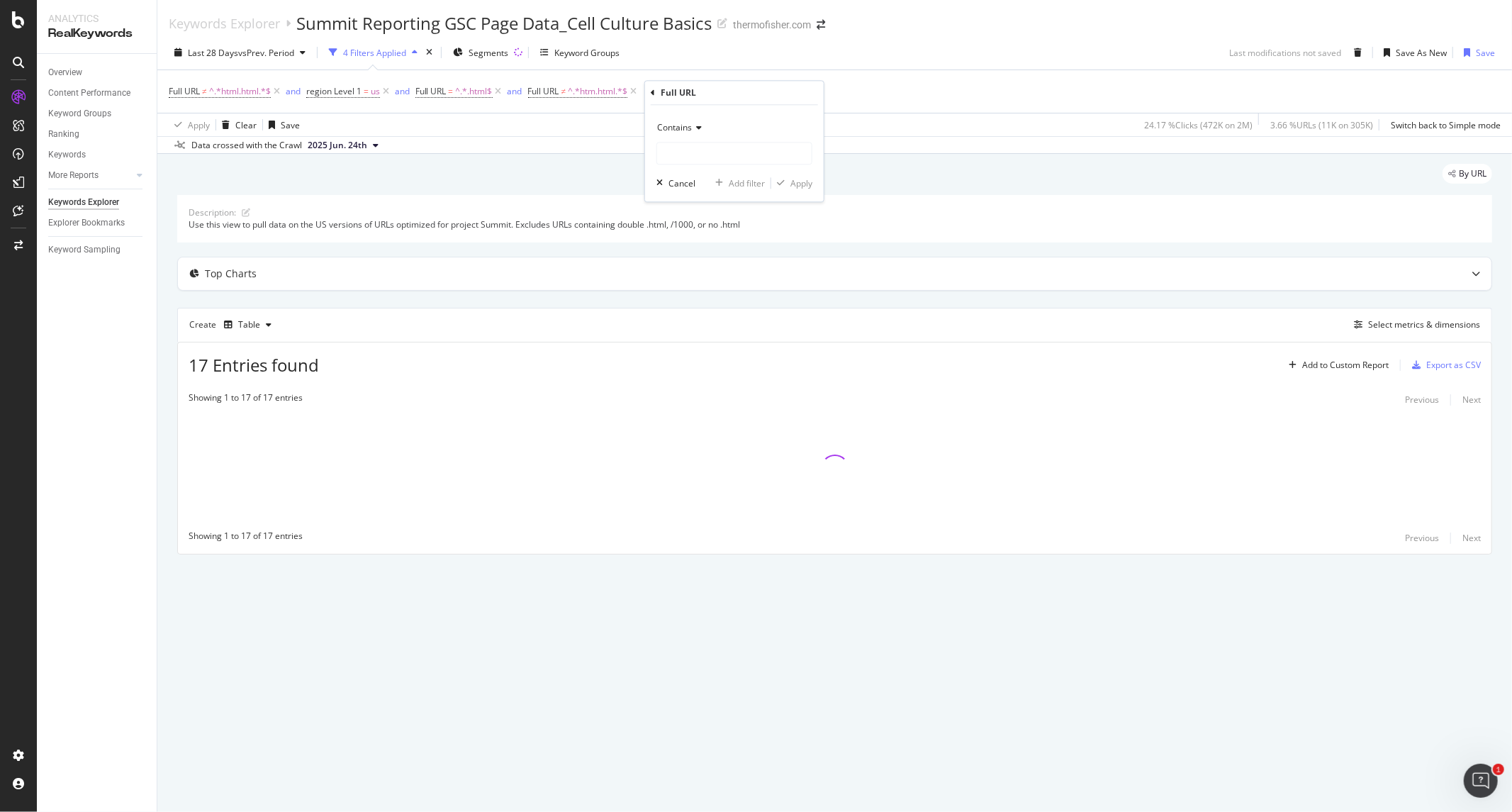 click at bounding box center [697, 128] 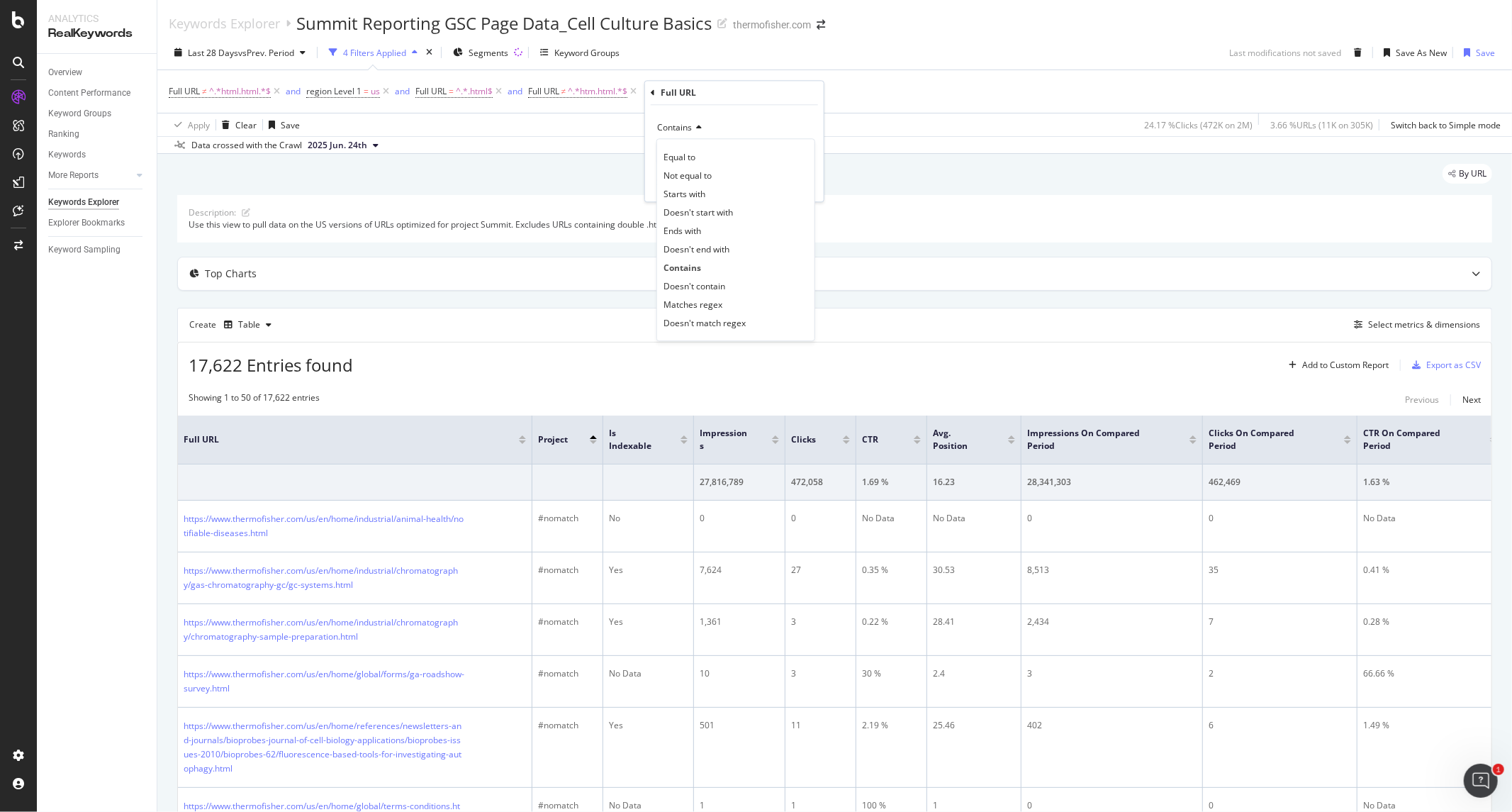 click on "Contains Equal to Not equal to Starts with Doesn't start with Ends with Doesn't end with Contains Doesn't contain Matches regex Doesn't match regex Cancel Add filter Apply" at bounding box center [734, 153] 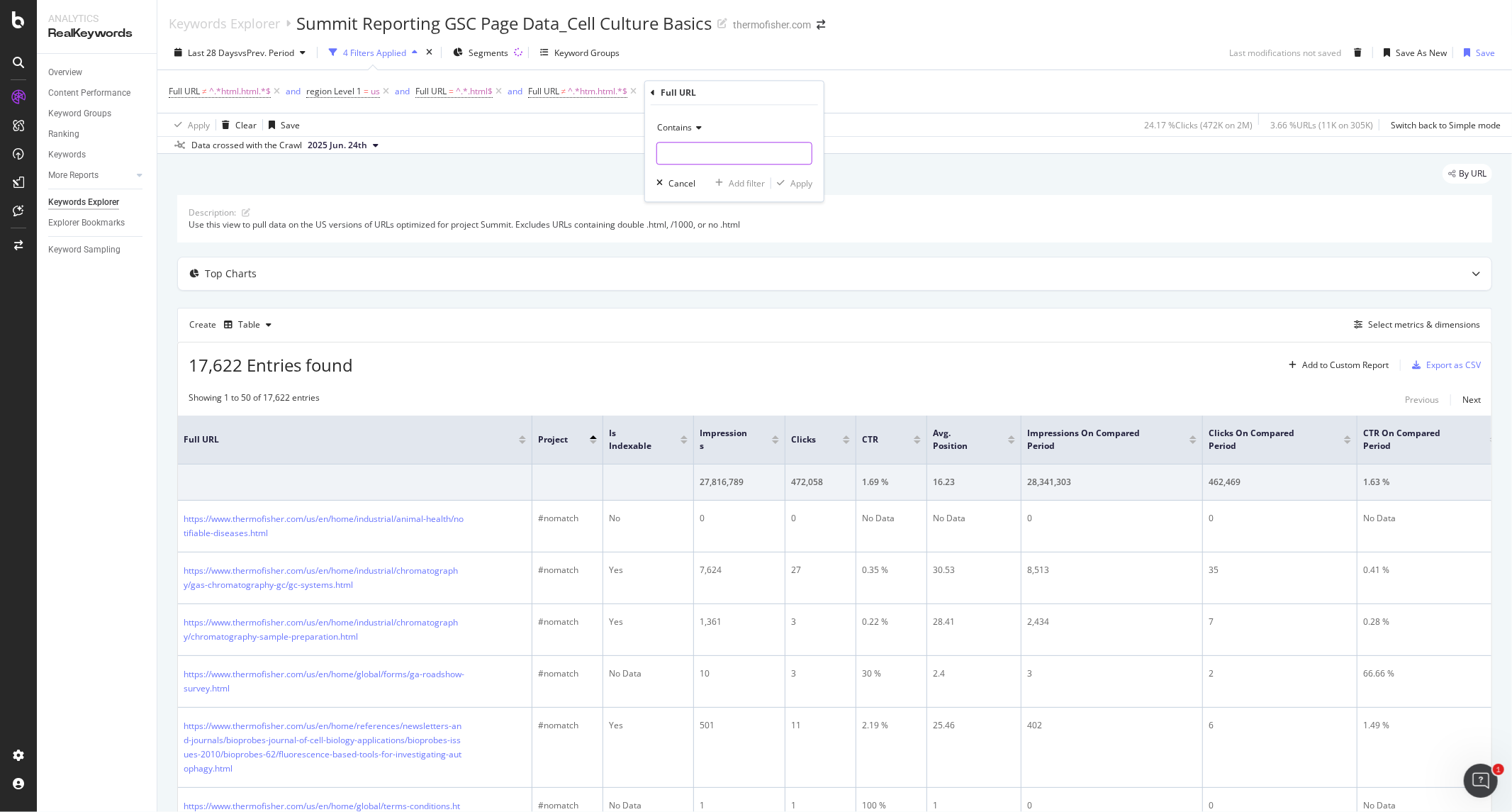 click at bounding box center [734, 153] 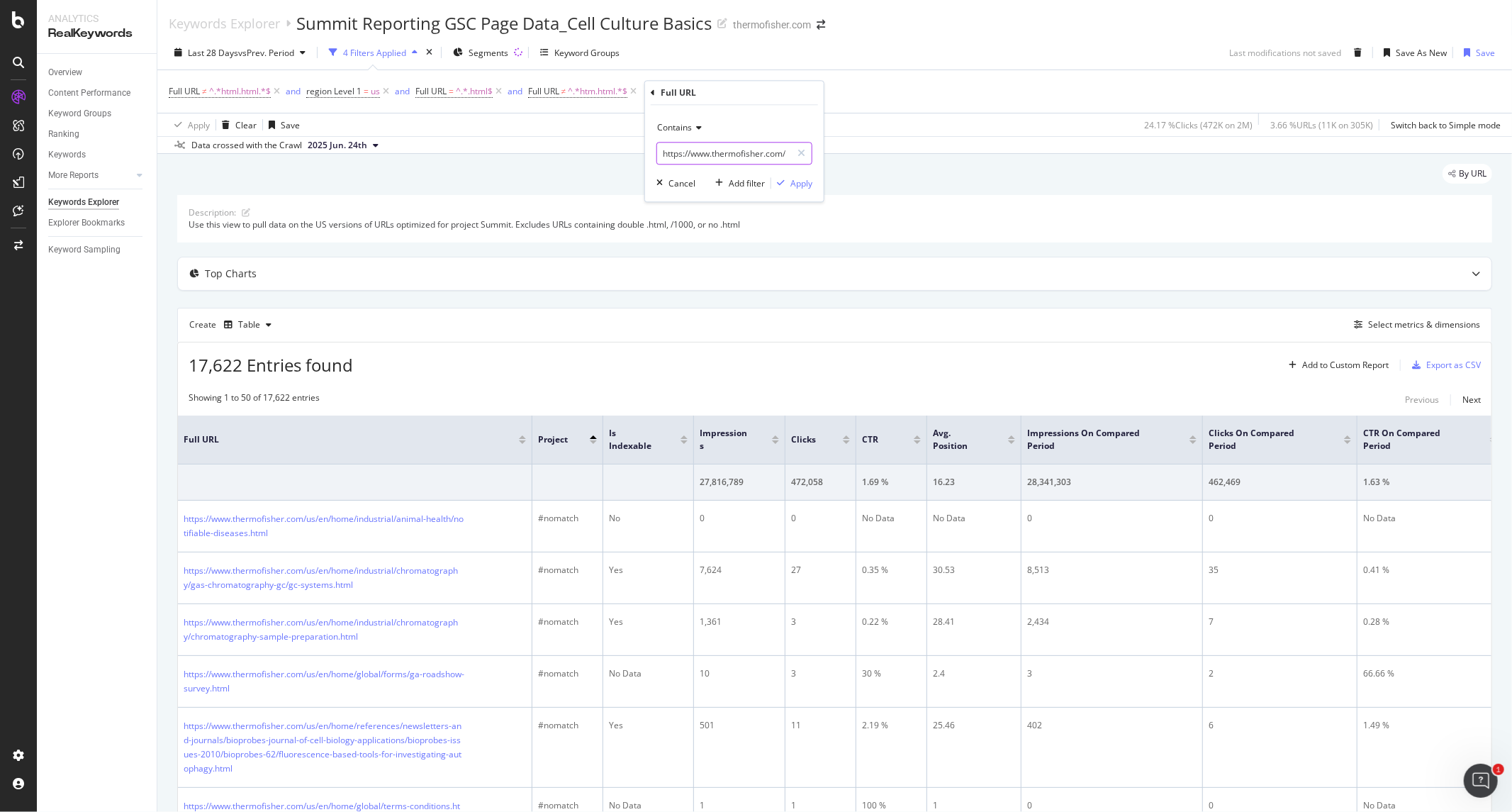 scroll, scrollTop: 0, scrollLeft: 194, axis: horizontal 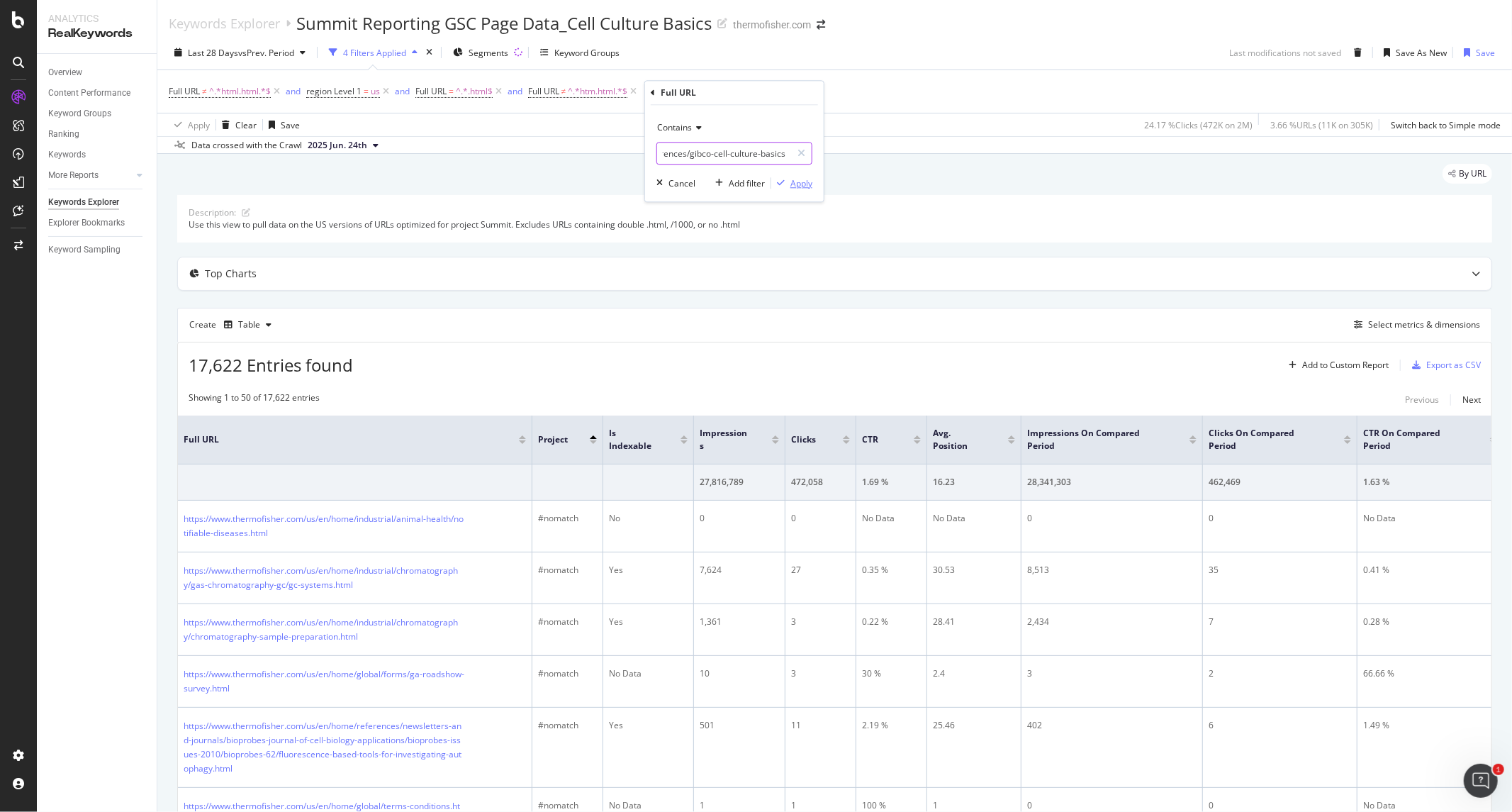 type on "https://www.thermofisher.com/us/en/home/references/gibco-cell-culture-basics" 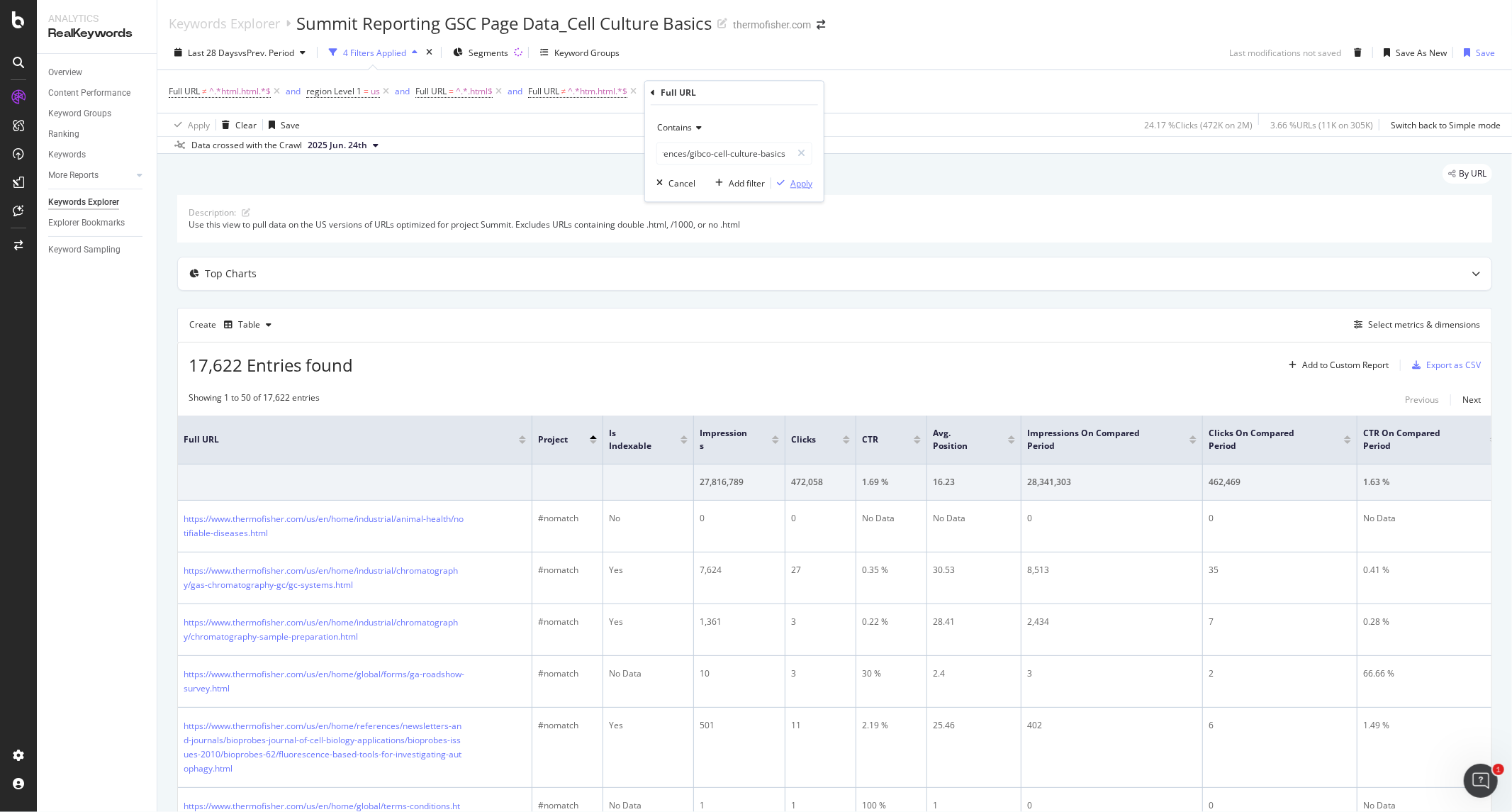 scroll, scrollTop: 0, scrollLeft: 0, axis: both 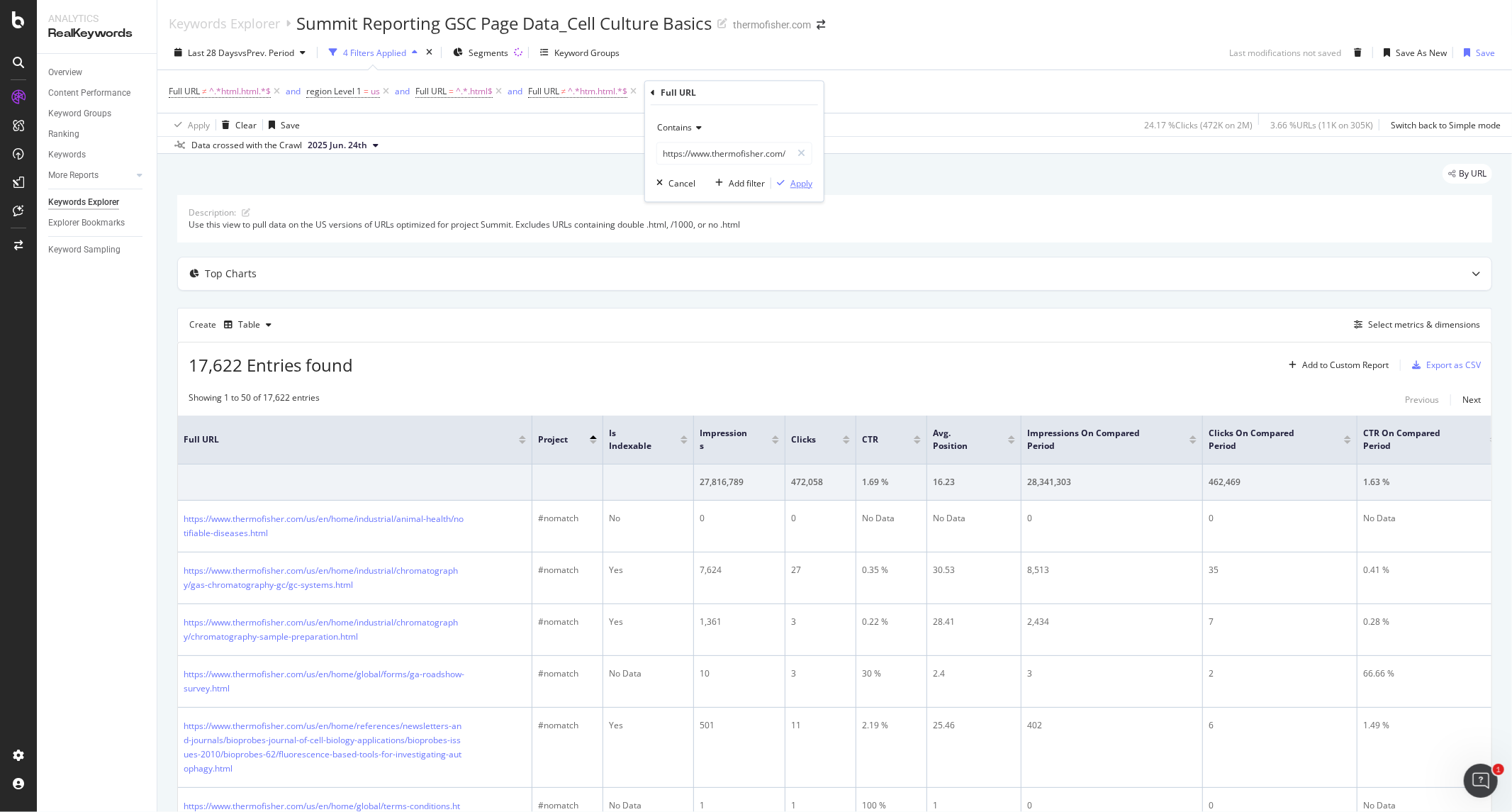click on "Apply" at bounding box center [801, 183] 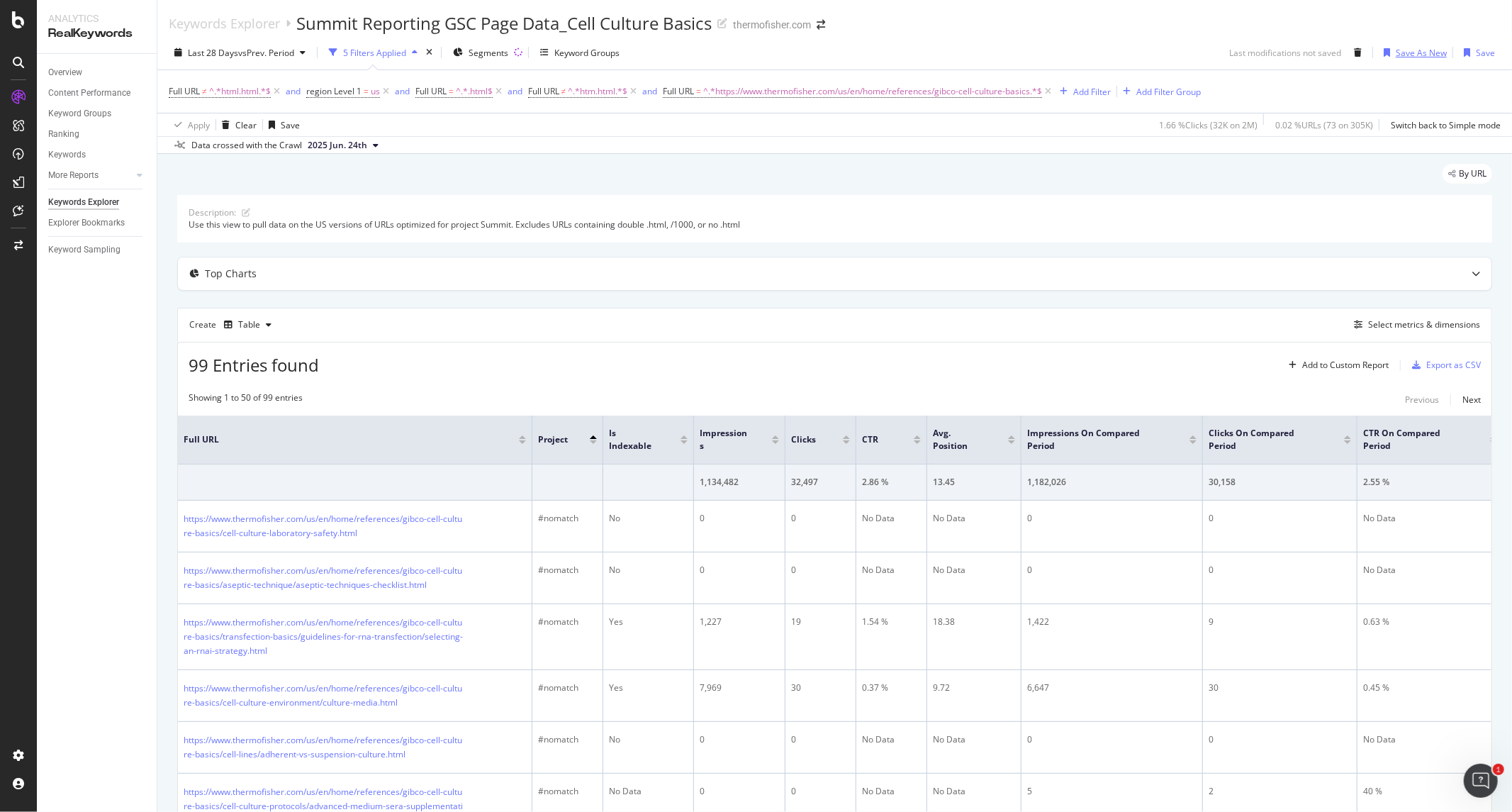 click on "Save As New" at bounding box center (1421, 52) 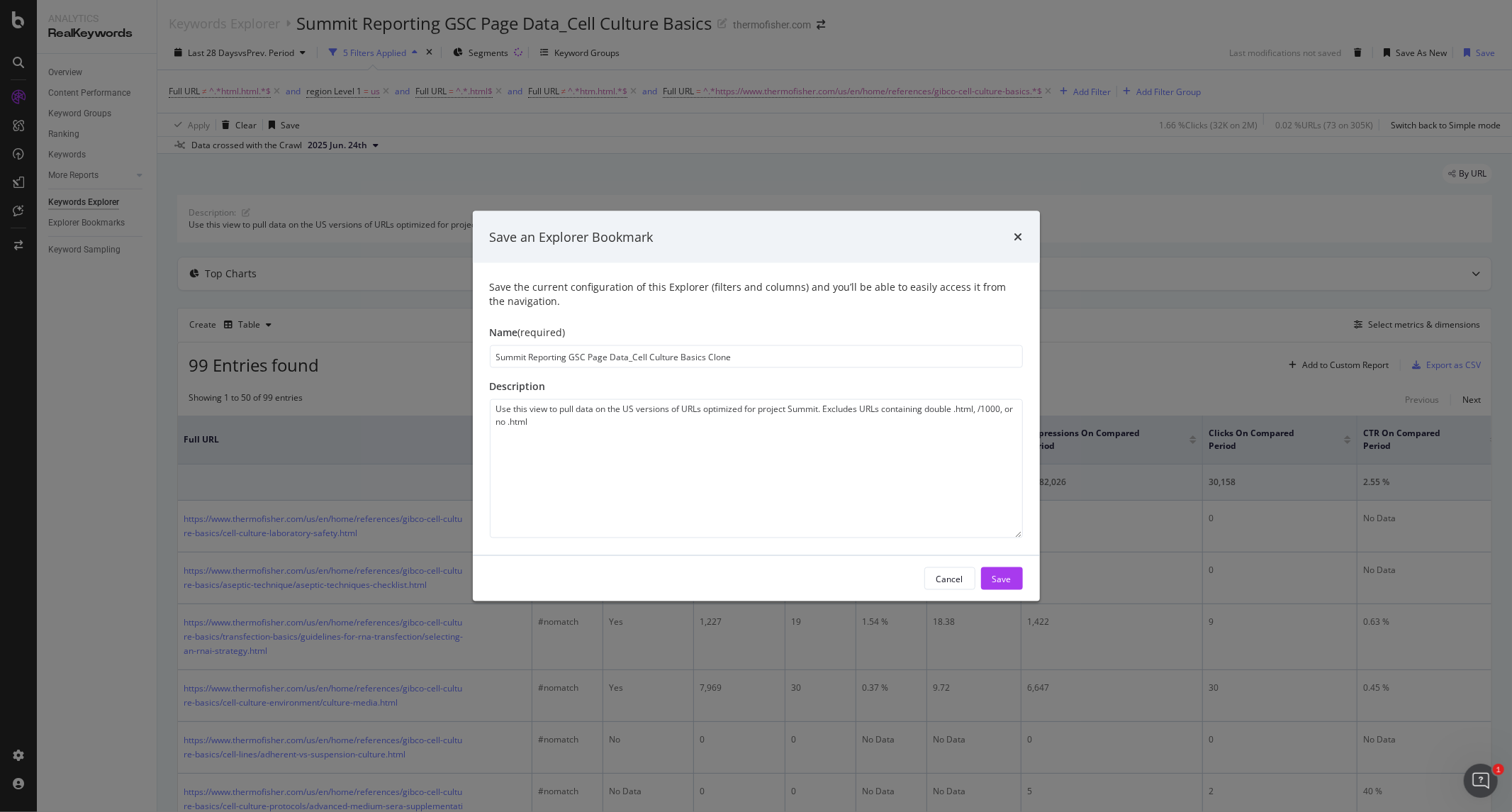 drag, startPoint x: 526, startPoint y: 357, endPoint x: 457, endPoint y: 352, distance: 69.18092 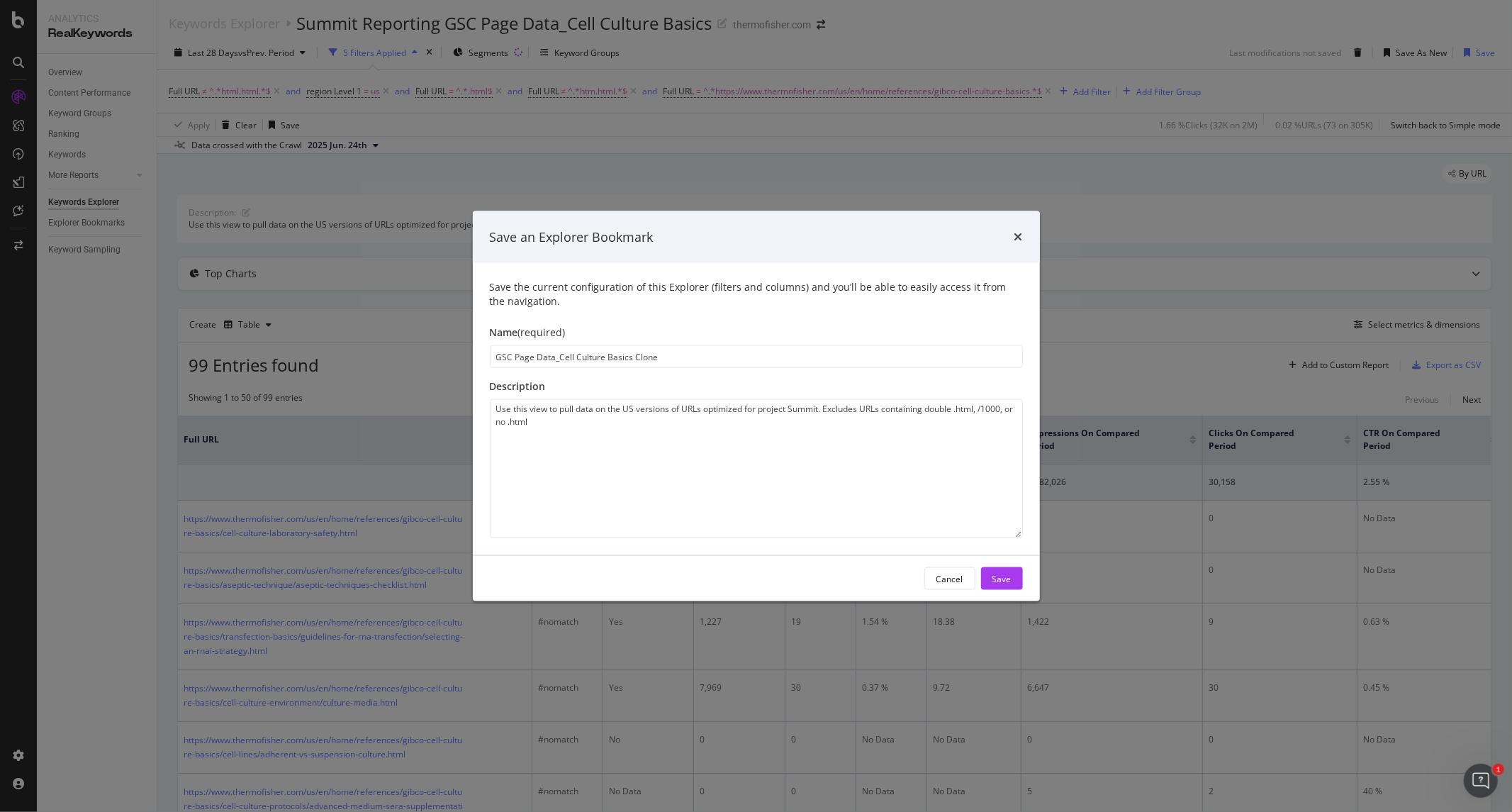 drag, startPoint x: 629, startPoint y: 359, endPoint x: 734, endPoint y: 360, distance: 105.0048 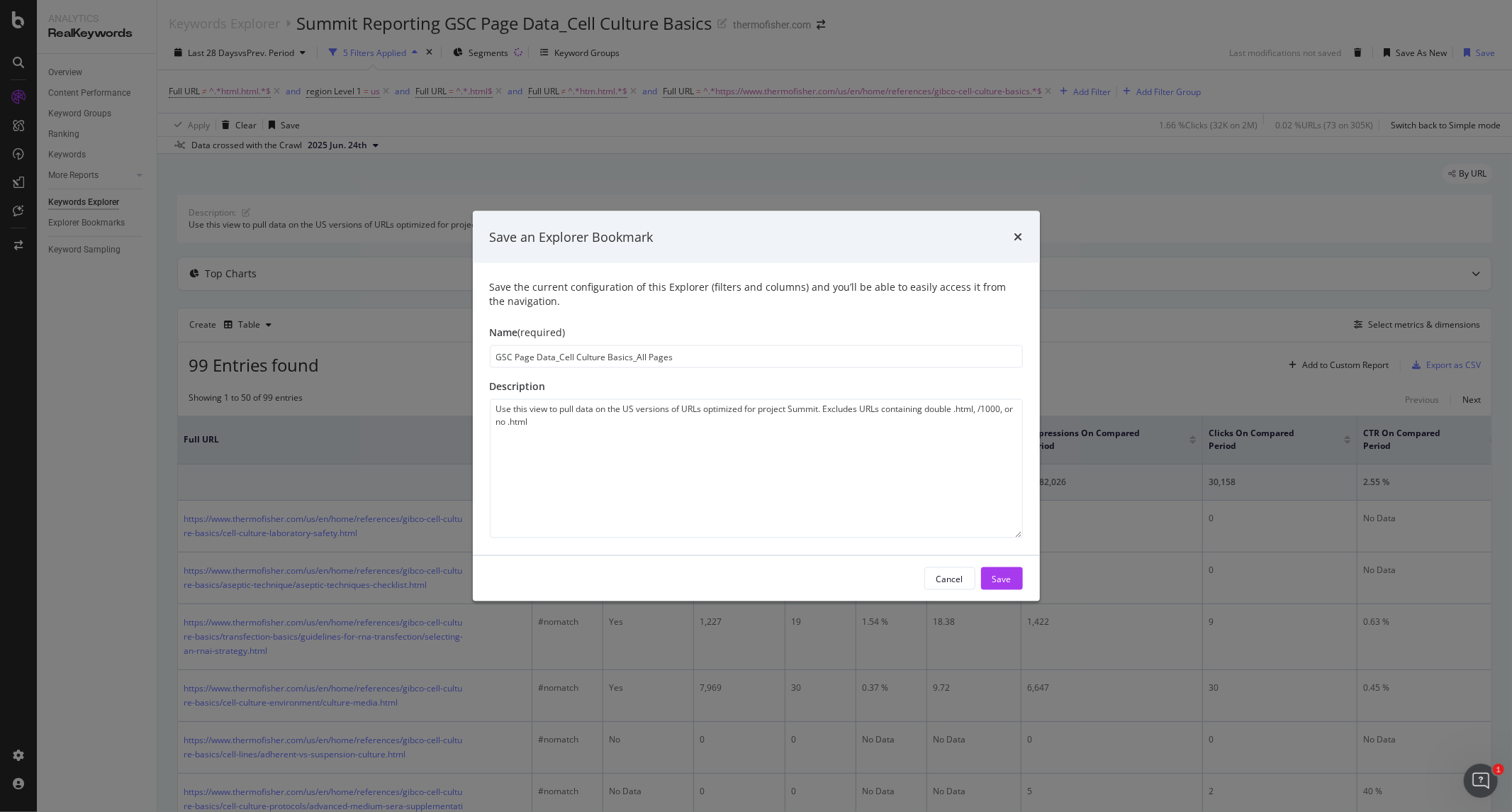 type on "GSC Page Data_Cell Culture Basics_All Pages" 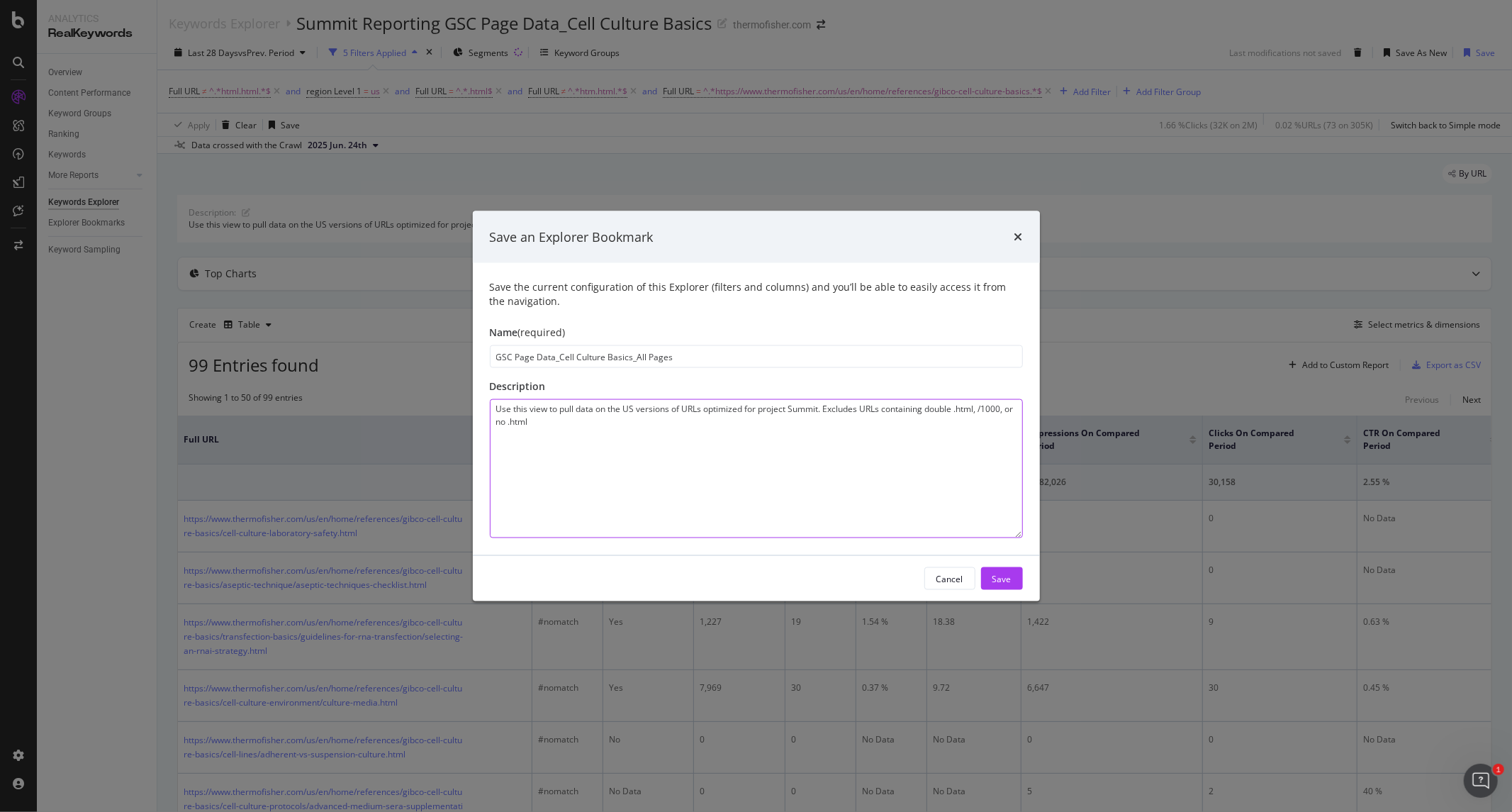 click on "Use this view to pull data on the [STATE] versions of URLs optimized for project Summit. Excludes URLs containing double .html, /1000, or no .html" at bounding box center (756, 469) 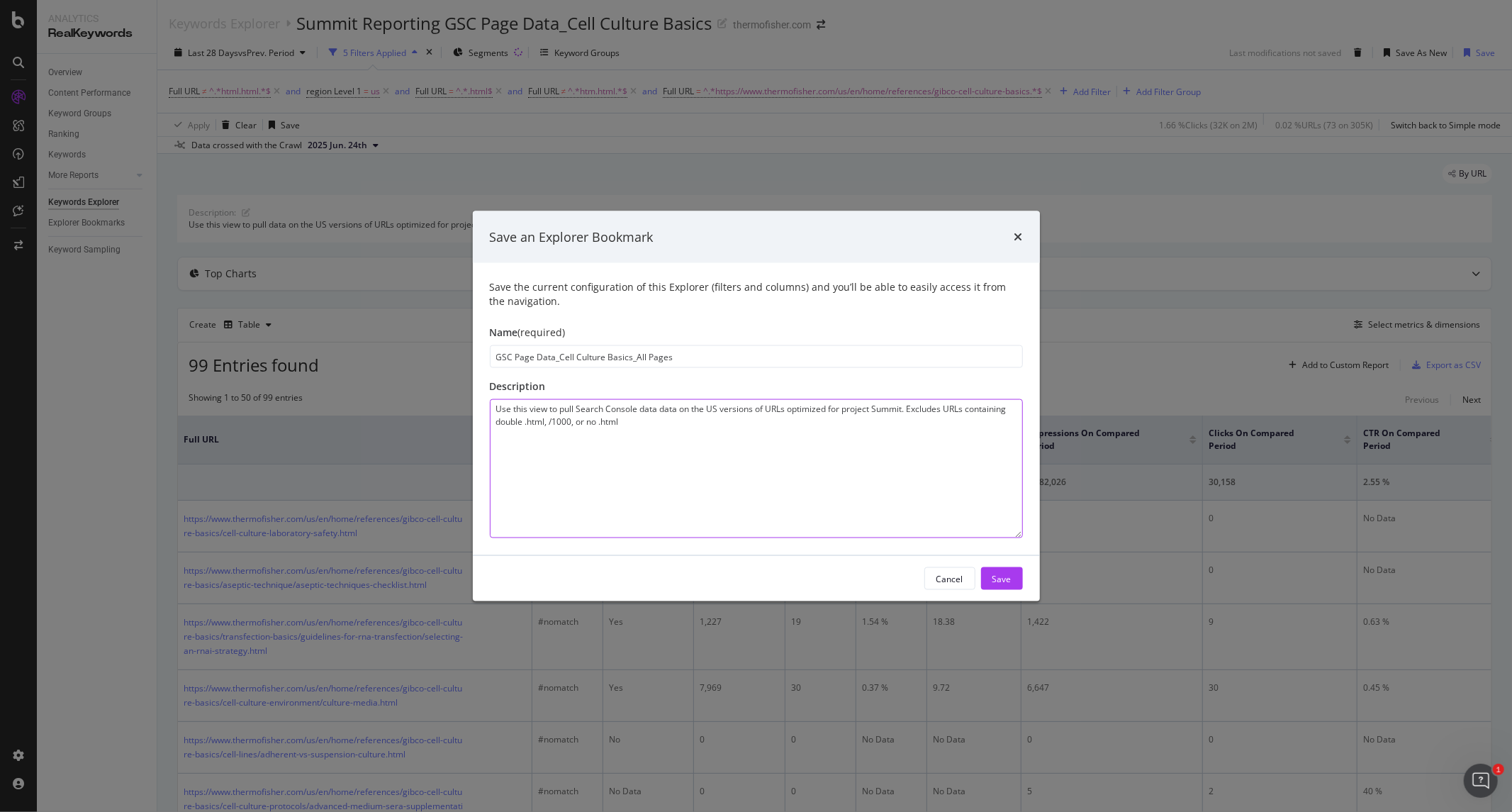 drag, startPoint x: 902, startPoint y: 409, endPoint x: 790, endPoint y: 411, distance: 112.01786 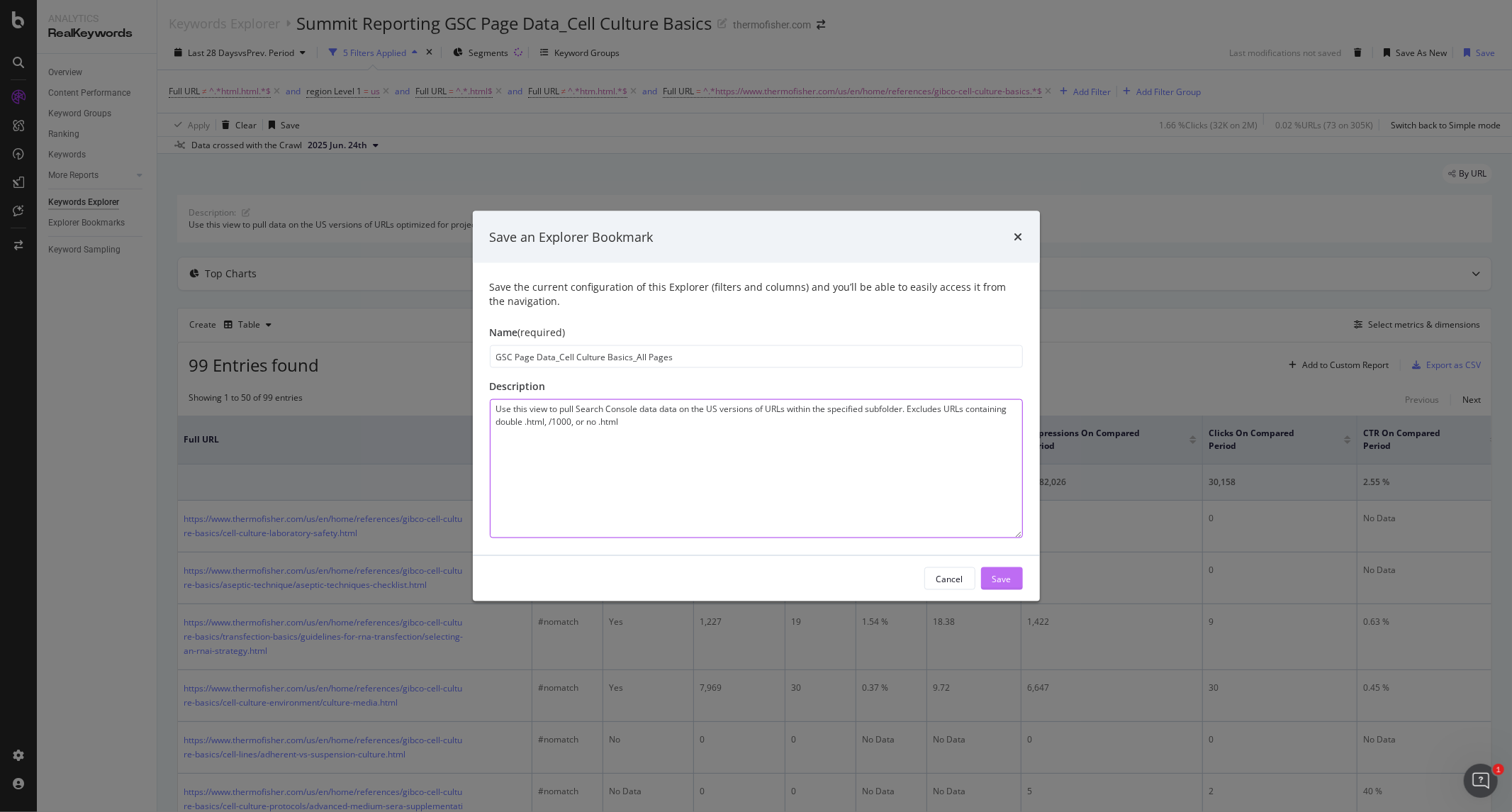 type on "Use this view to pull Search Console data data on the US versions of URLs within the specified subfolder. Excludes URLs containing double .html, /1000, or no .html" 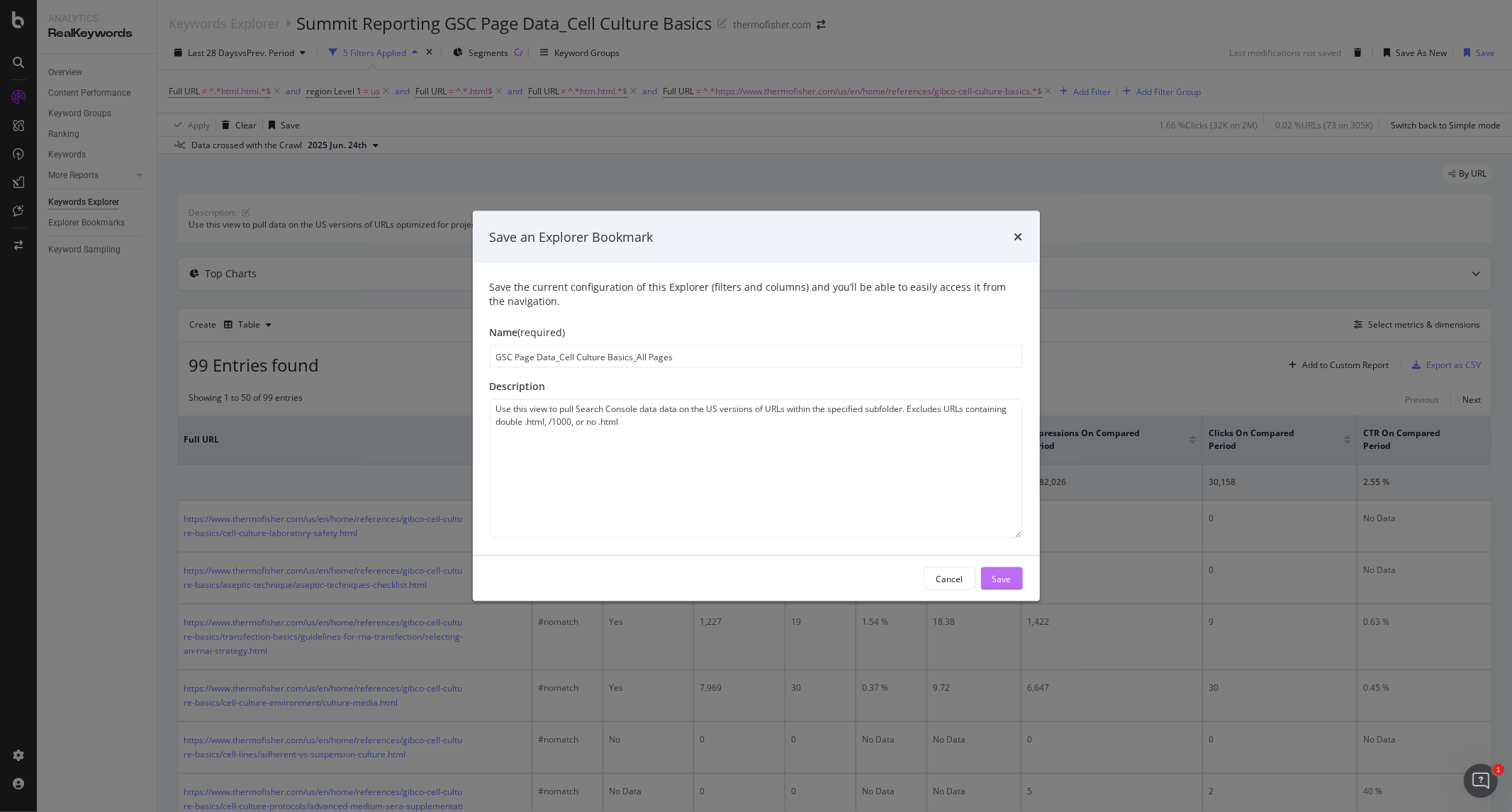 click on "Save" at bounding box center [1002, 578] 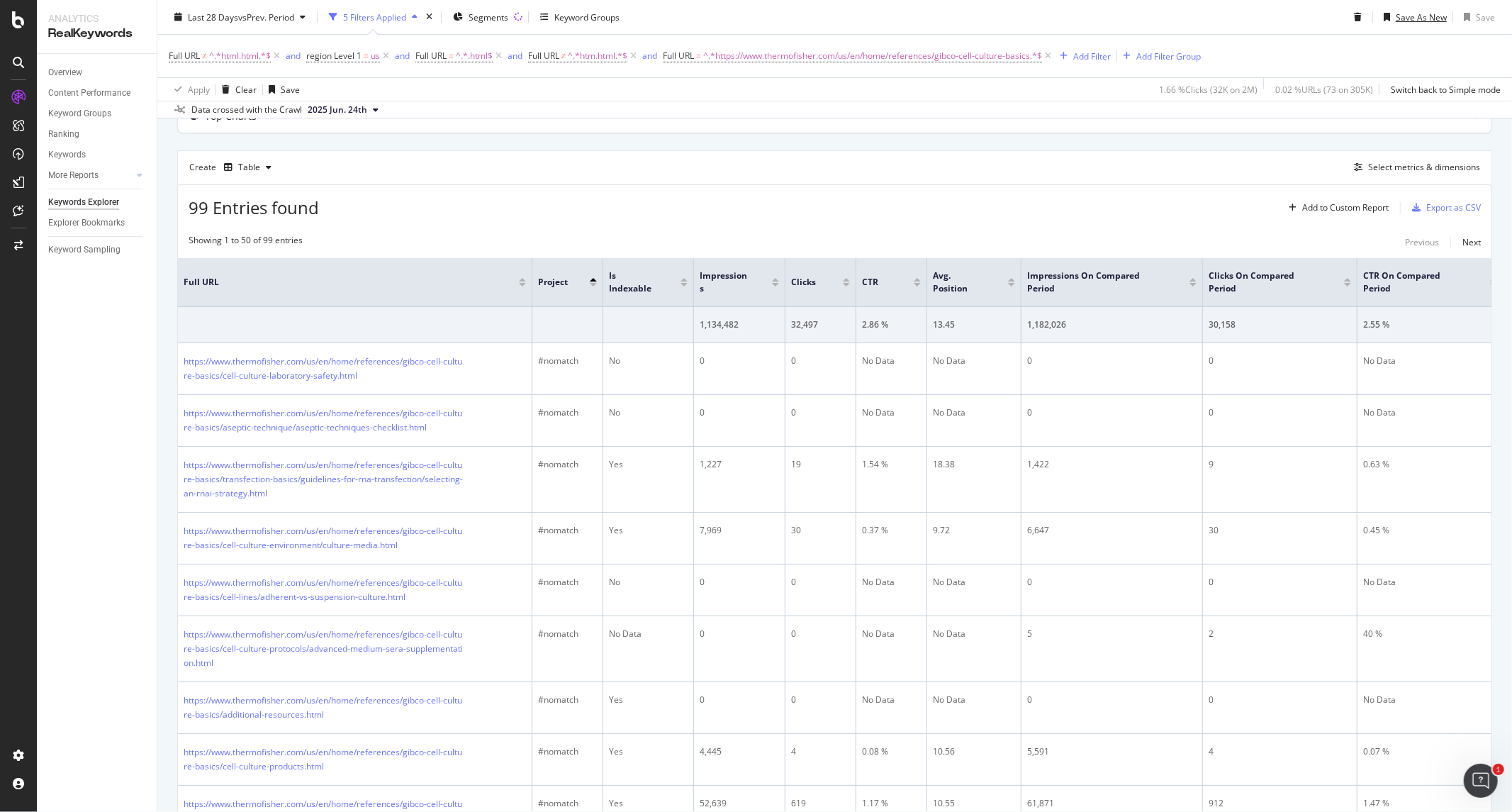 scroll, scrollTop: 0, scrollLeft: 0, axis: both 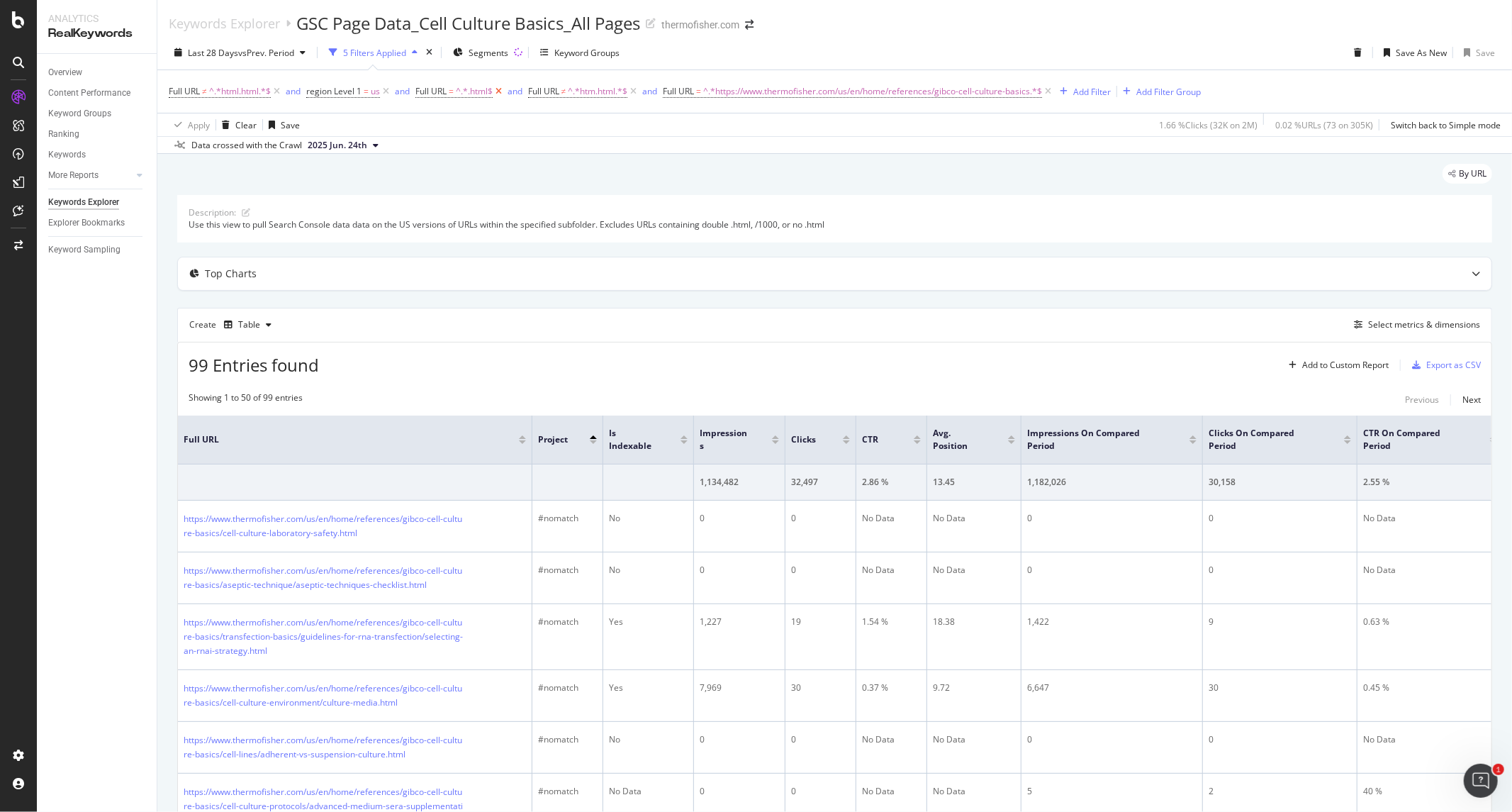 click at bounding box center [498, 91] 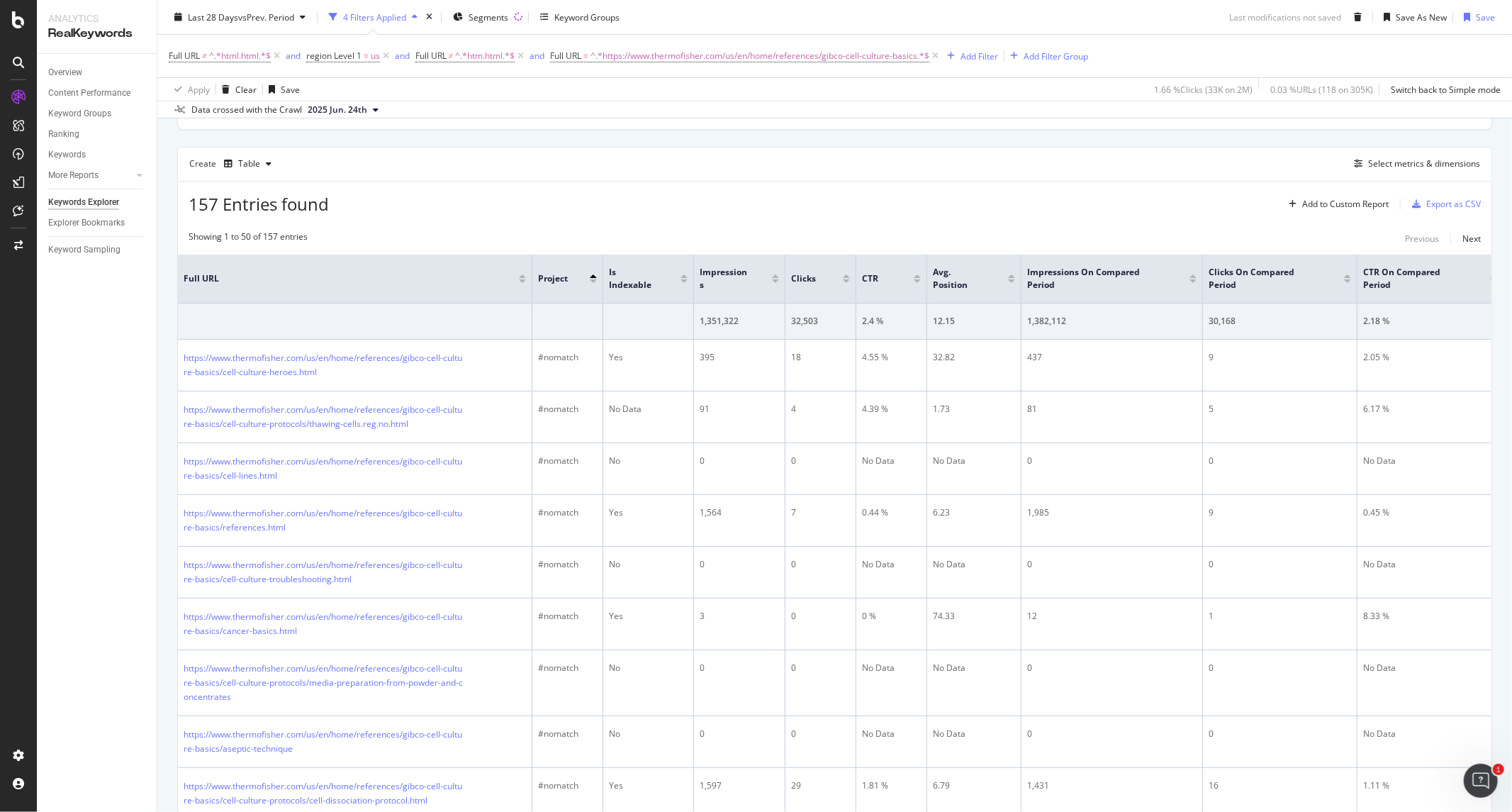 scroll, scrollTop: 147, scrollLeft: 0, axis: vertical 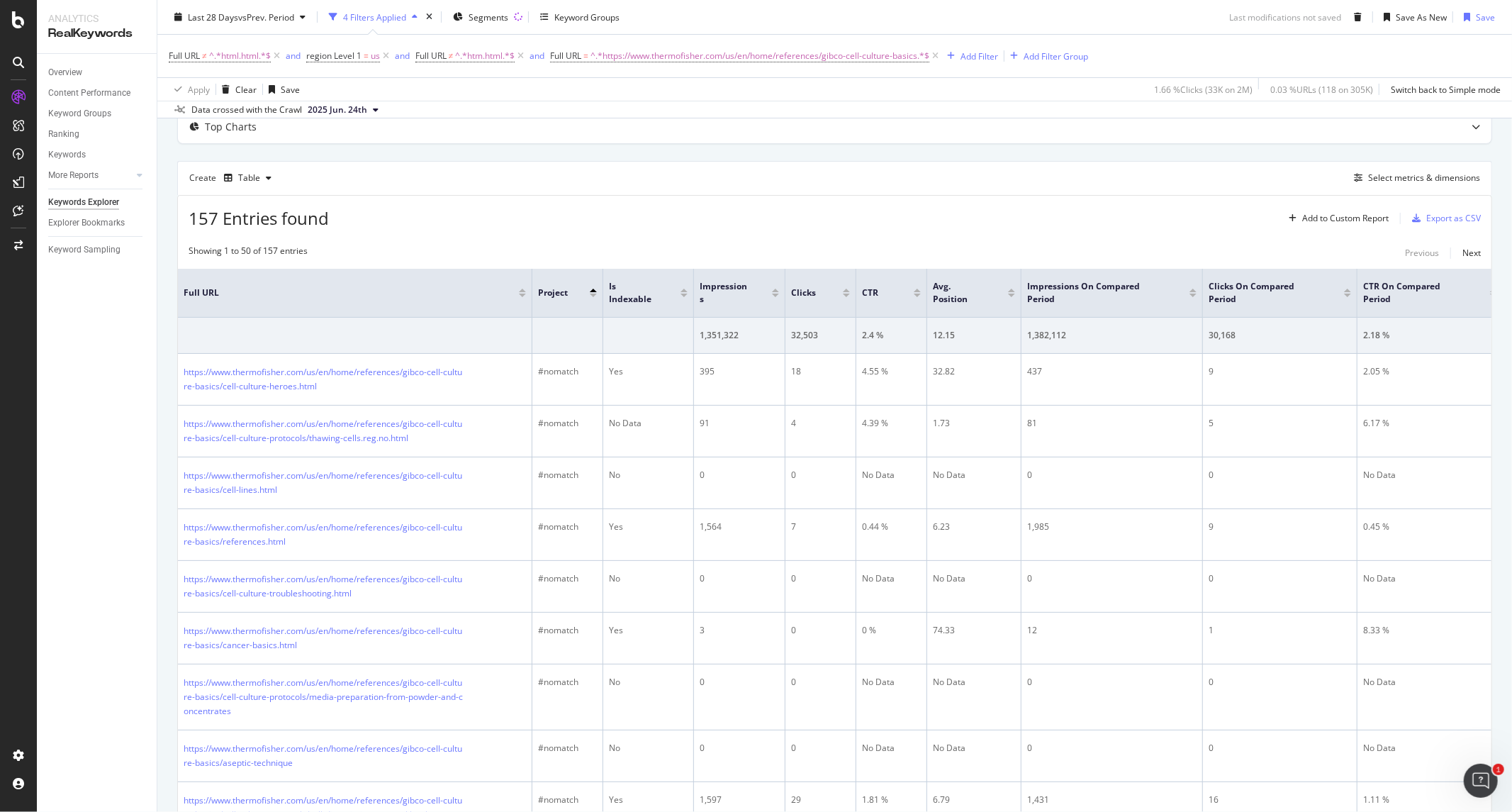 click on "Full URL" at bounding box center (355, 293) 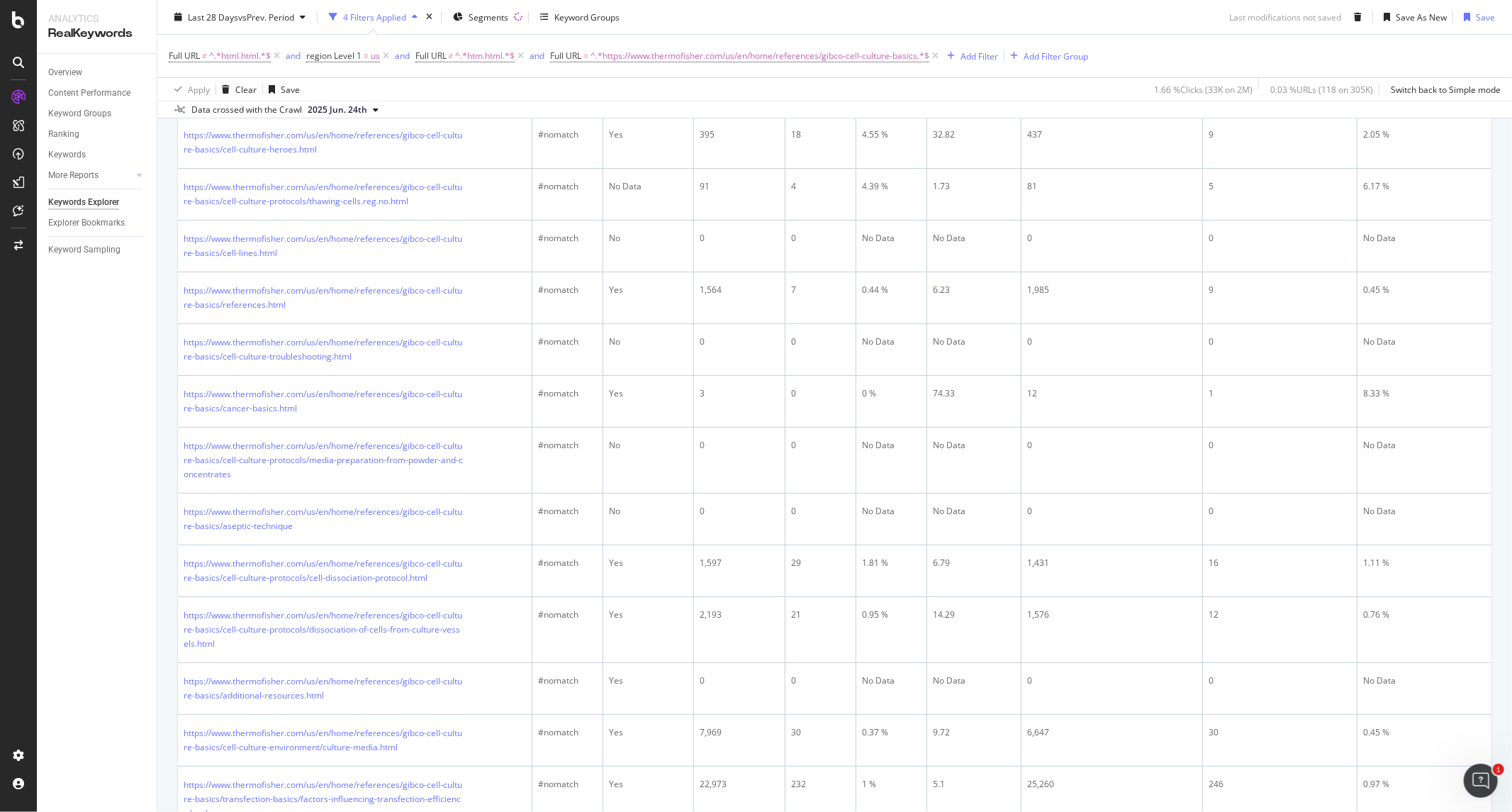 scroll, scrollTop: 226, scrollLeft: 0, axis: vertical 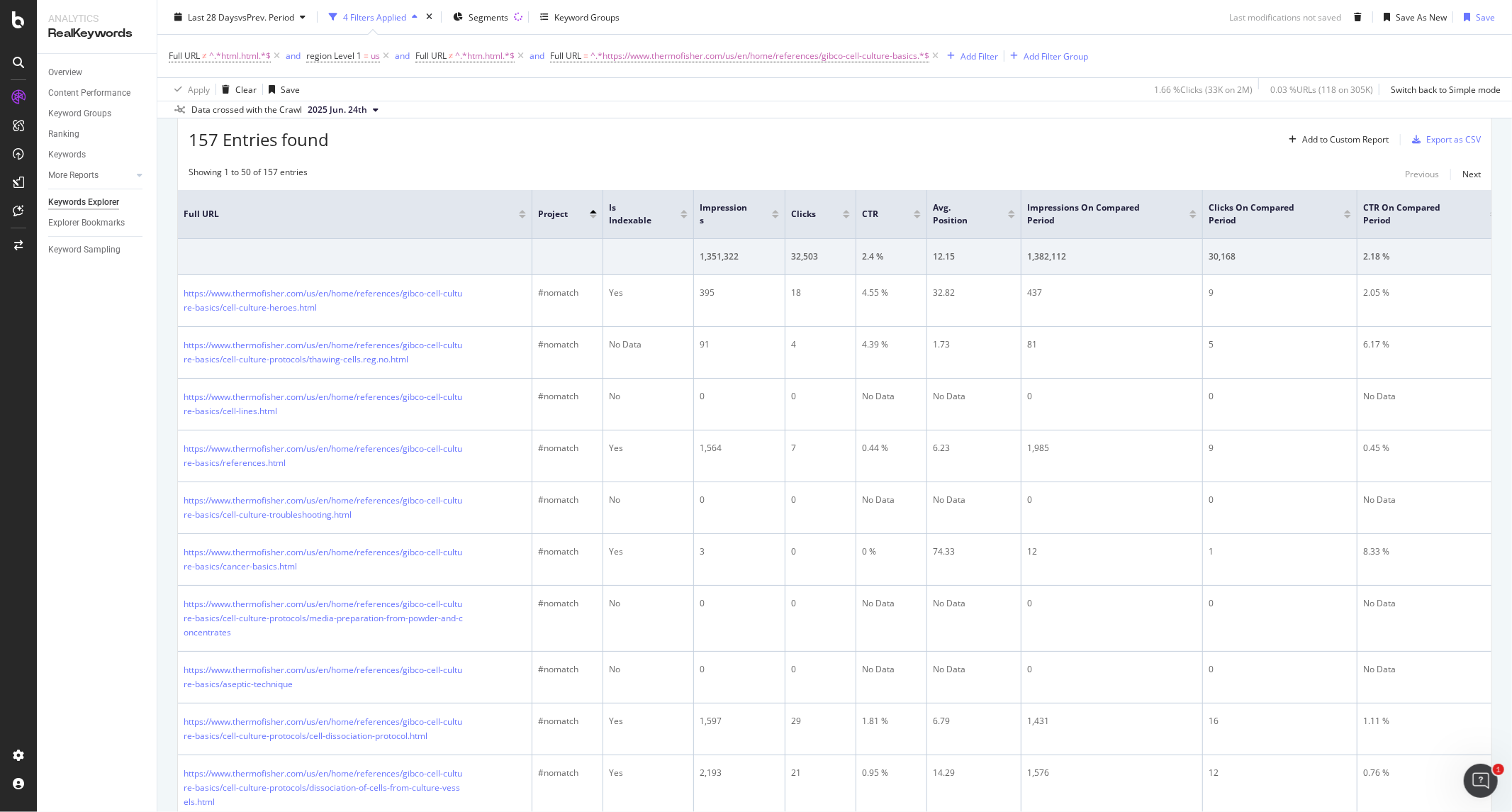 click at bounding box center [522, 211] 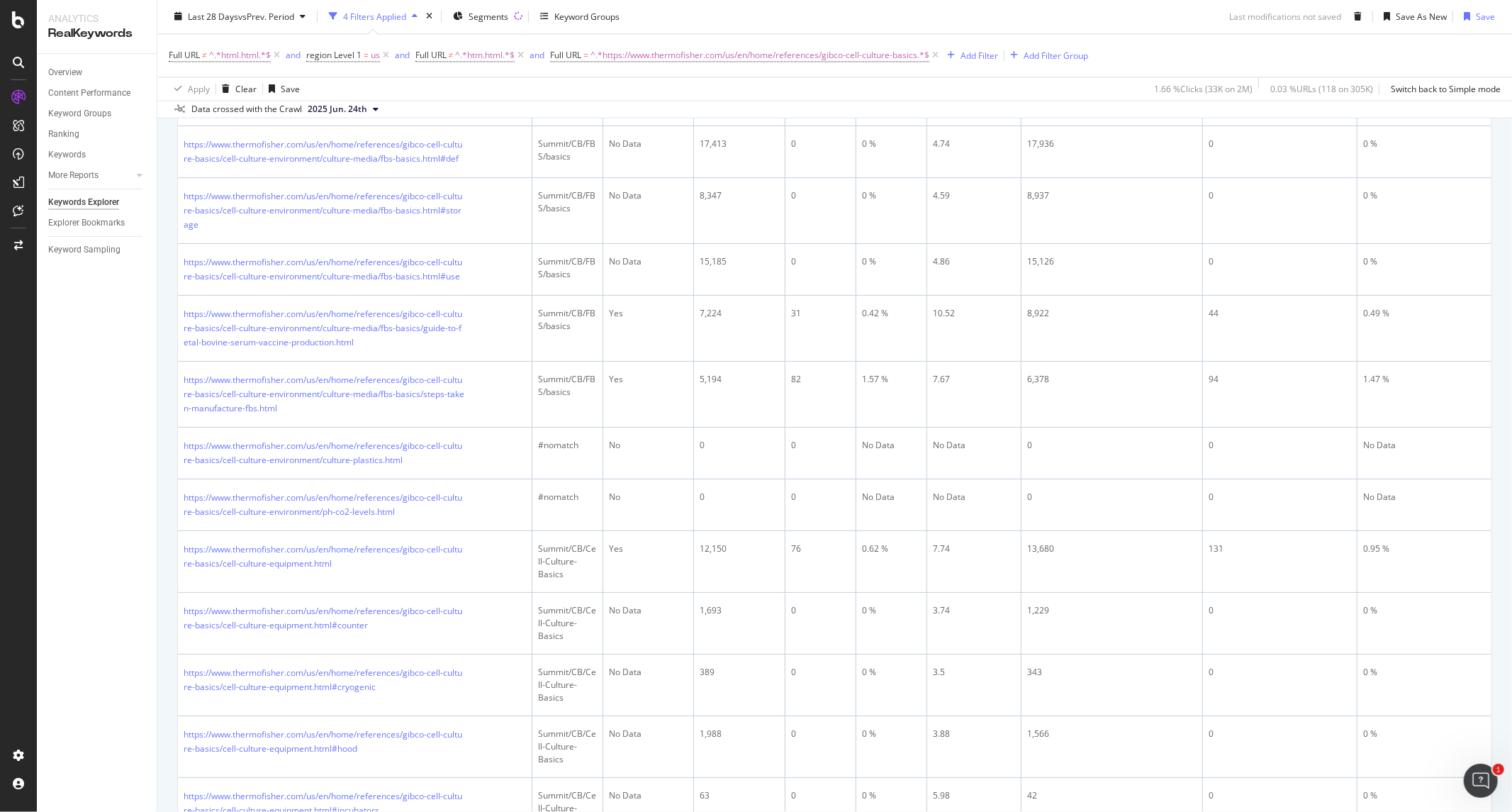 scroll, scrollTop: 2679, scrollLeft: 0, axis: vertical 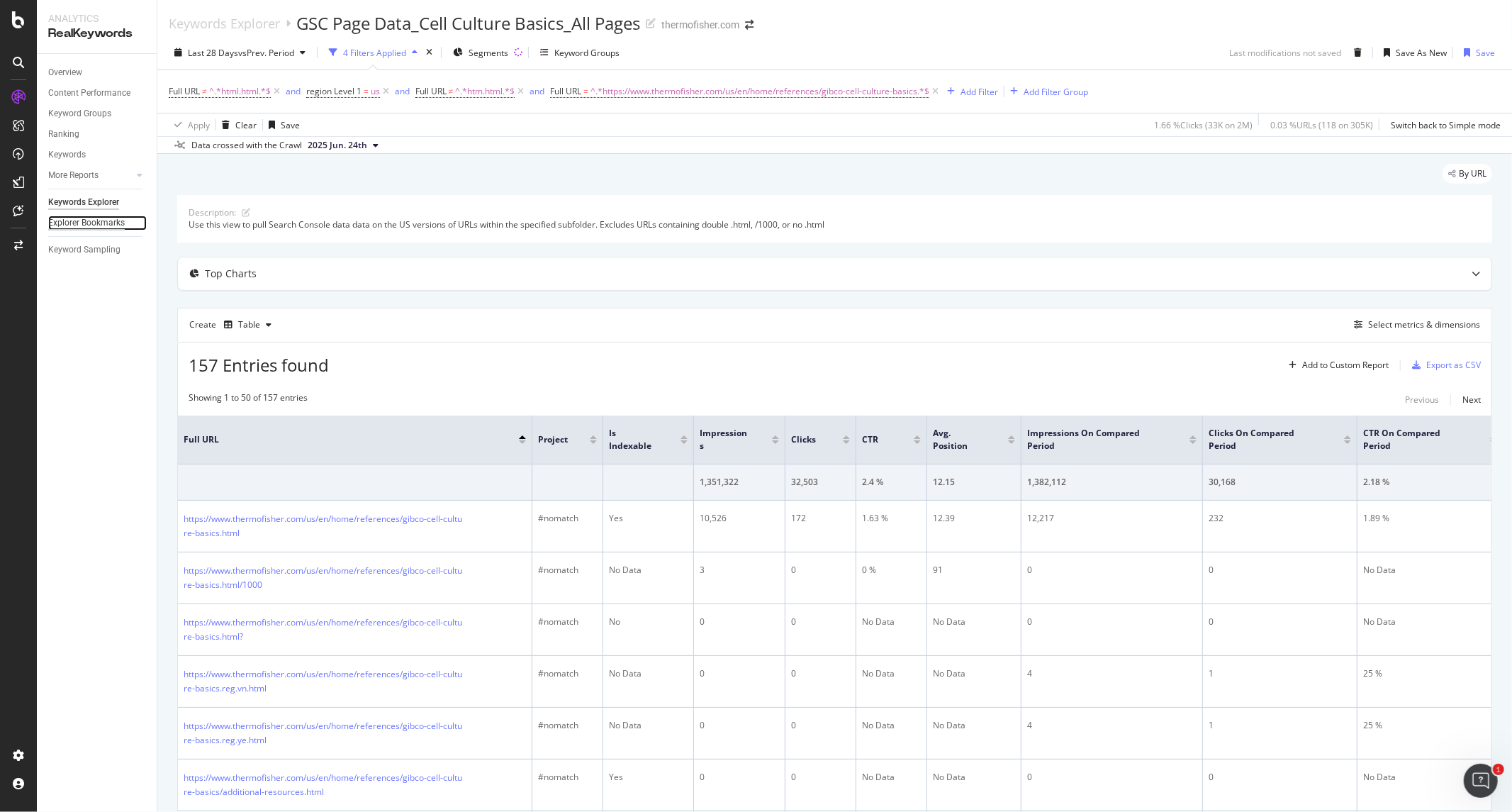 click on "Explorer Bookmarks" at bounding box center [86, 223] 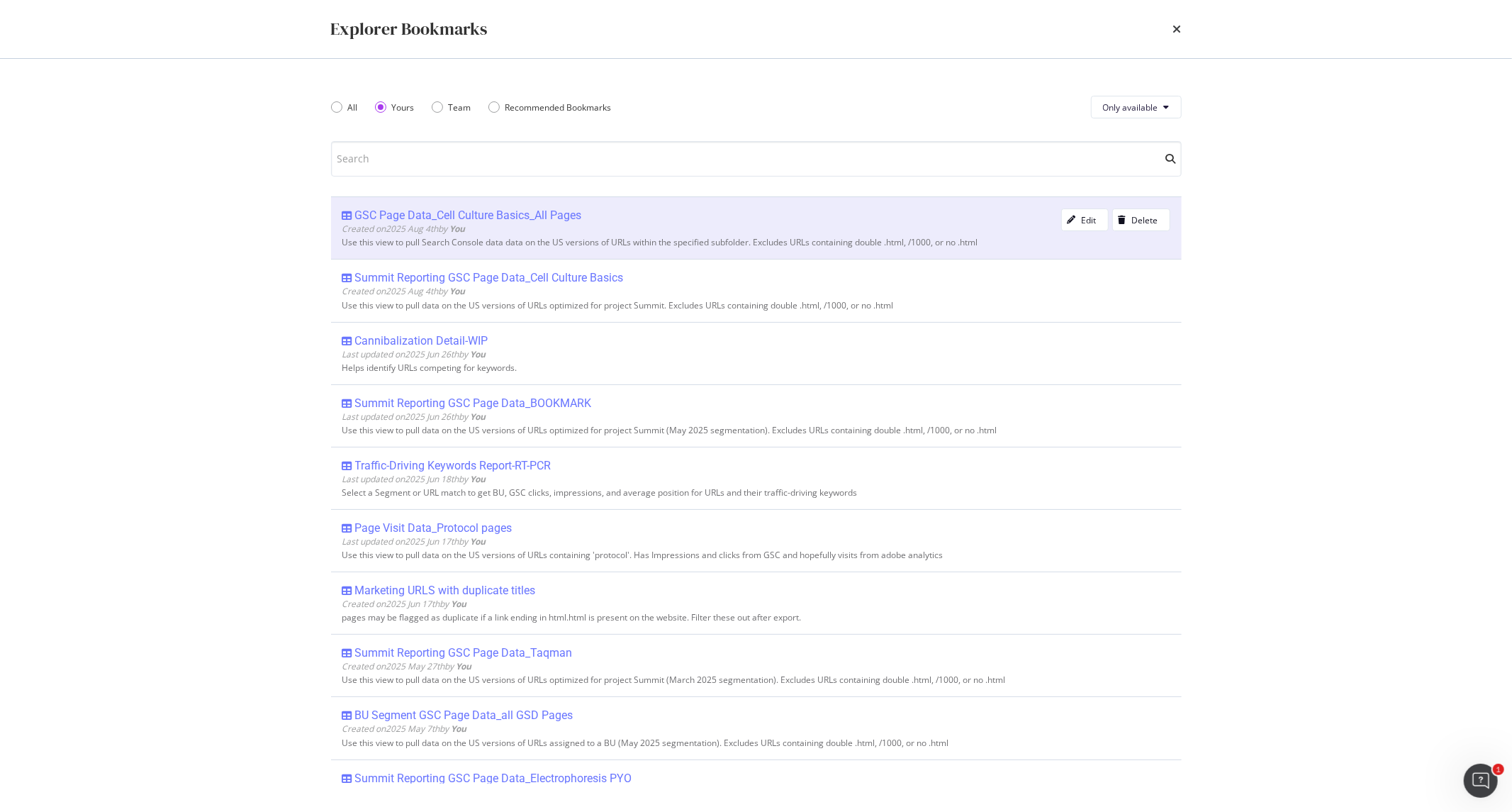 click on "GSC Page Data_Cell Culture Basics_All Pages" at bounding box center [469, 216] 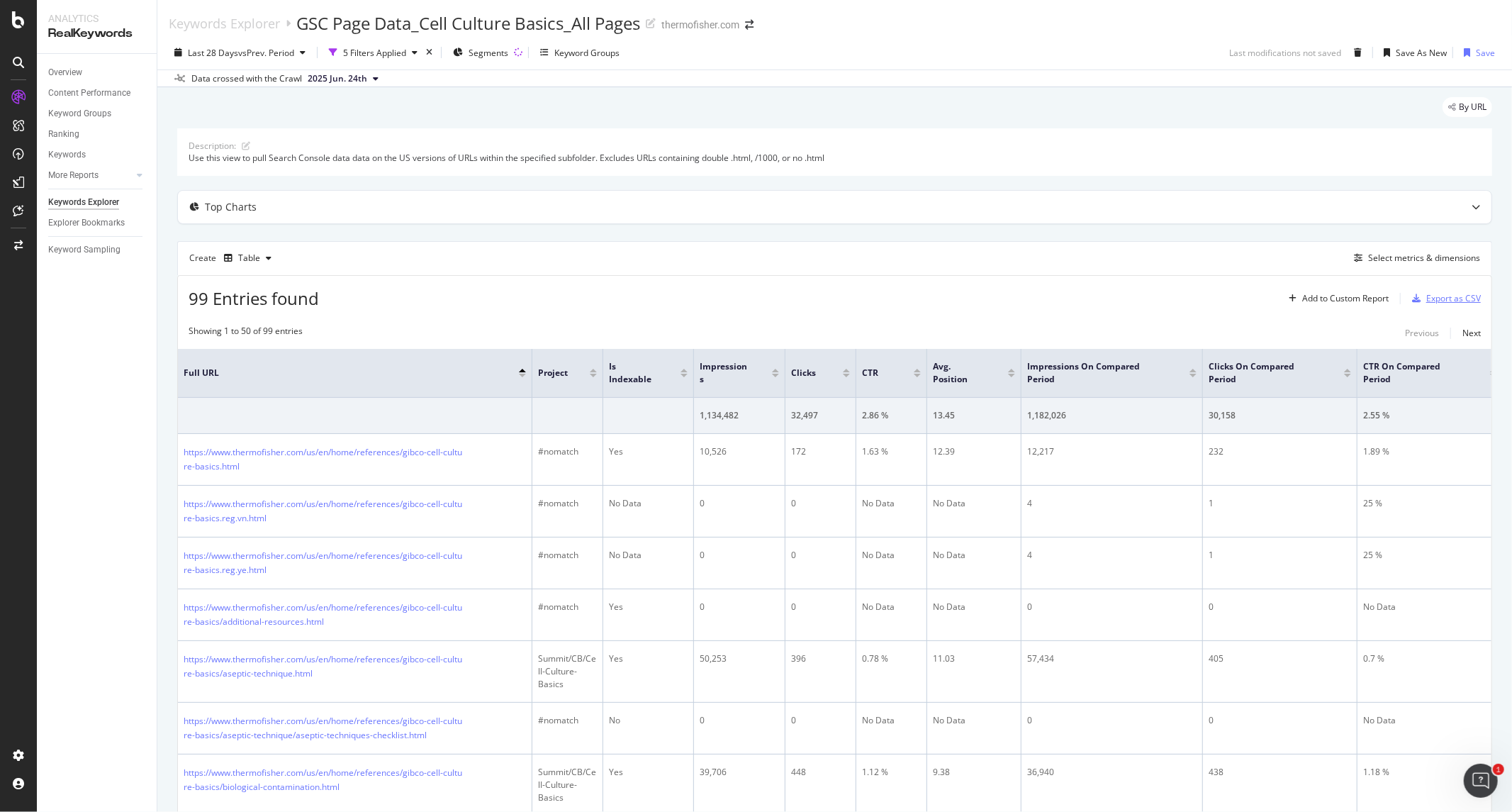 click on "Export as CSV" at bounding box center (1453, 298) 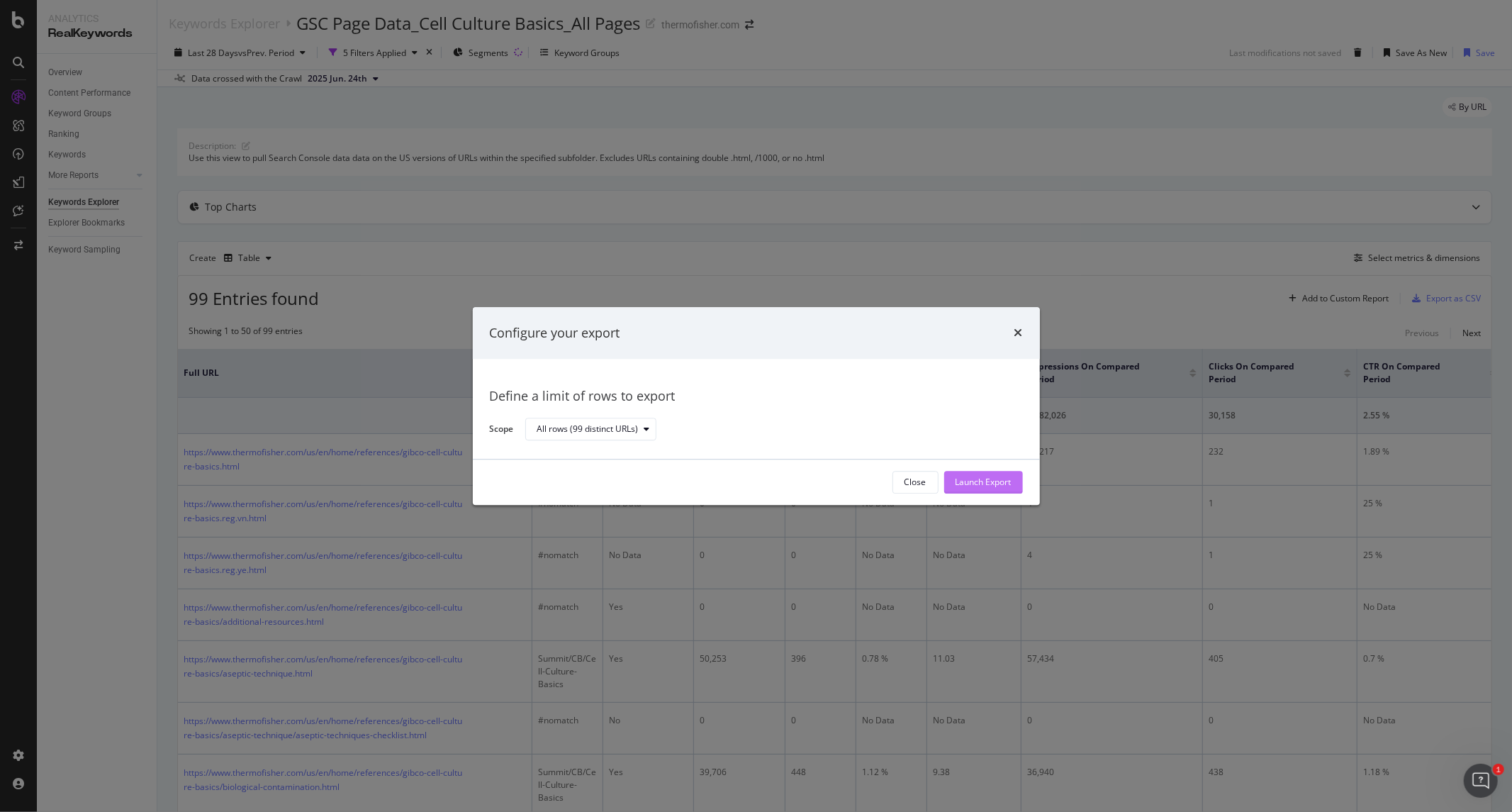 click on "Launch Export" at bounding box center (983, 482) 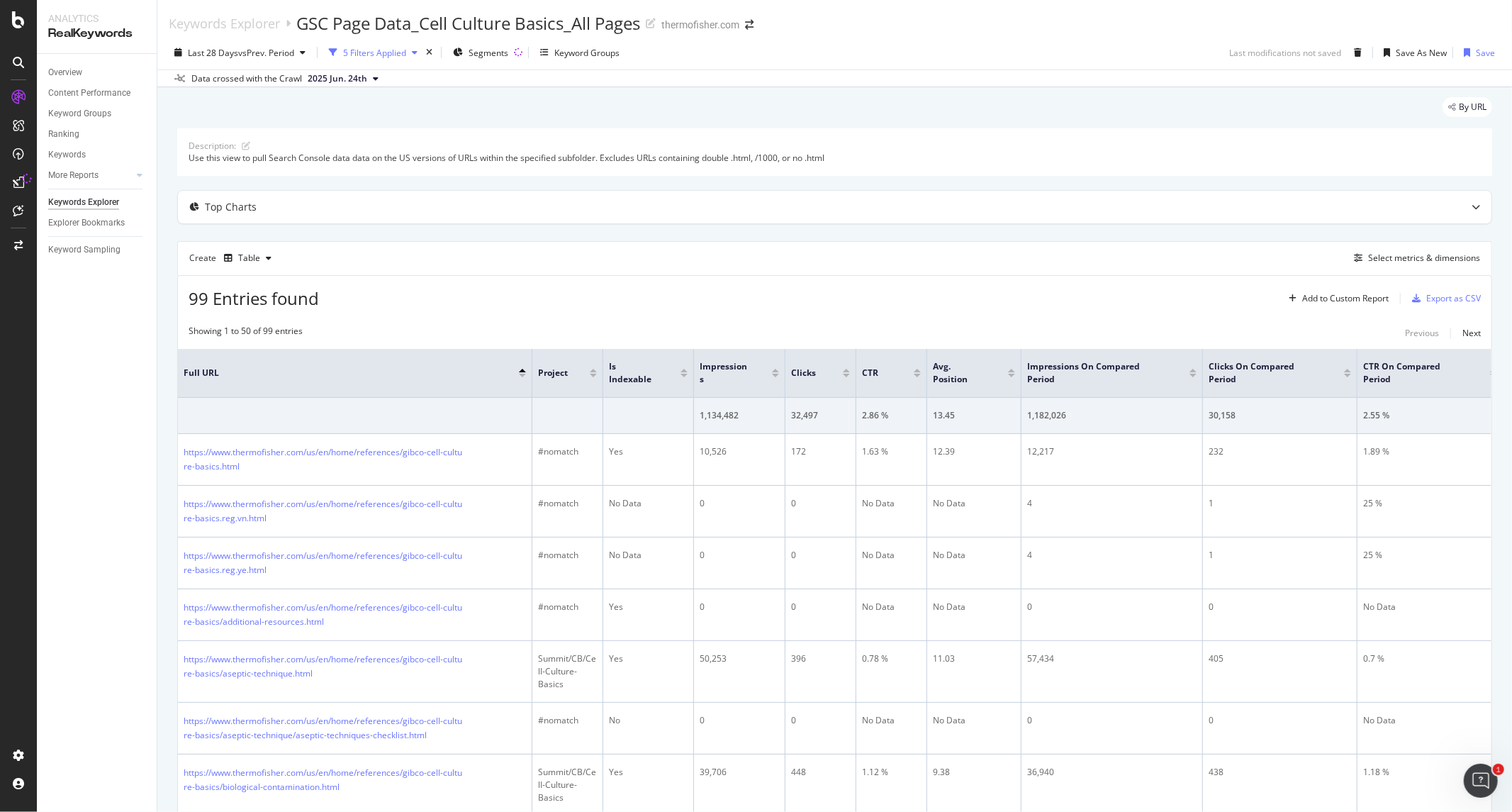 click on "5 Filters Applied" at bounding box center (374, 52) 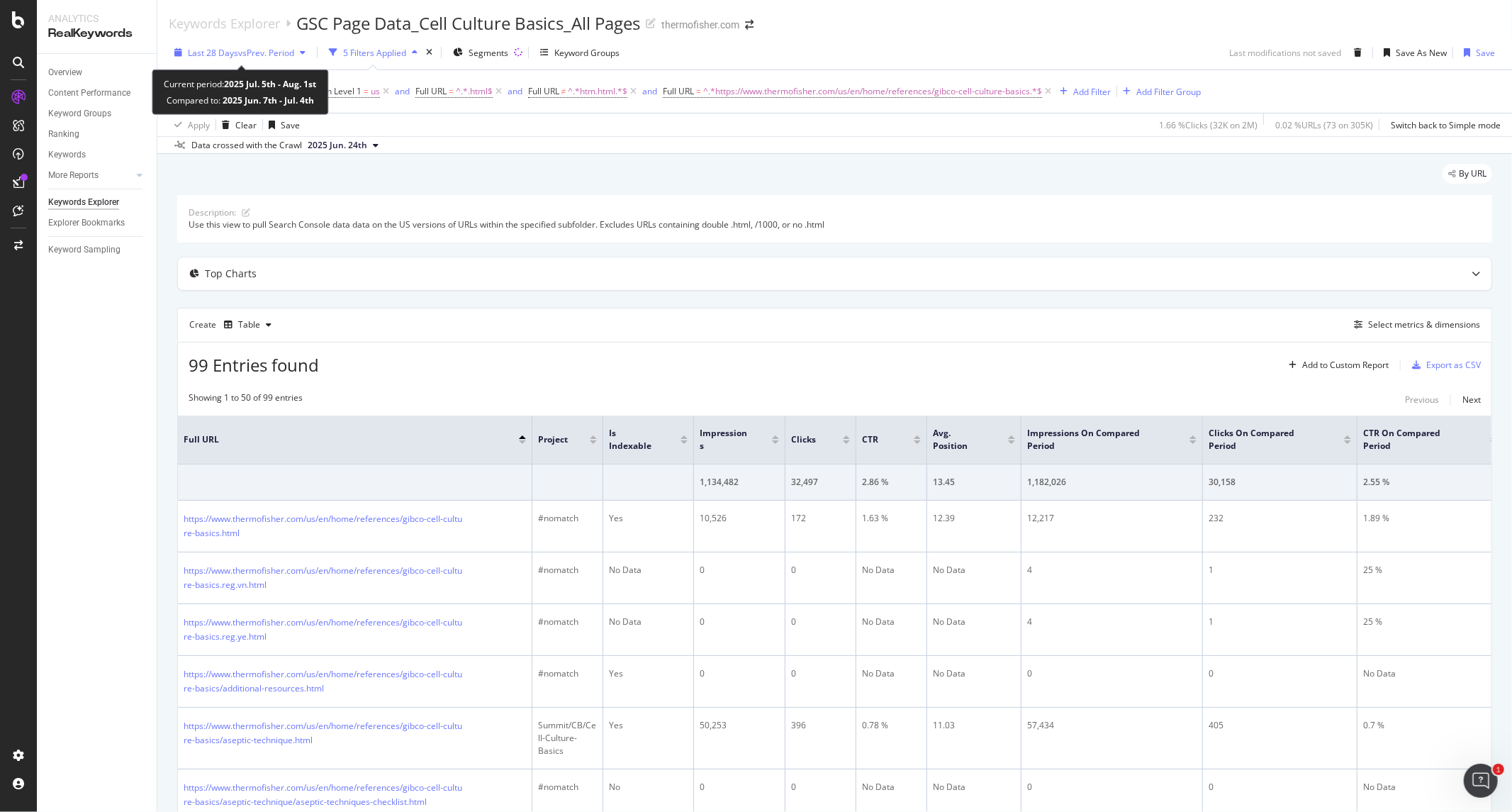 click at bounding box center [303, 52] 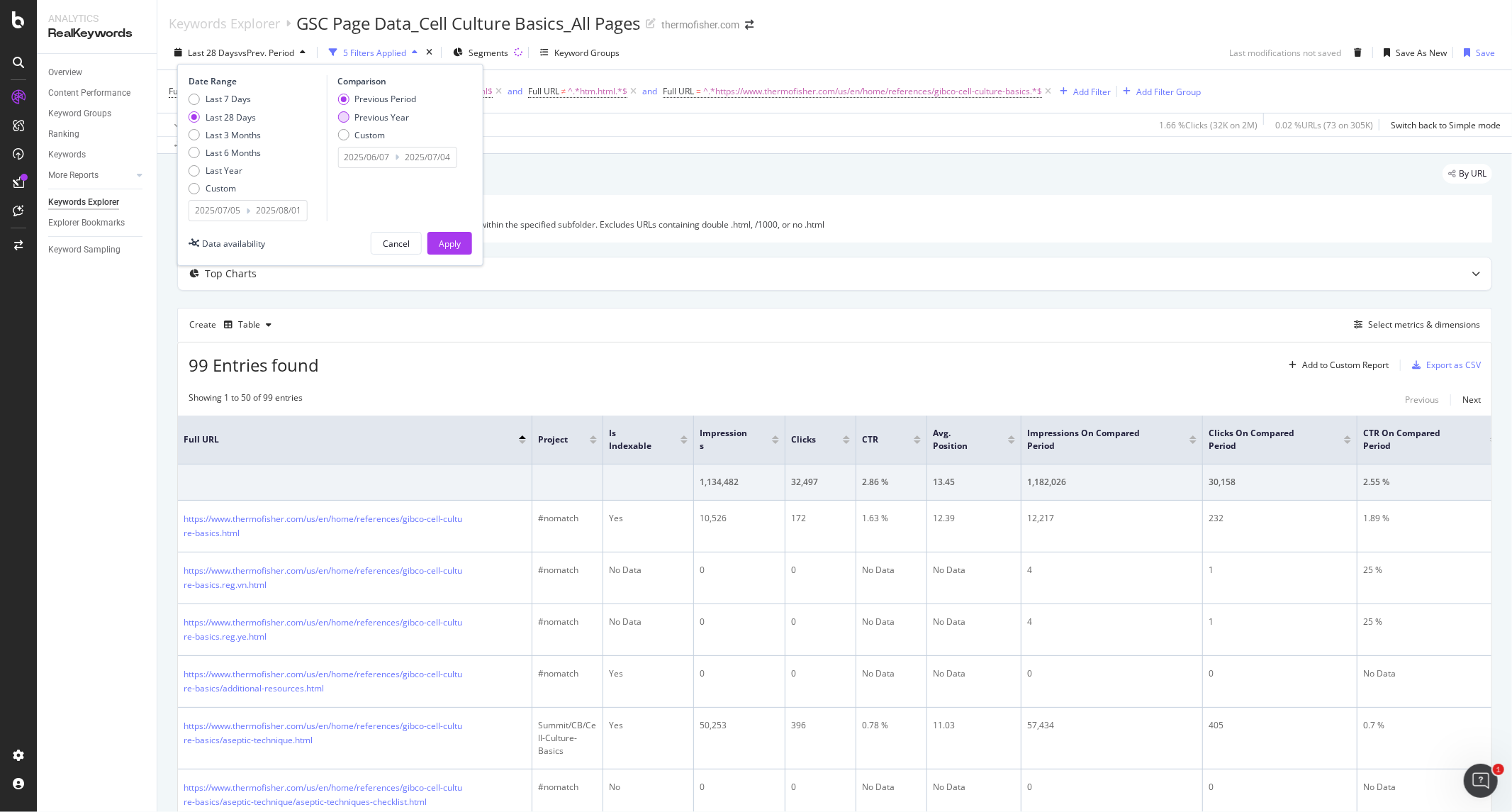 click at bounding box center (343, 117) 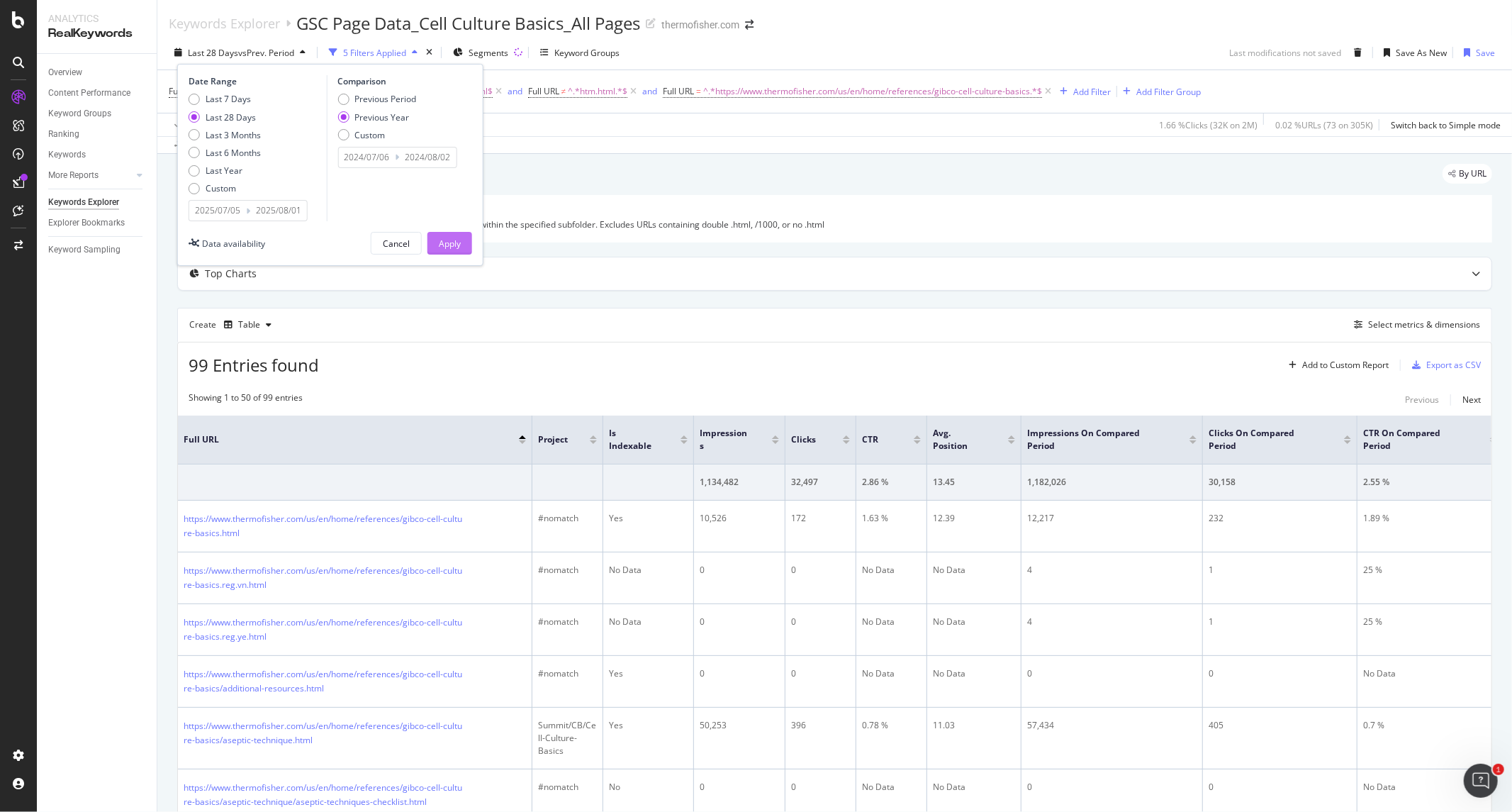 click on "Apply" at bounding box center [449, 243] 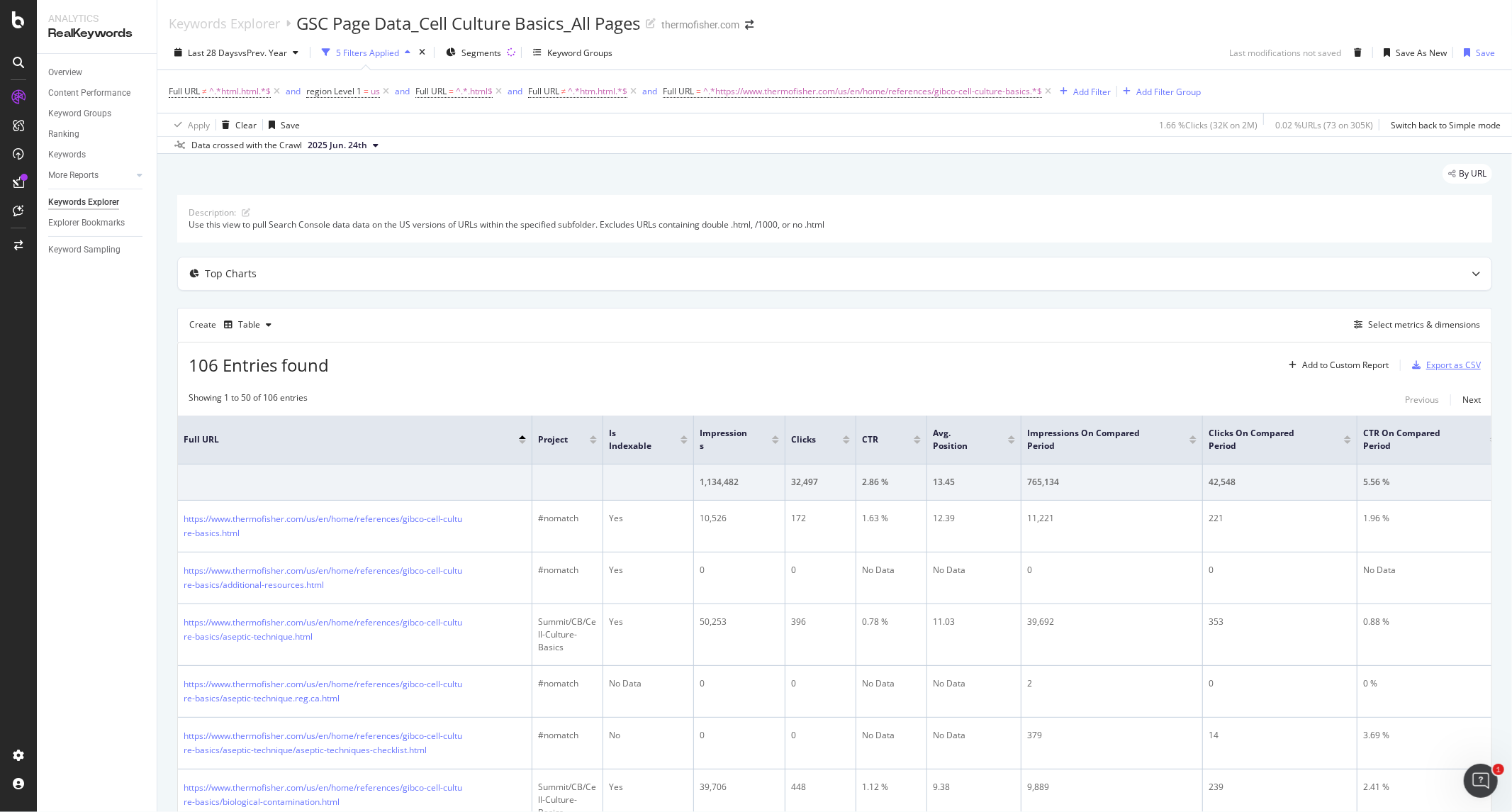 click on "Export as CSV" at bounding box center [1453, 365] 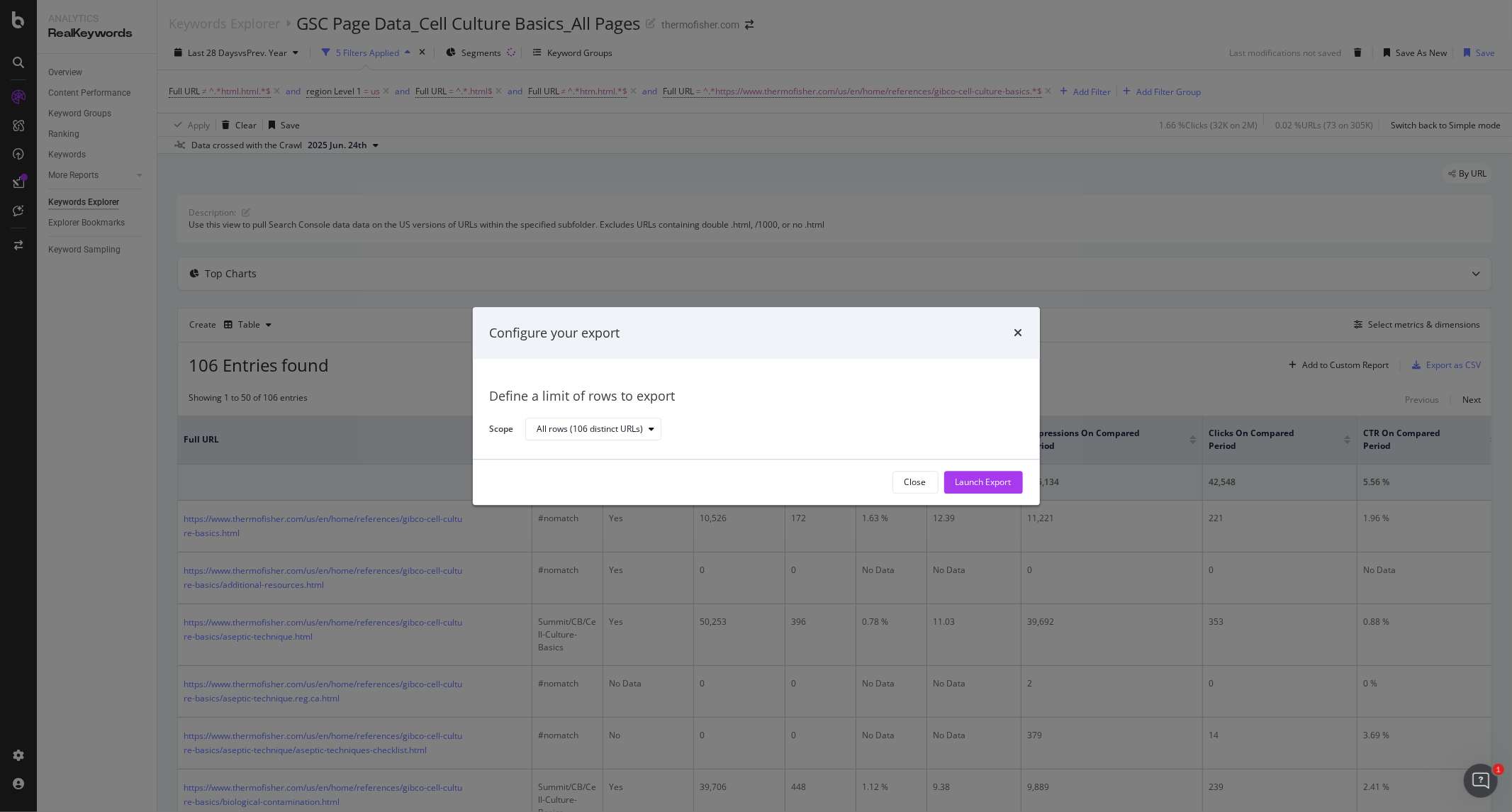 click on "Launch Export" at bounding box center (983, 482) 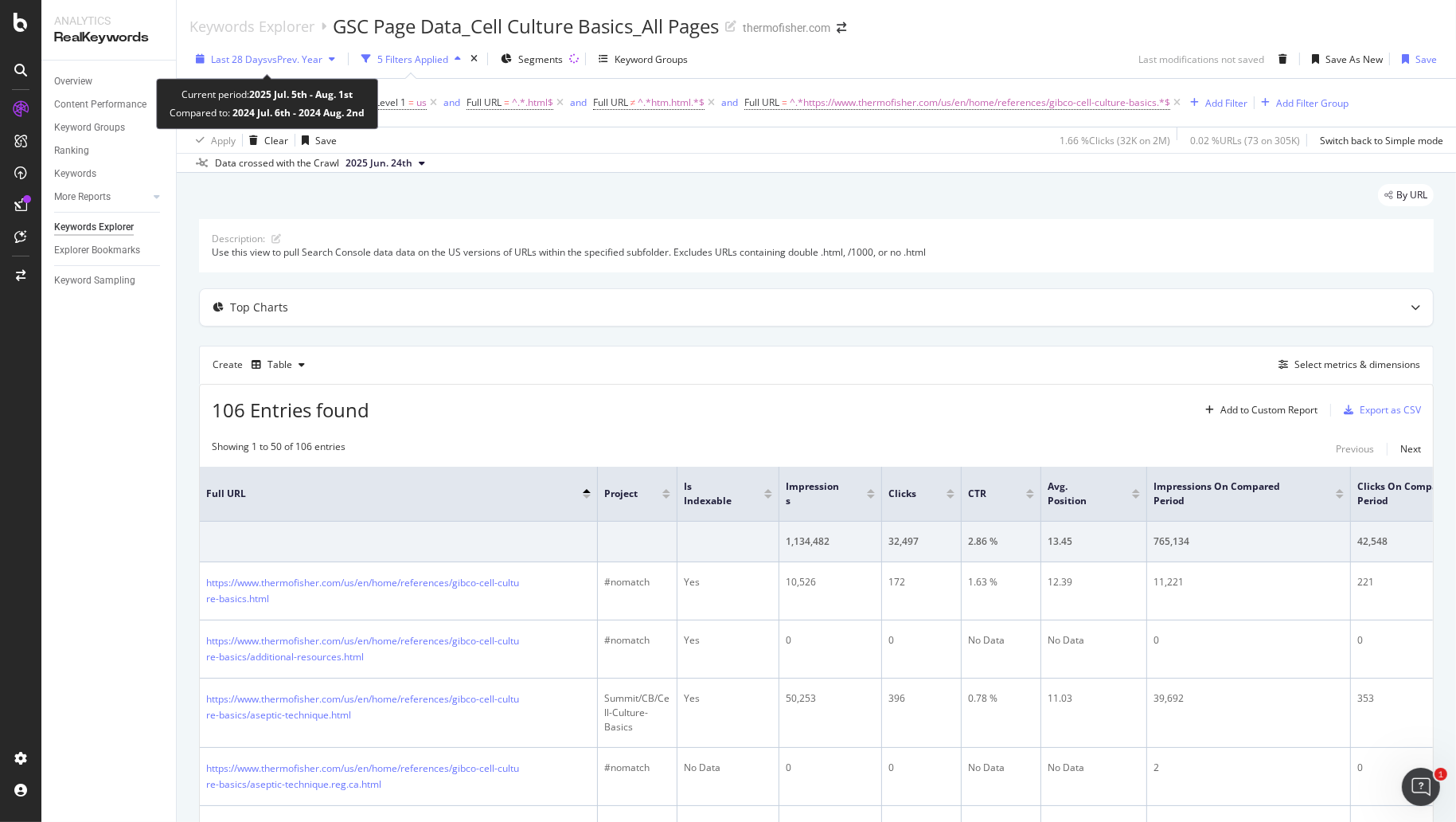 click on "vs  Prev. Year" at bounding box center (295, 59) 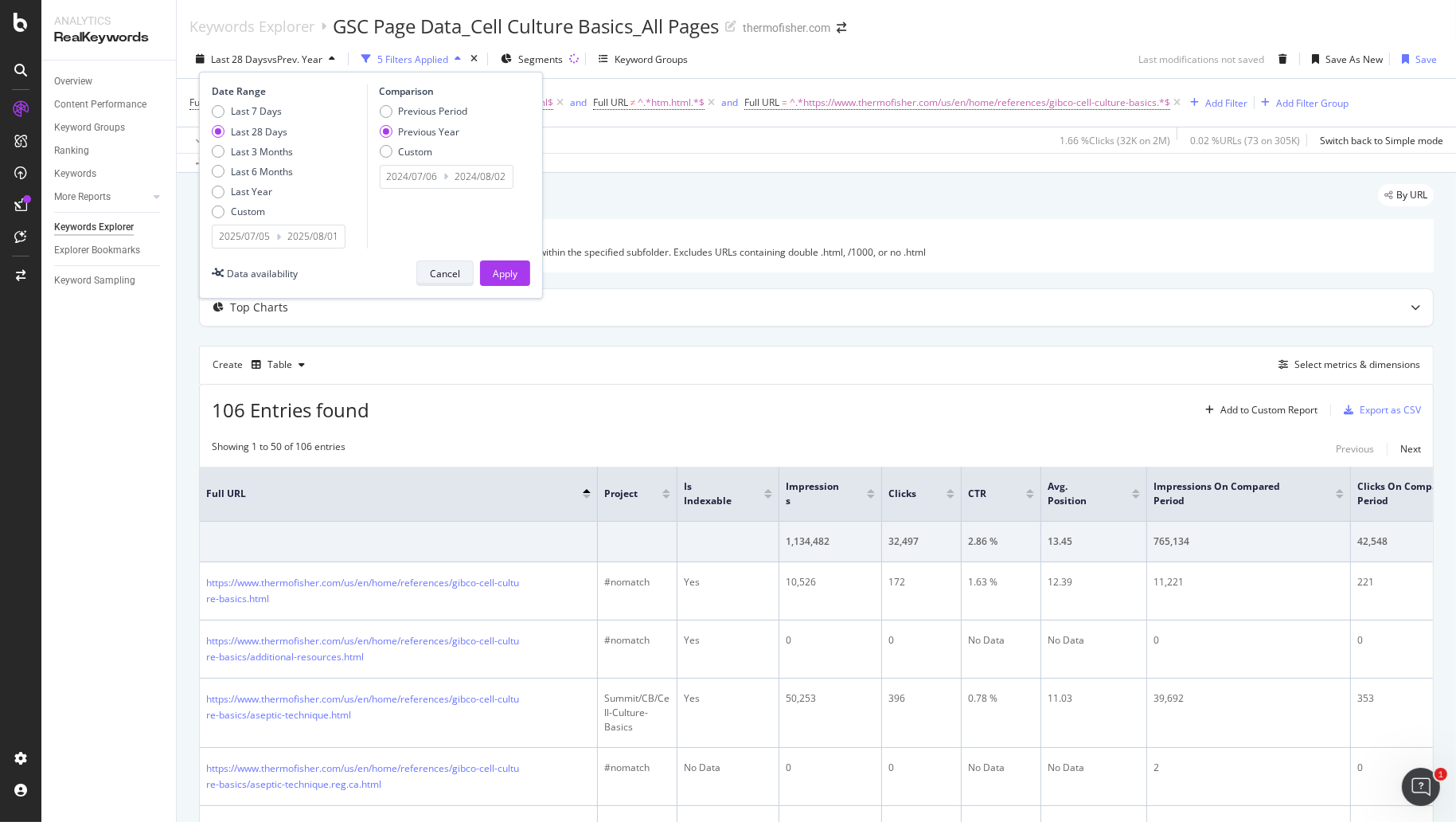 click on "Cancel" at bounding box center [445, 273] 